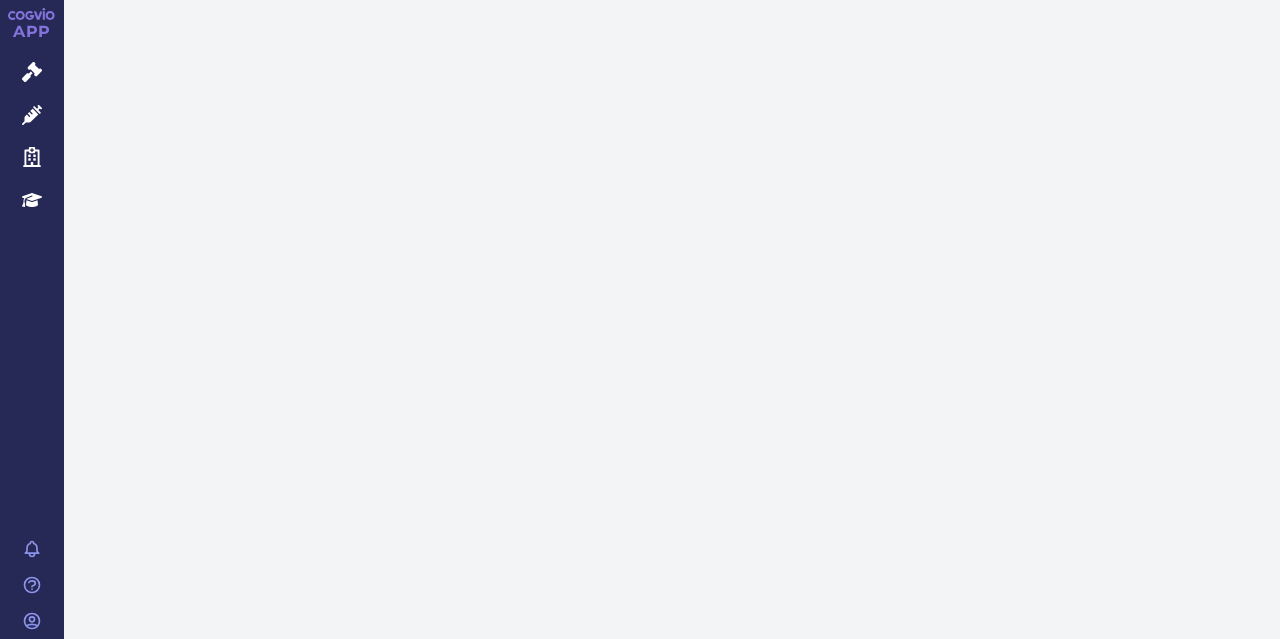 scroll, scrollTop: 0, scrollLeft: 0, axis: both 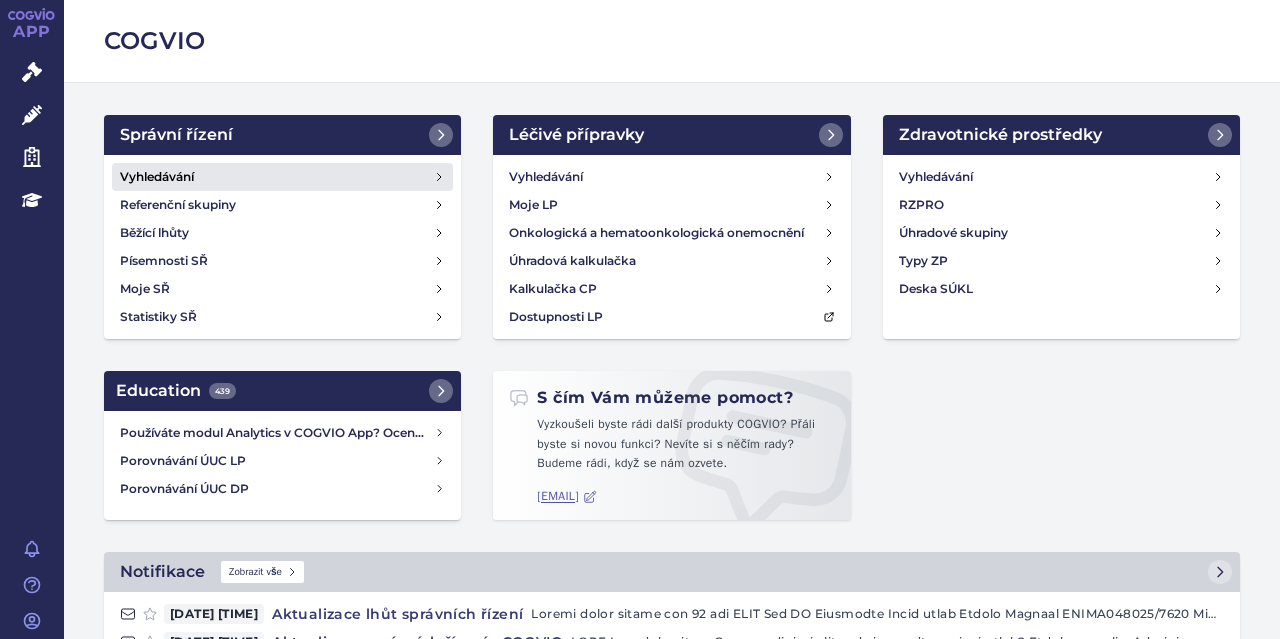 click on "Vyhledávání" at bounding box center (157, 177) 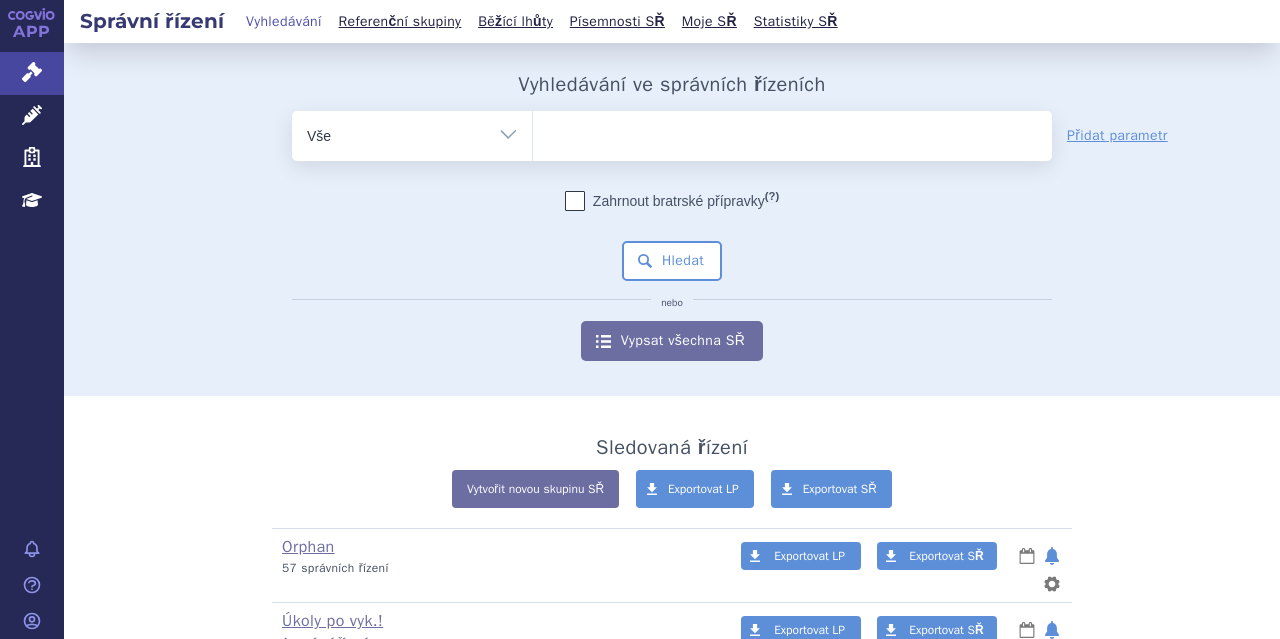 scroll, scrollTop: 0, scrollLeft: 0, axis: both 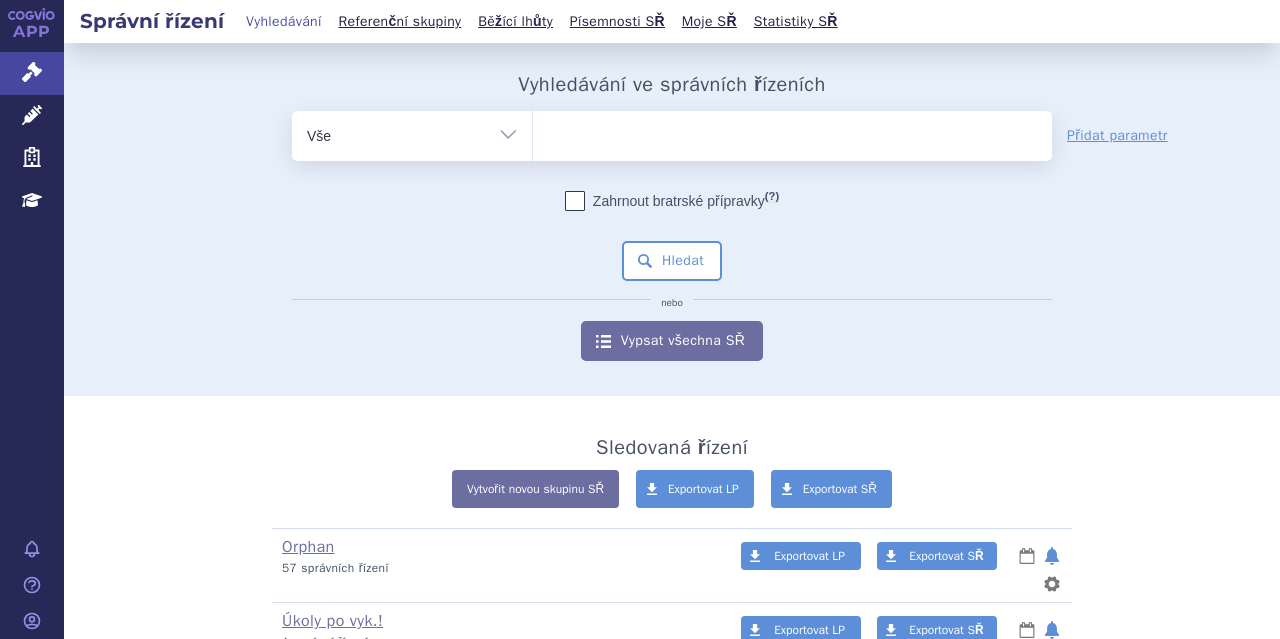 click at bounding box center (792, 132) 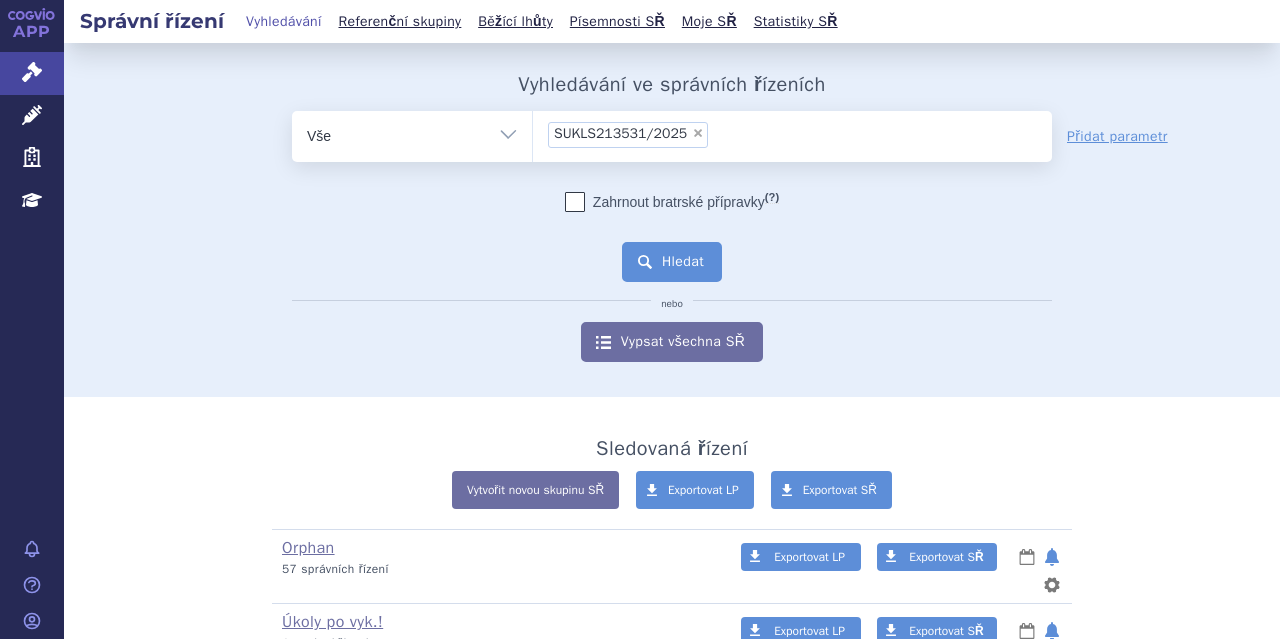 click on "Hledat" at bounding box center (672, 262) 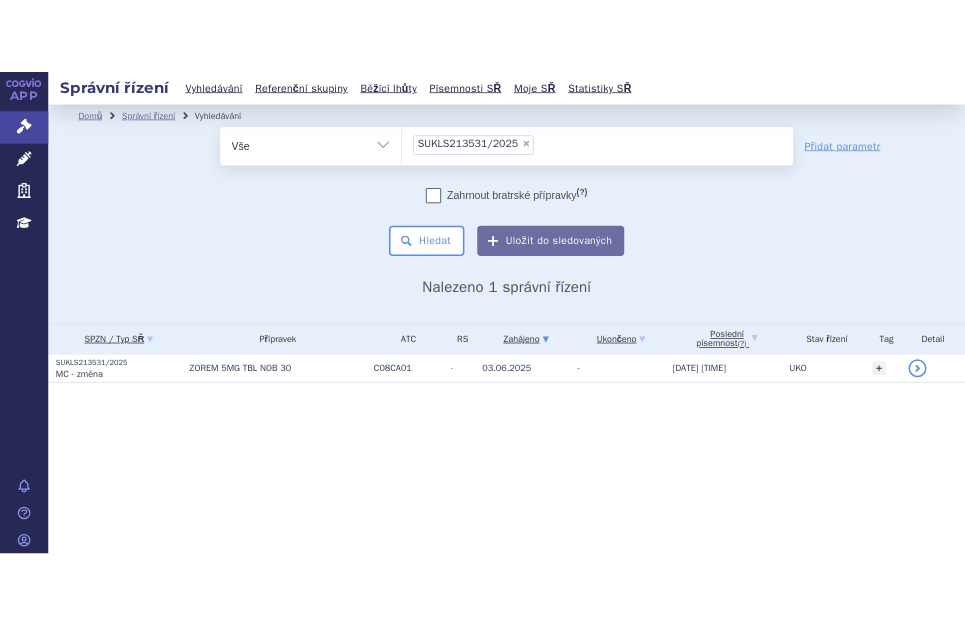 scroll, scrollTop: 0, scrollLeft: 0, axis: both 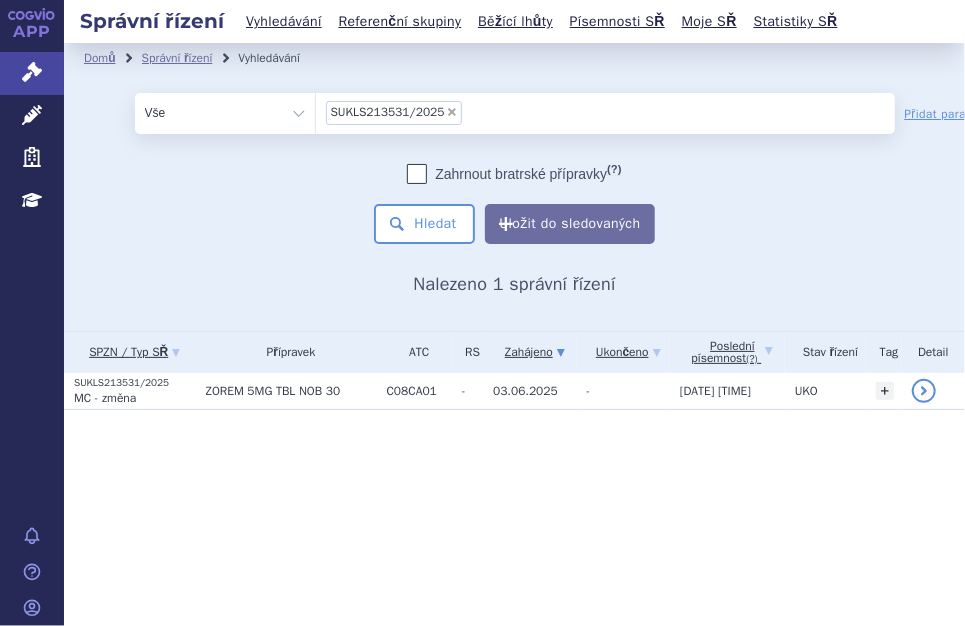 click on "odstranit
Vše
Spisová značka
Typ SŘ
Přípravek/SUKL kód
×" at bounding box center (515, 113) 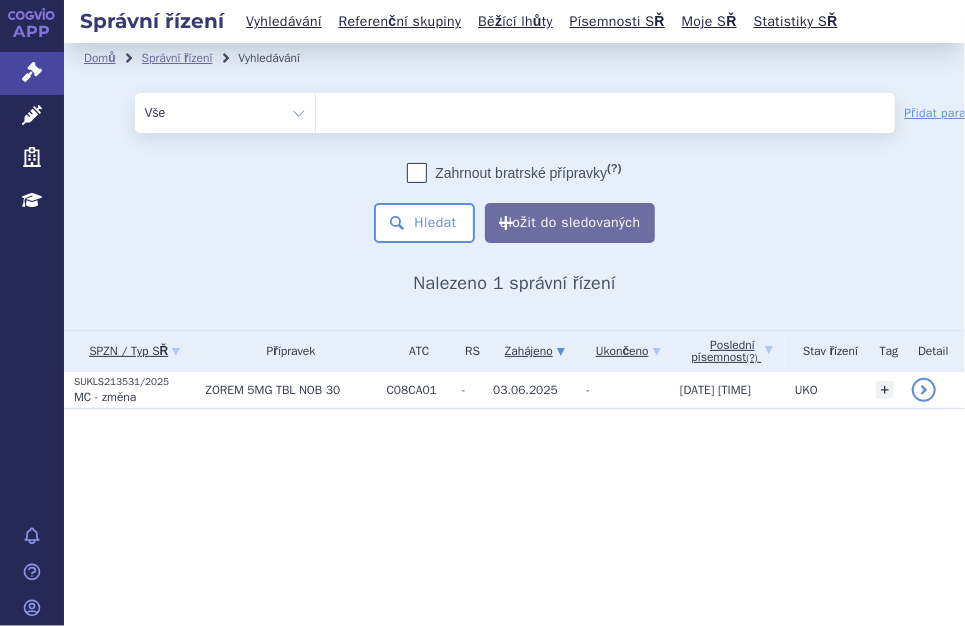 type on "SUKLS231427/2025" 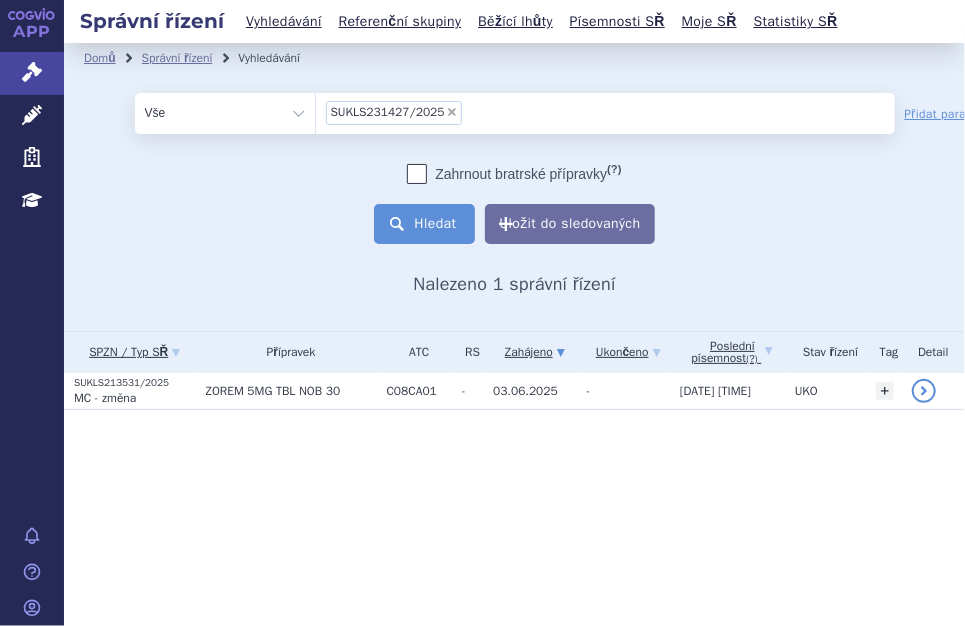 click on "Hledat" at bounding box center (424, 224) 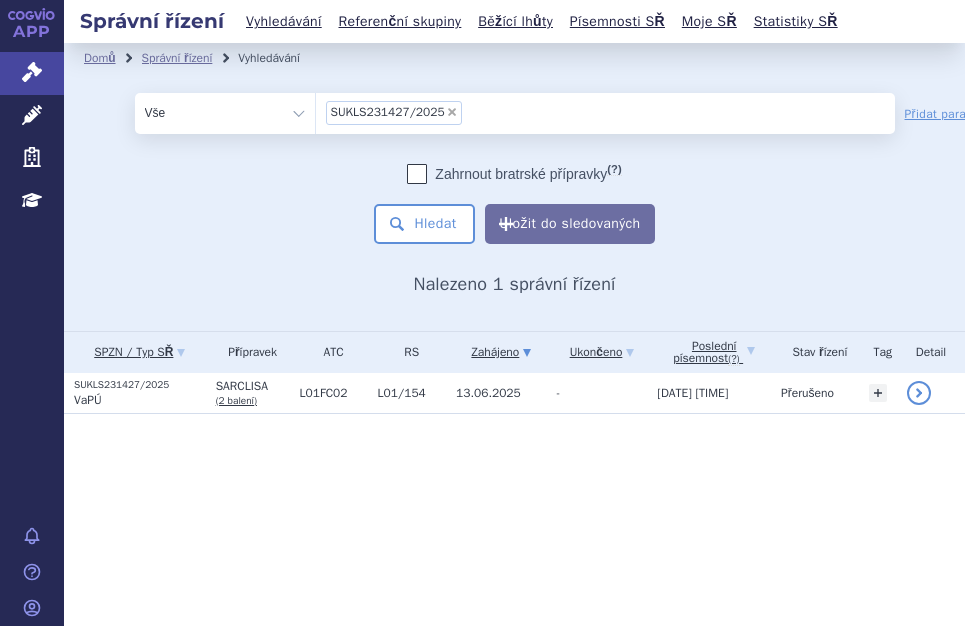 scroll, scrollTop: 0, scrollLeft: 0, axis: both 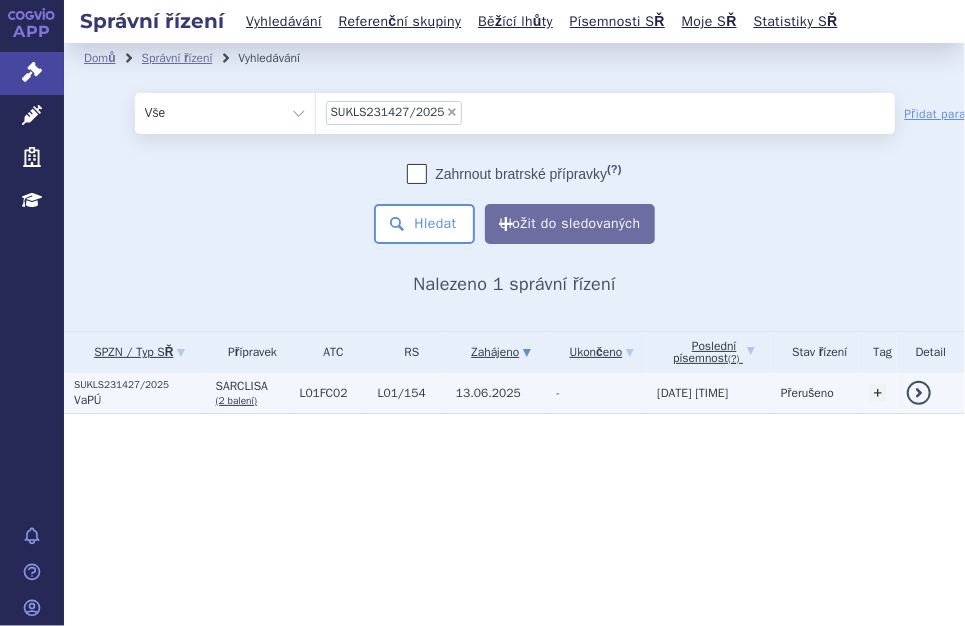 click on "SUKLS231427/2025" at bounding box center [140, 385] 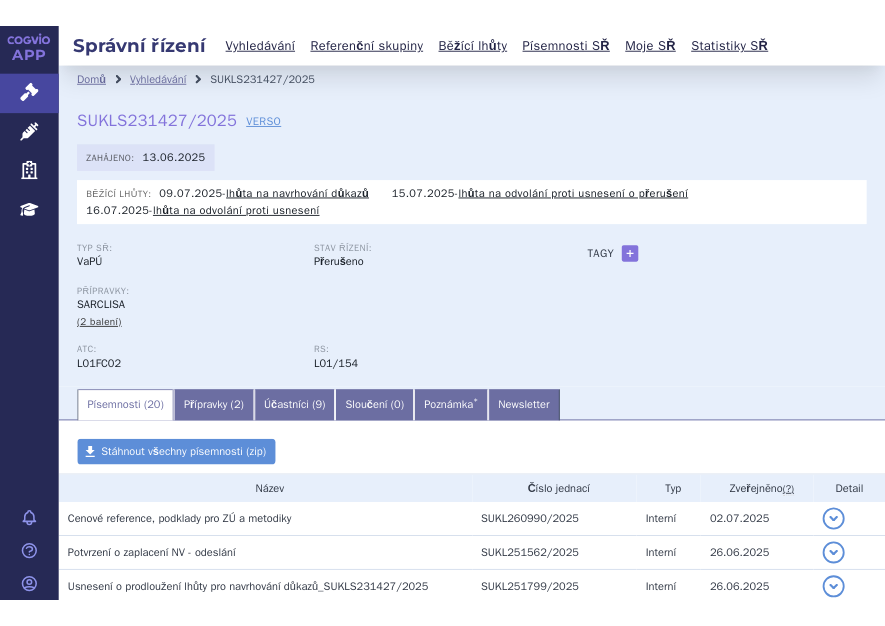 scroll, scrollTop: 0, scrollLeft: 0, axis: both 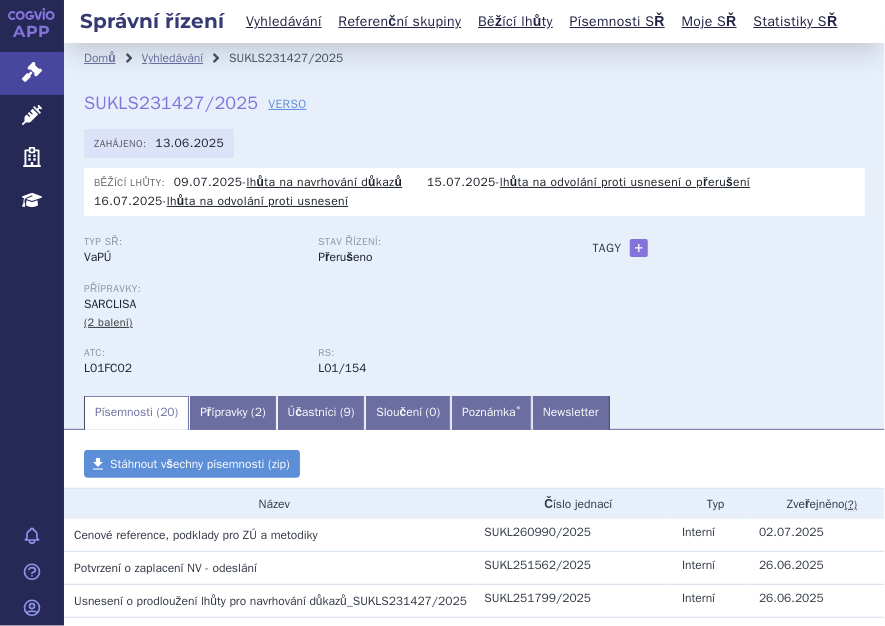click on "Typ SŘ:
VaPÚ
Stav řízení:
Přerušeno
Přípravky:
SARCLISA
(2 balení)
ATC: L01FC02 RS:" at bounding box center [474, 314] 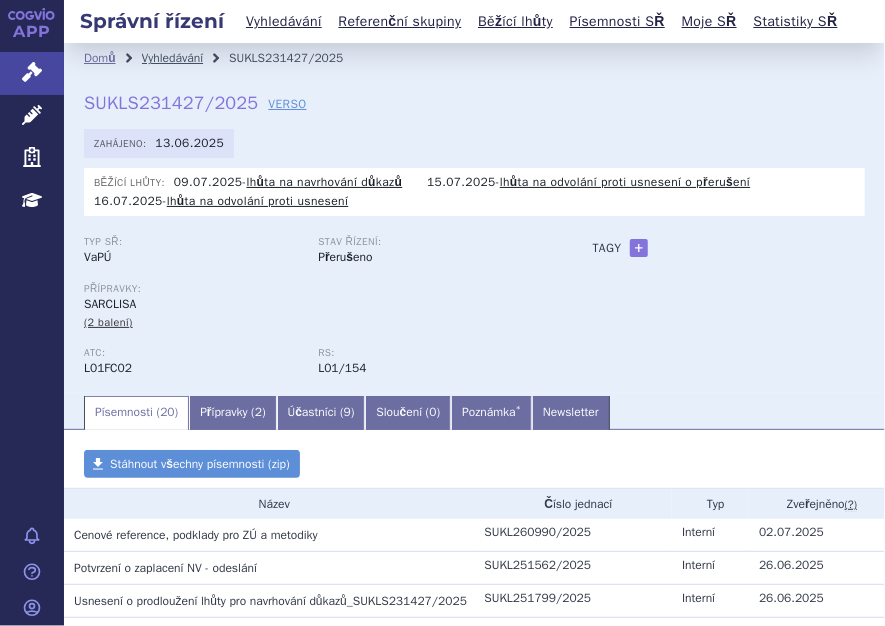 click on "Vyhledávání" at bounding box center [173, 58] 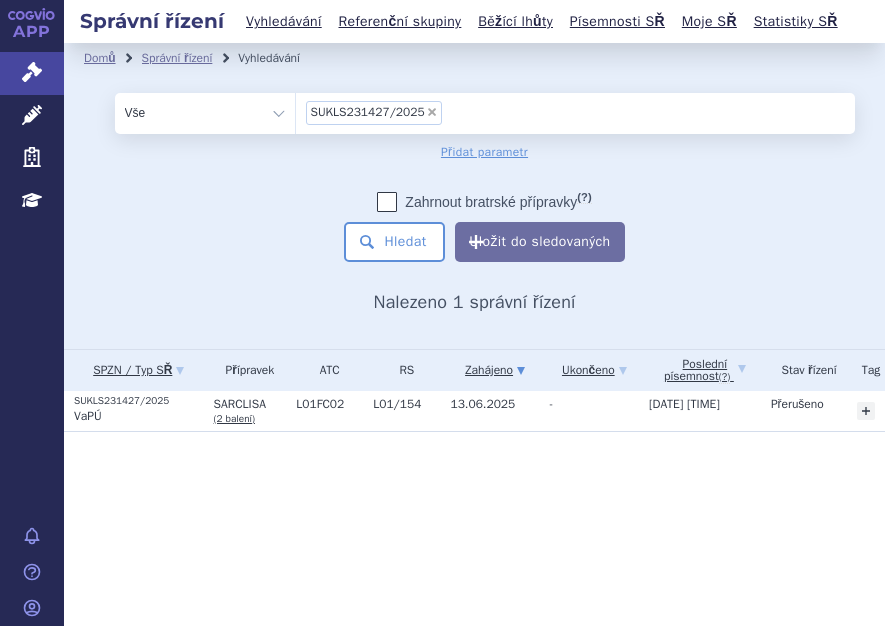 scroll, scrollTop: 0, scrollLeft: 0, axis: both 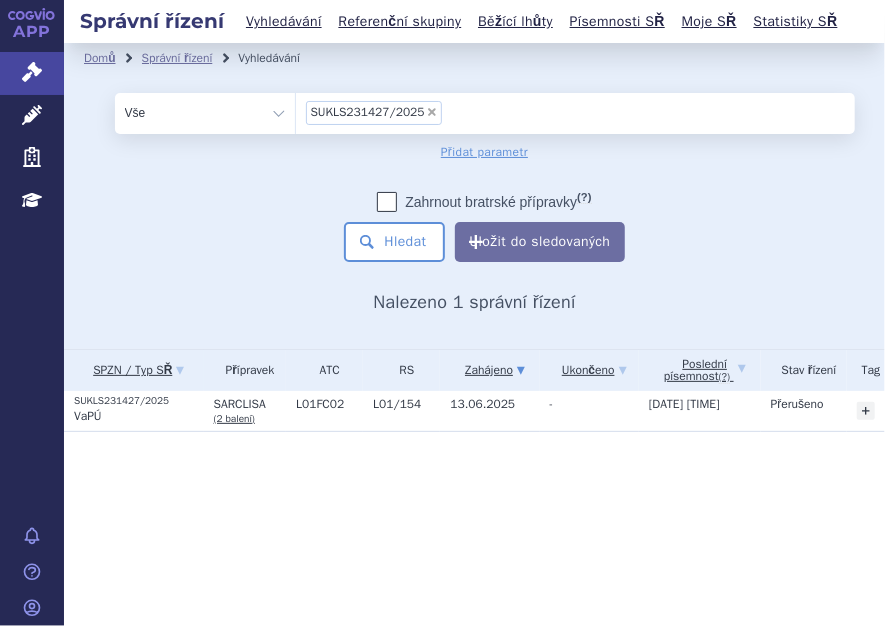 click on "×" at bounding box center (432, 112) 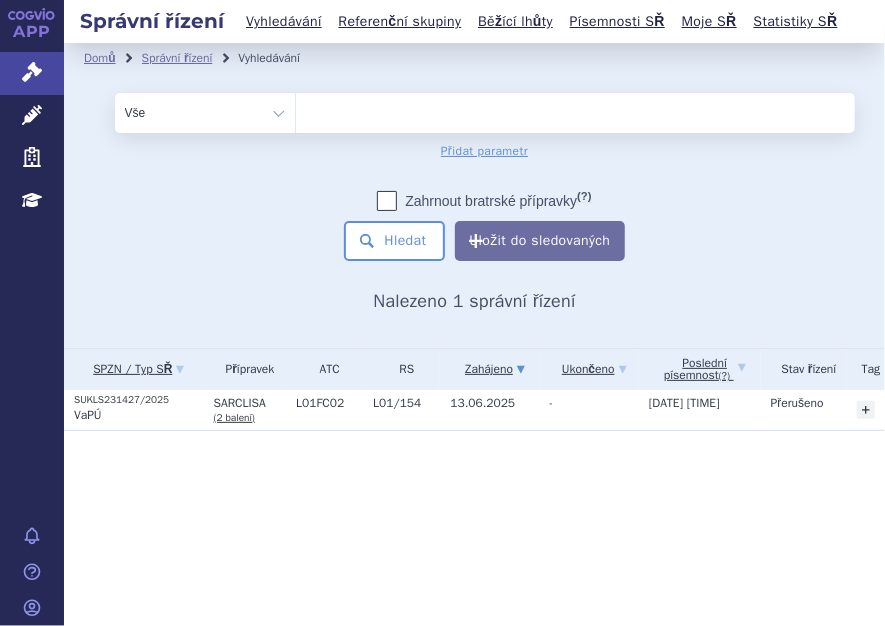 type on "SUKLS248177/2025" 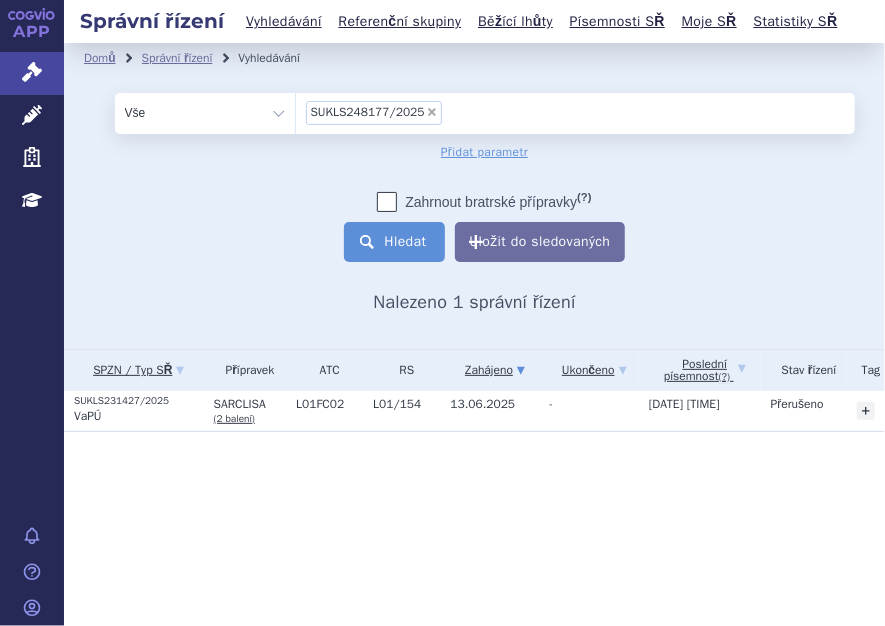 click on "Hledat" at bounding box center [394, 242] 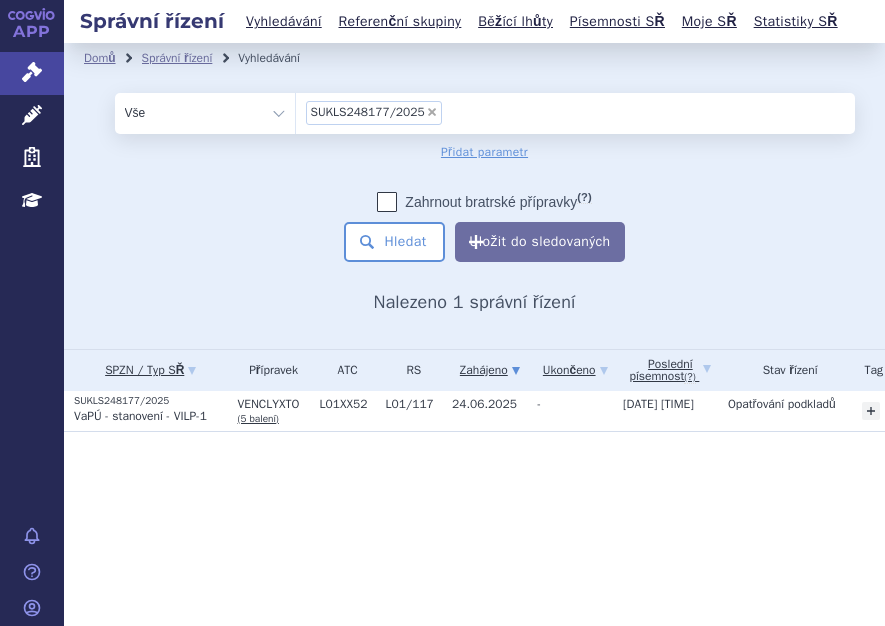 scroll, scrollTop: 0, scrollLeft: 0, axis: both 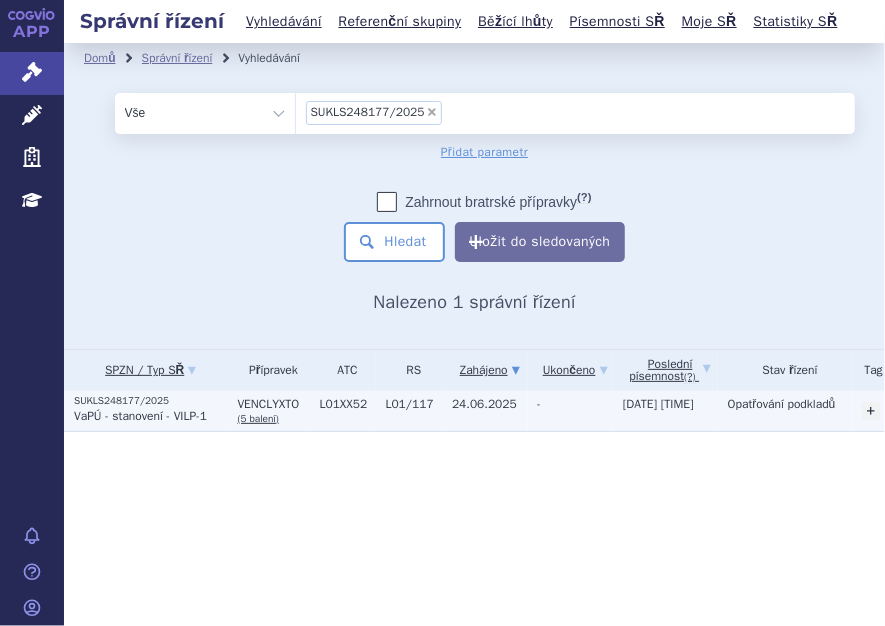 click on "SUKLS248177/2025" at bounding box center [150, 401] 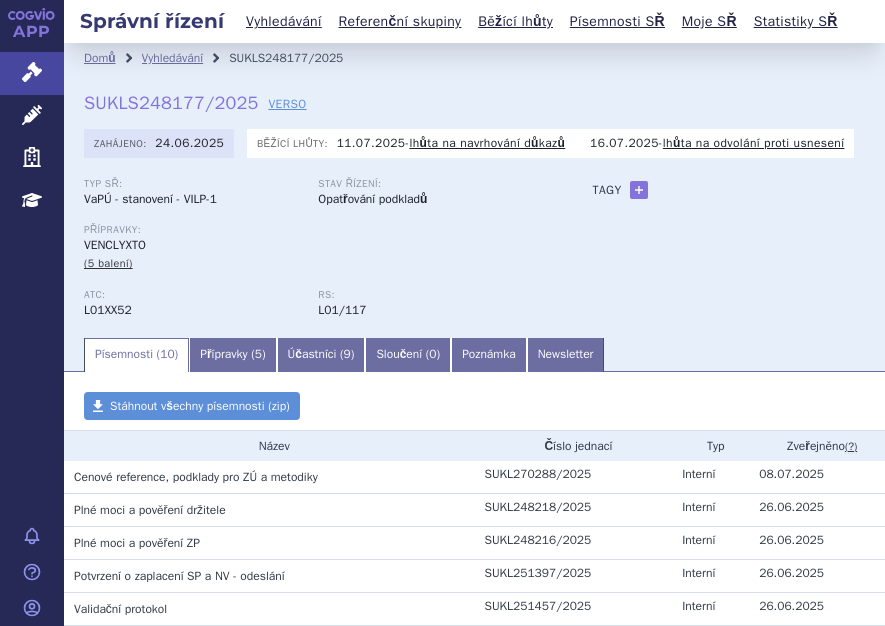 scroll, scrollTop: 0, scrollLeft: 0, axis: both 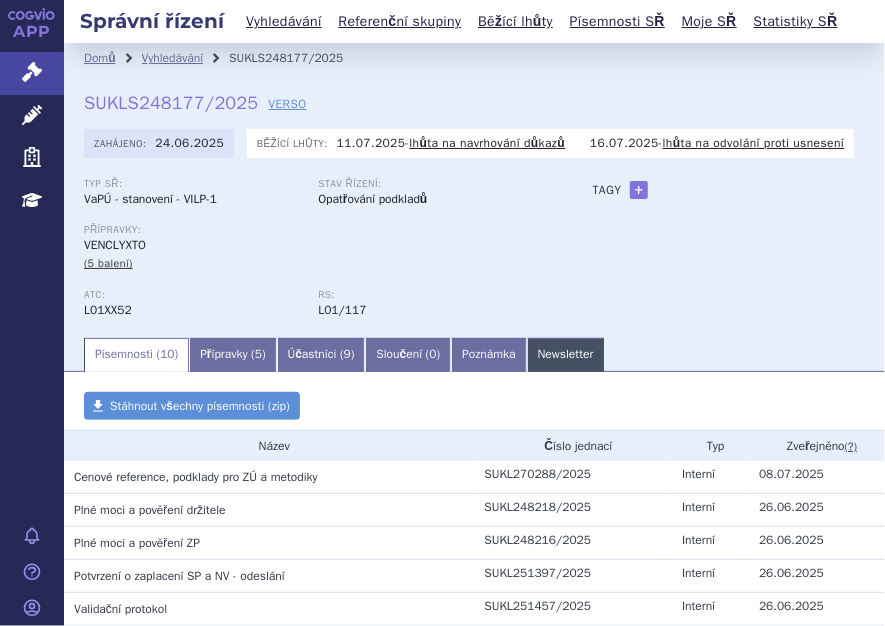 click on "Newsletter" at bounding box center [566, 355] 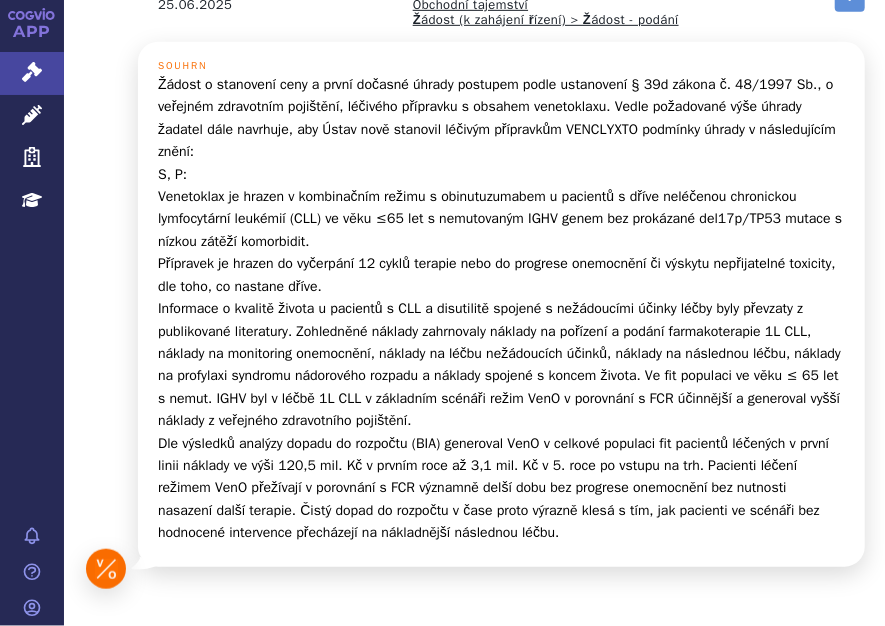 scroll, scrollTop: 438, scrollLeft: 0, axis: vertical 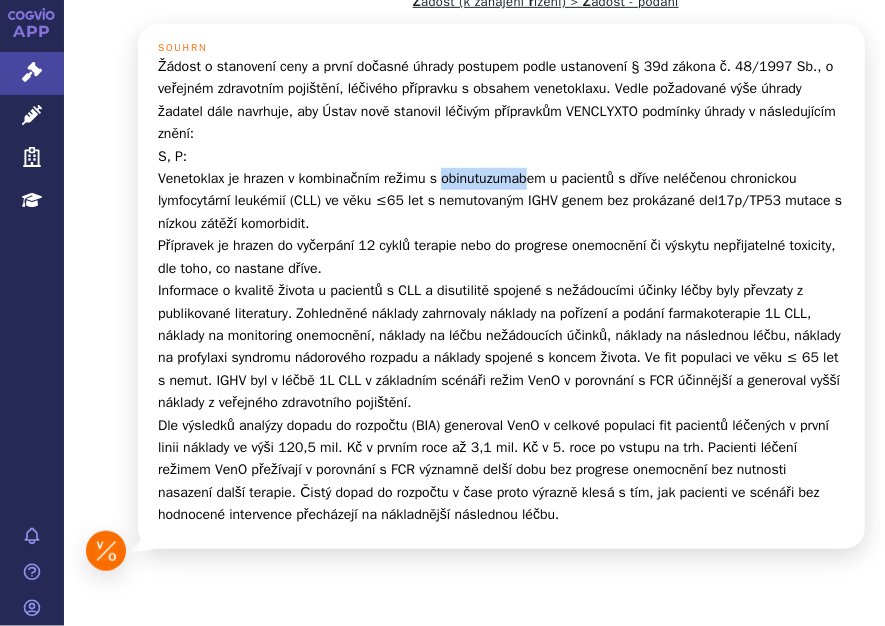 drag, startPoint x: 444, startPoint y: 218, endPoint x: 530, endPoint y: 221, distance: 86.05231 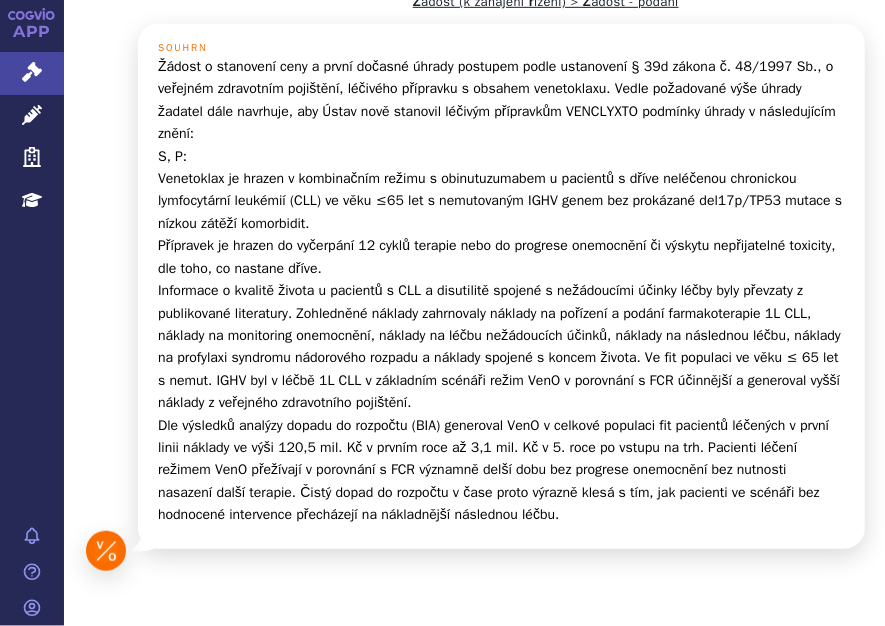 click on "Žádost o stanovení ceny a první dočasné úhrady postupem podle ustanovení § 39d zákona č. 48/1997 Sb., o veřejném zdravotním pojištění, léčivého přípravku s obsahem venetoklaxu. Vedle požadované výše úhrady žadatel dále navrhuje, aby Ústav nově stanovil léčivým přípravkům VENCLYXTO podmínky úhrady v následujícím znění:
S, P:
Venetoklax je hrazen v kombinačním režimu s obinutuzumabem u pacientů s dříve neléčenou chronickou lymfocytární leukémií (CLL) ve věku ≤65 let s nemutovaným IGHV genem bez prokázané del17p/TP53 mutace s nízkou zátěží komorbidit.
Přípravek je hrazen do vyčerpání 12 cyklů terapie nebo do progrese onemocnění či výskytu nepřijatelné toxicity, dle toho, co nastane dříve." at bounding box center [501, 291] 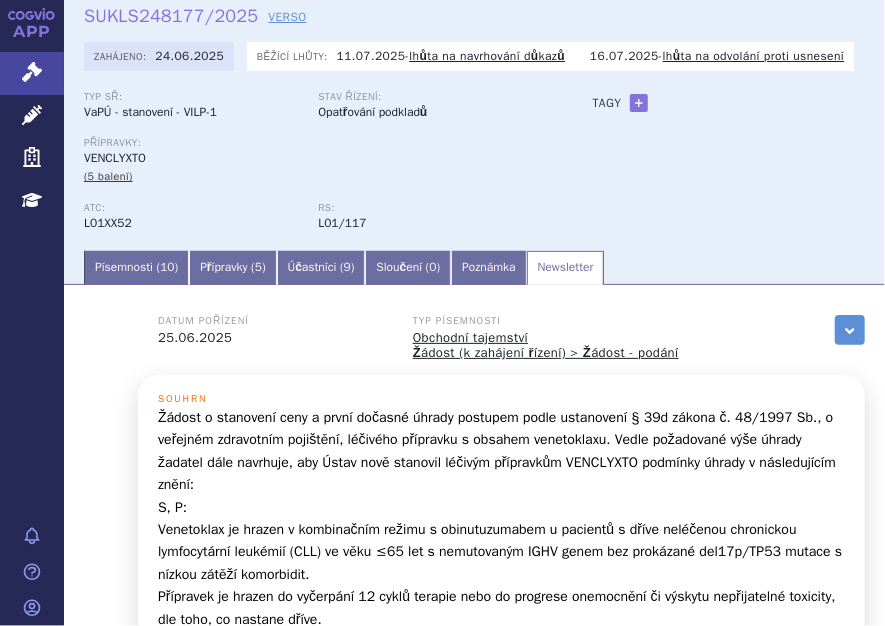 scroll, scrollTop: 0, scrollLeft: 0, axis: both 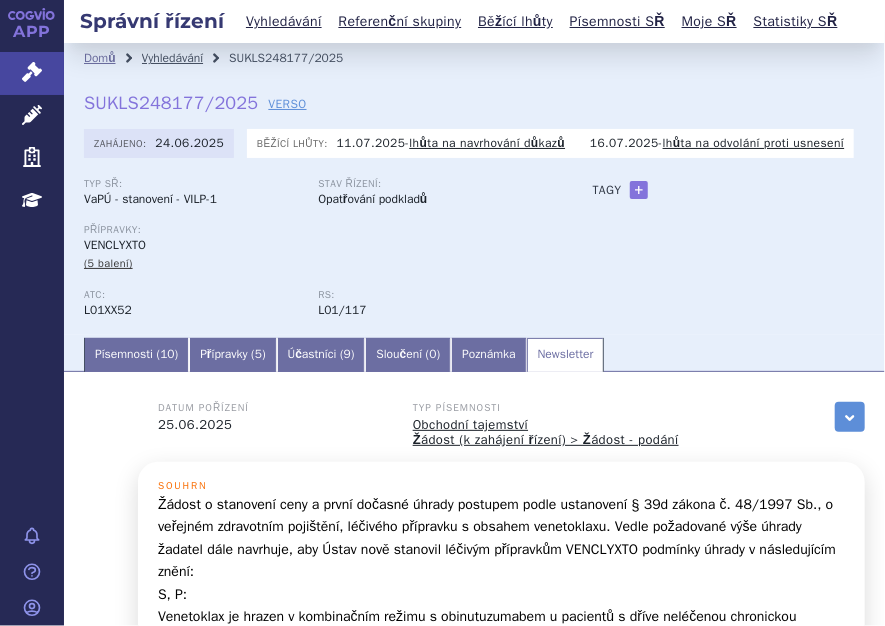 click on "Vyhledávání" at bounding box center [173, 58] 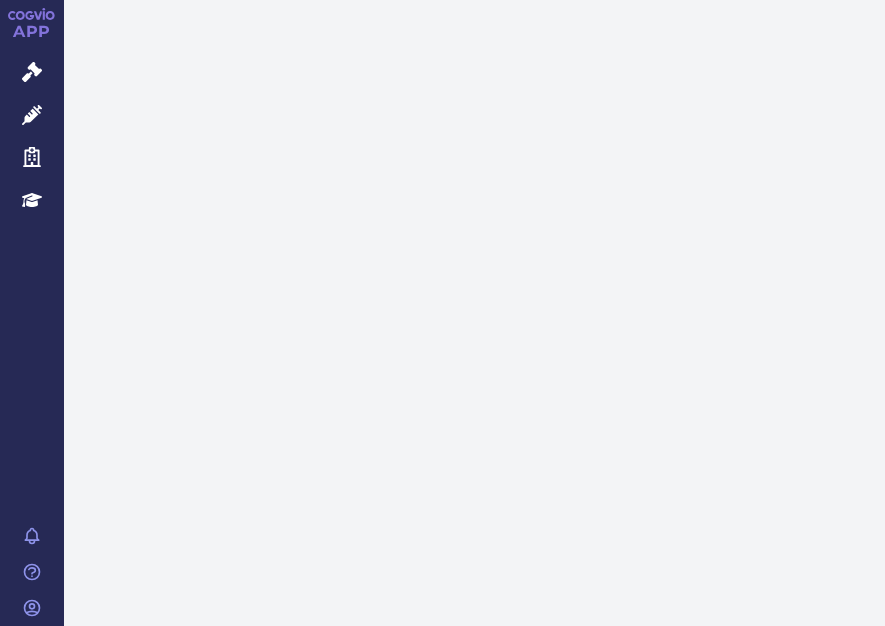 scroll, scrollTop: 0, scrollLeft: 0, axis: both 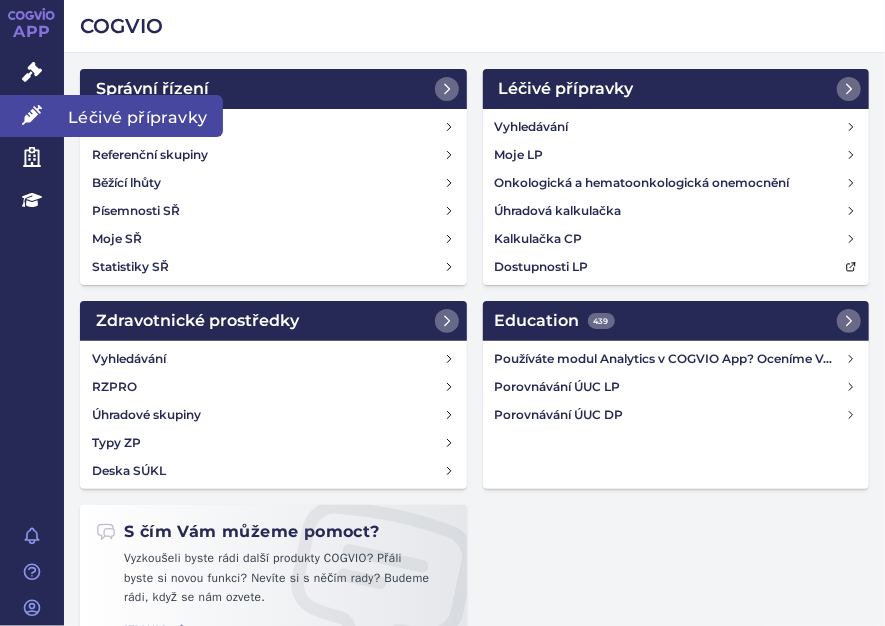 click at bounding box center (32, 115) 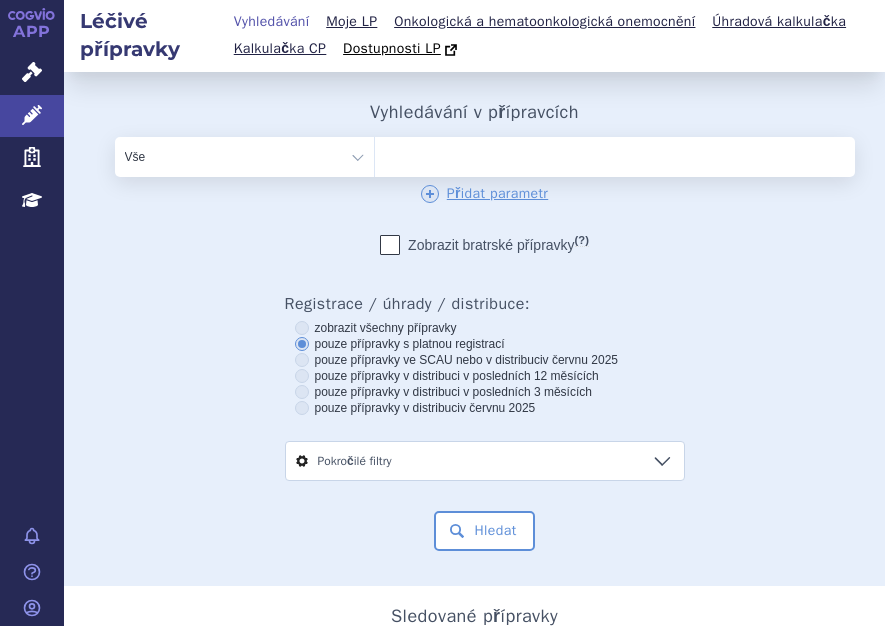 scroll, scrollTop: 0, scrollLeft: 0, axis: both 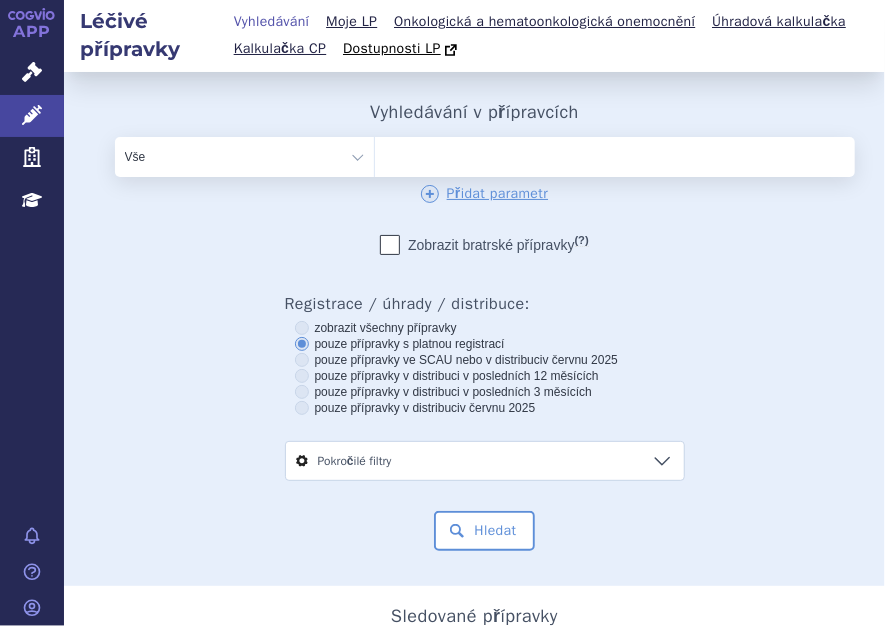 click at bounding box center (556, 153) 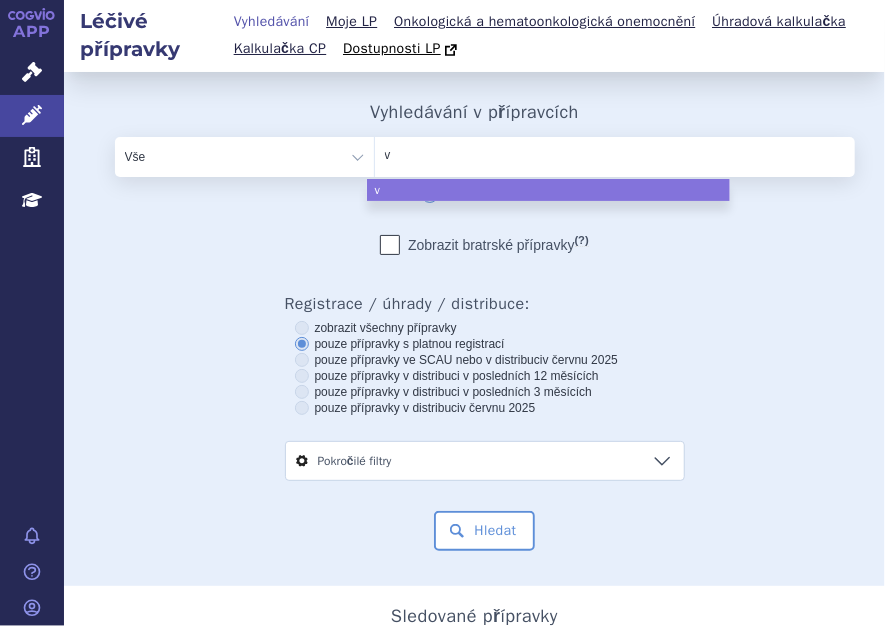 type on "ve" 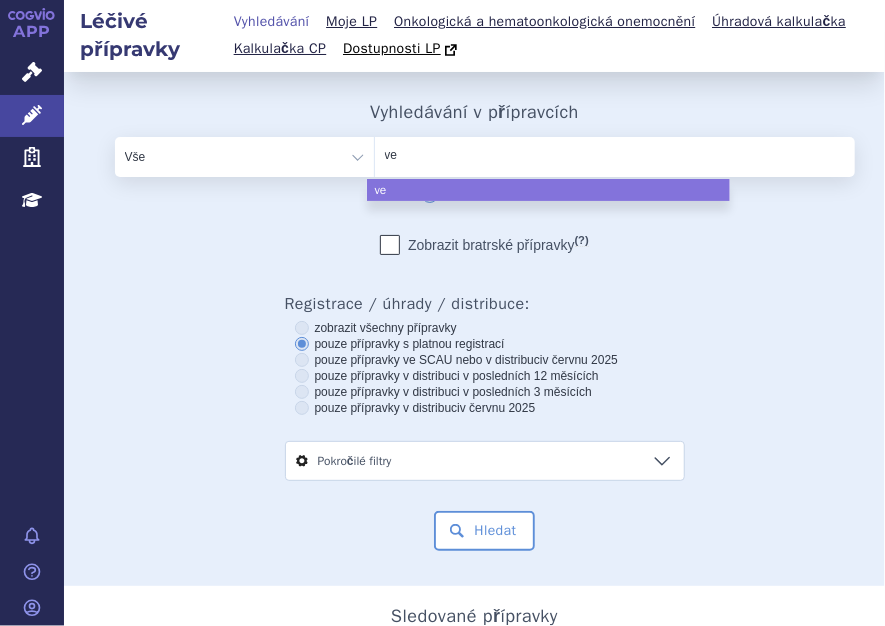 type on "ven" 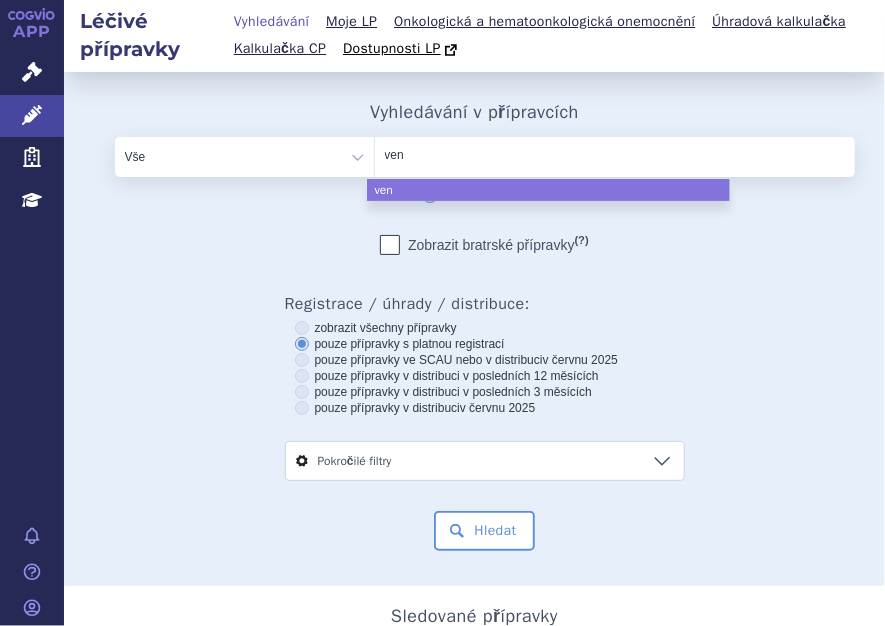 type on "venc" 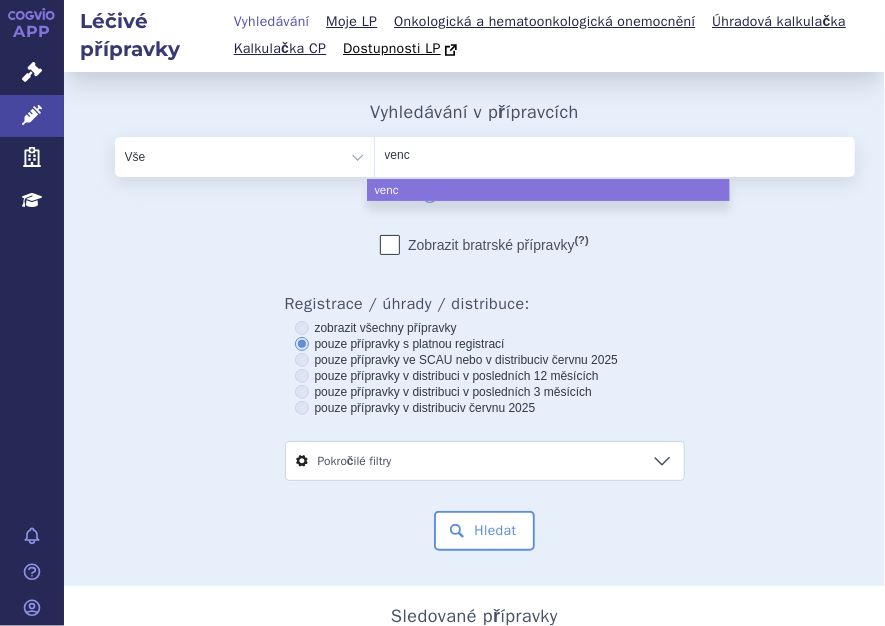 type on "vencl" 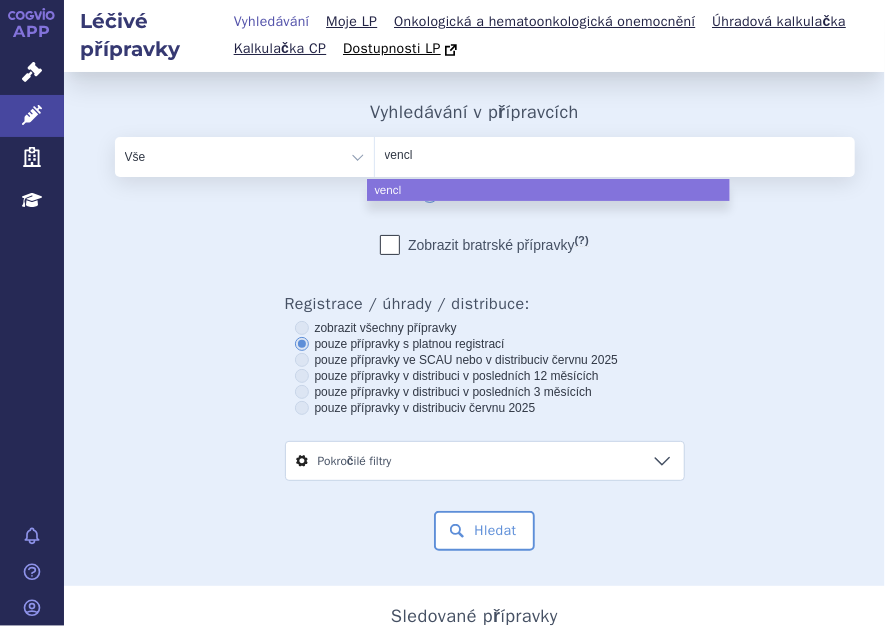 type on "vencly" 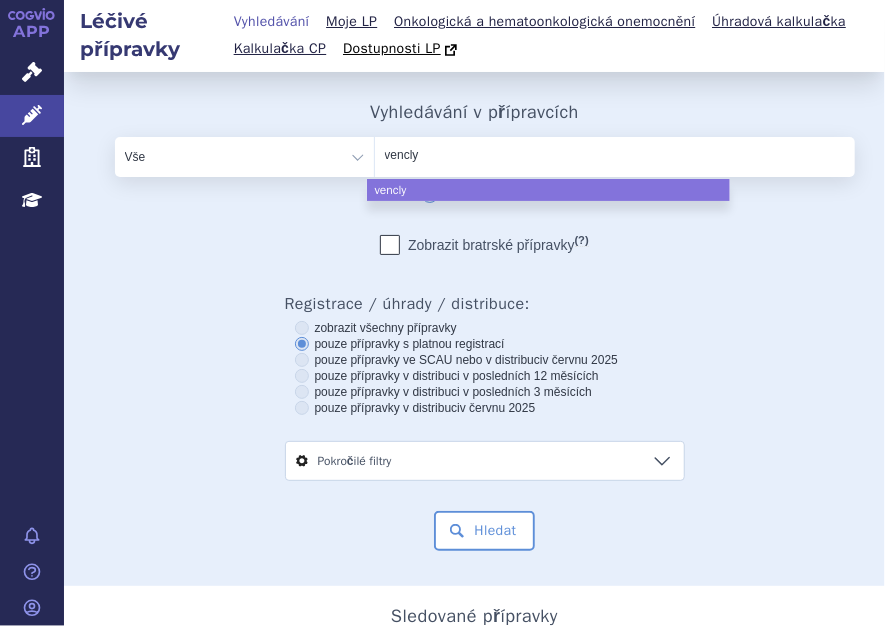 type on "venclyx" 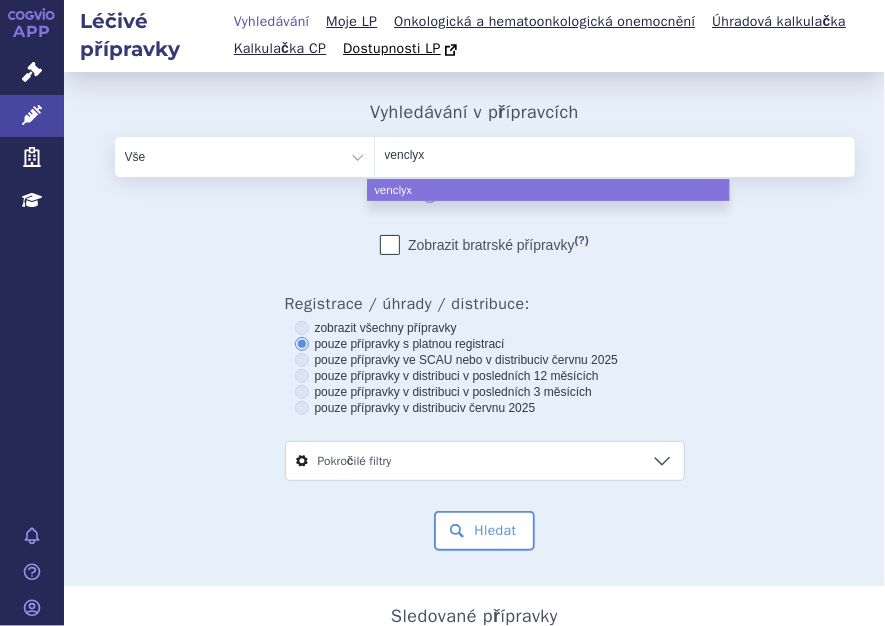 type on "venclyxt" 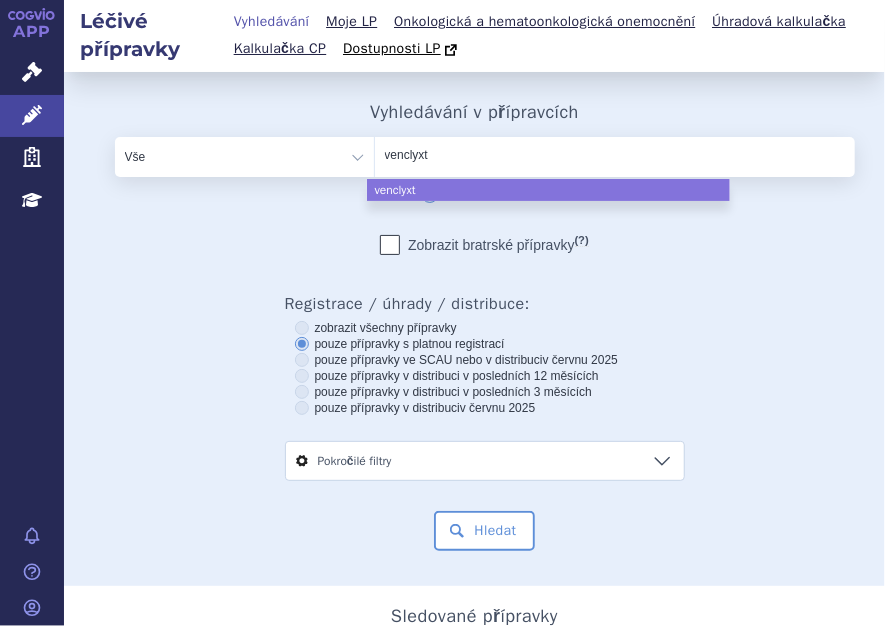 type on "venclyxto" 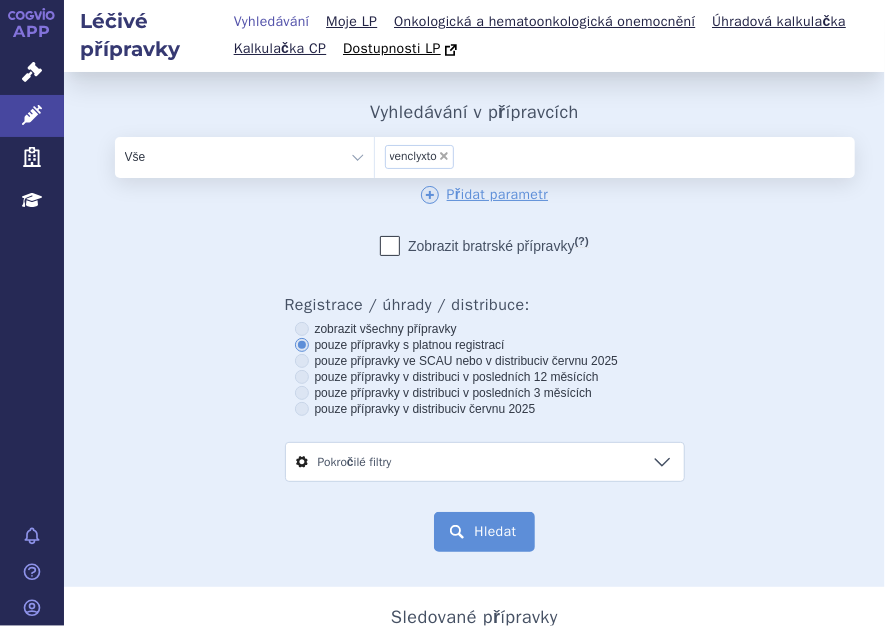 click on "Hledat" at bounding box center [484, 532] 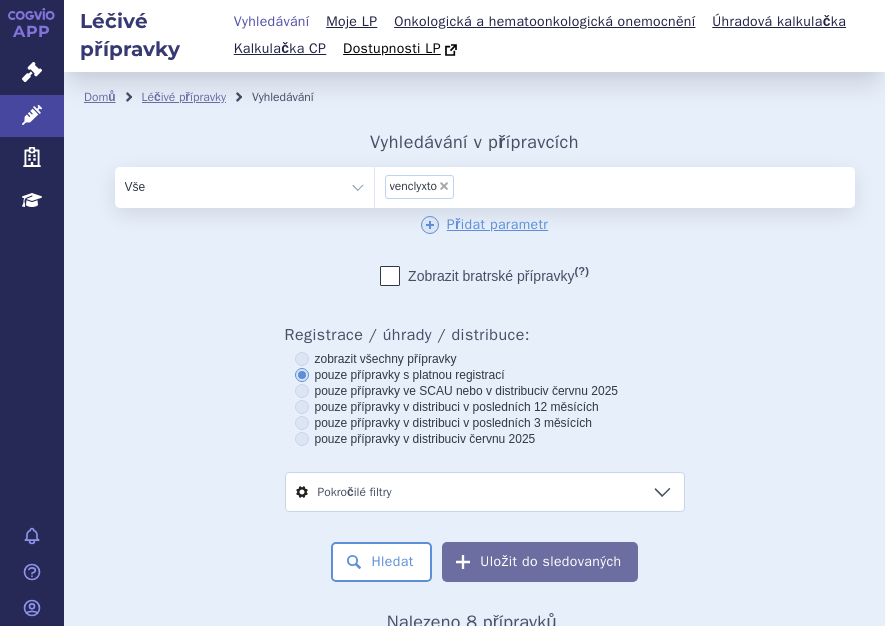 scroll, scrollTop: 0, scrollLeft: 0, axis: both 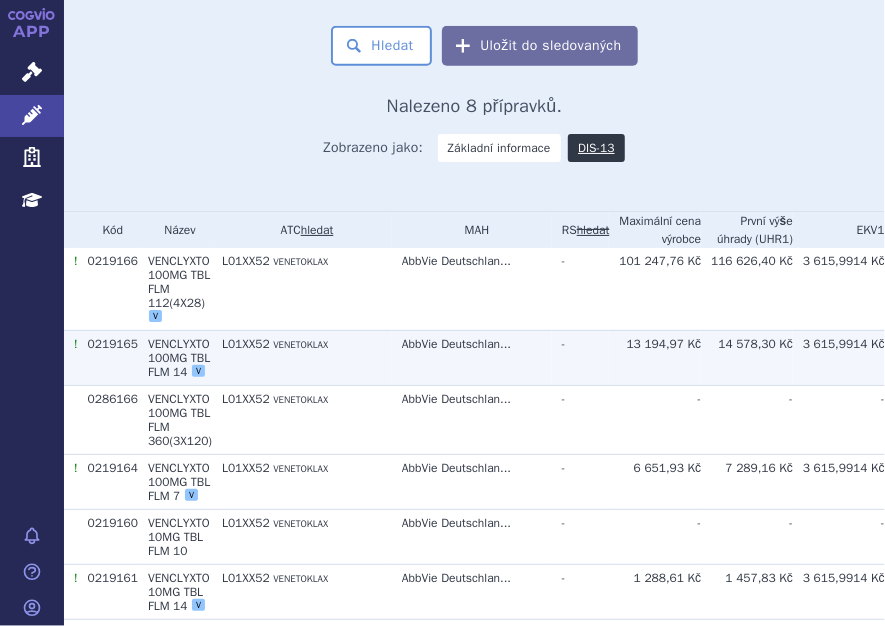 click on "L01XX52
VENETOKLAX" at bounding box center (302, 289) 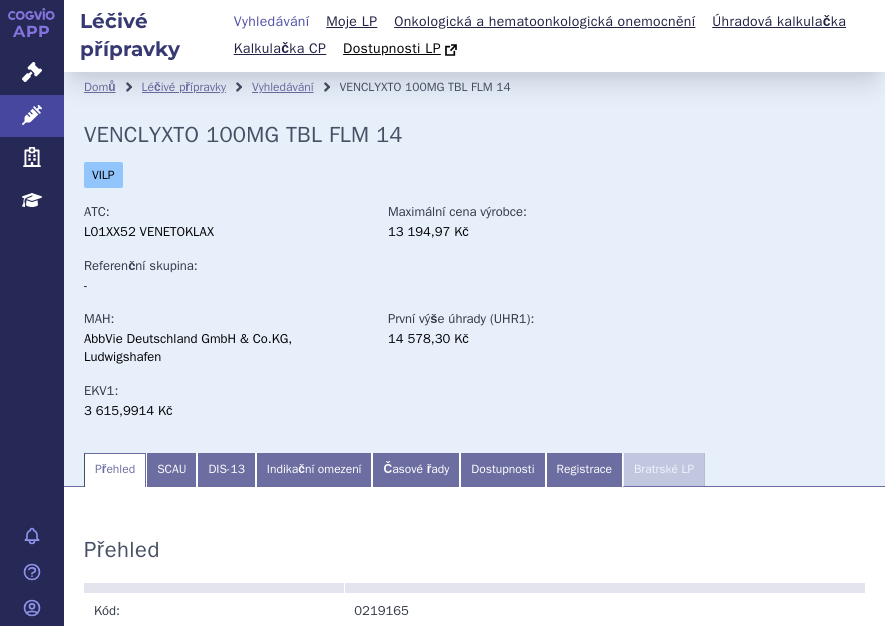 scroll, scrollTop: 0, scrollLeft: 0, axis: both 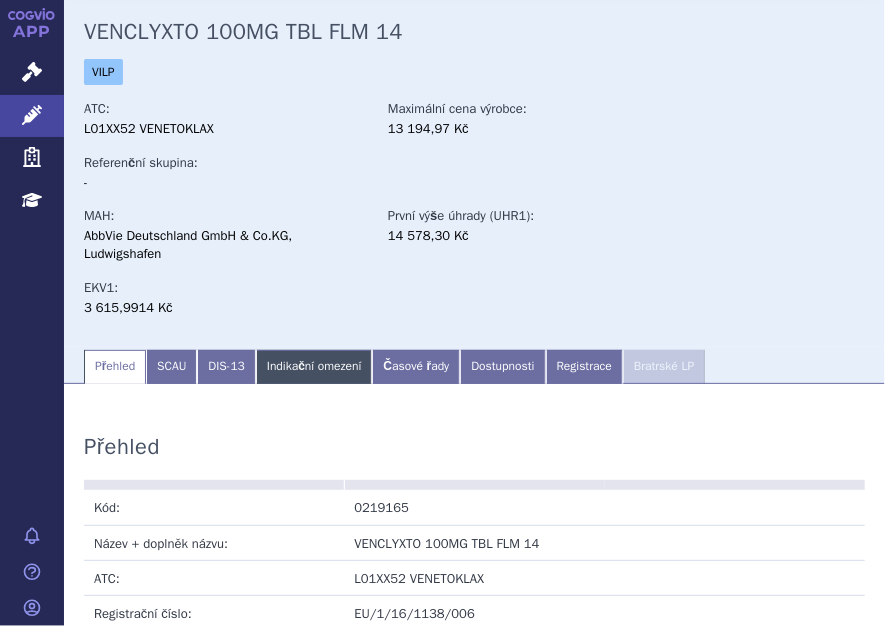 click on "Indikační omezení" at bounding box center [314, 367] 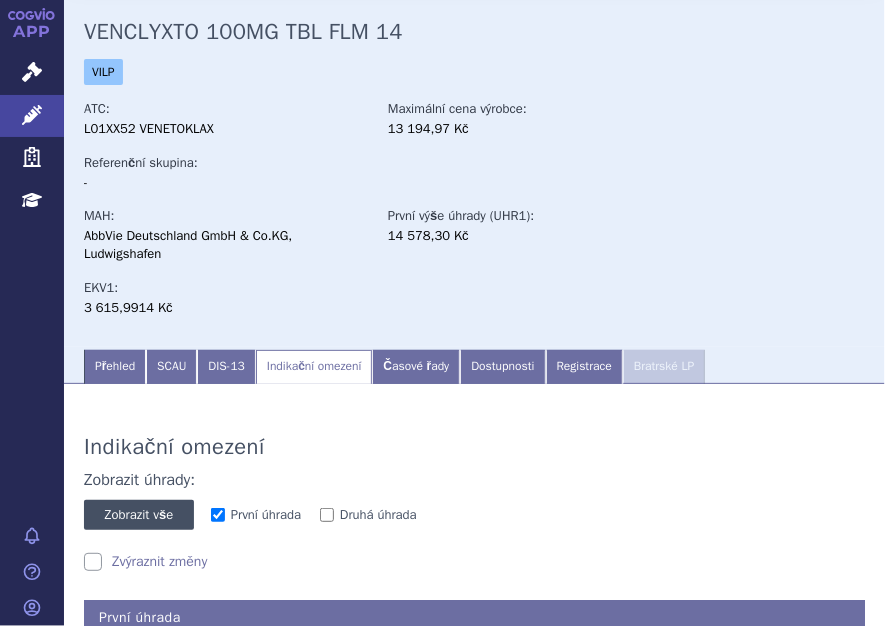 click on "Zobrazit vše" at bounding box center [139, 514] 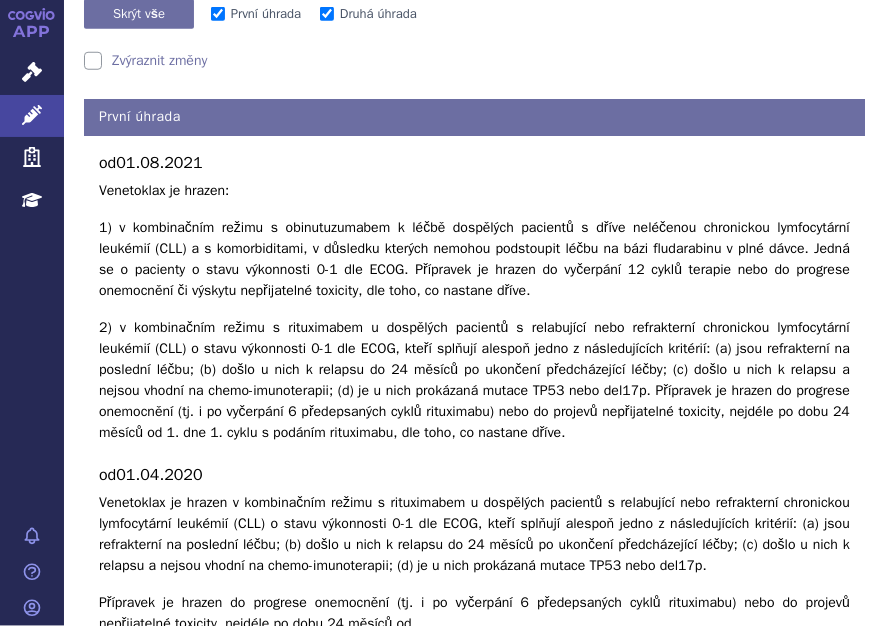 scroll, scrollTop: 611, scrollLeft: 0, axis: vertical 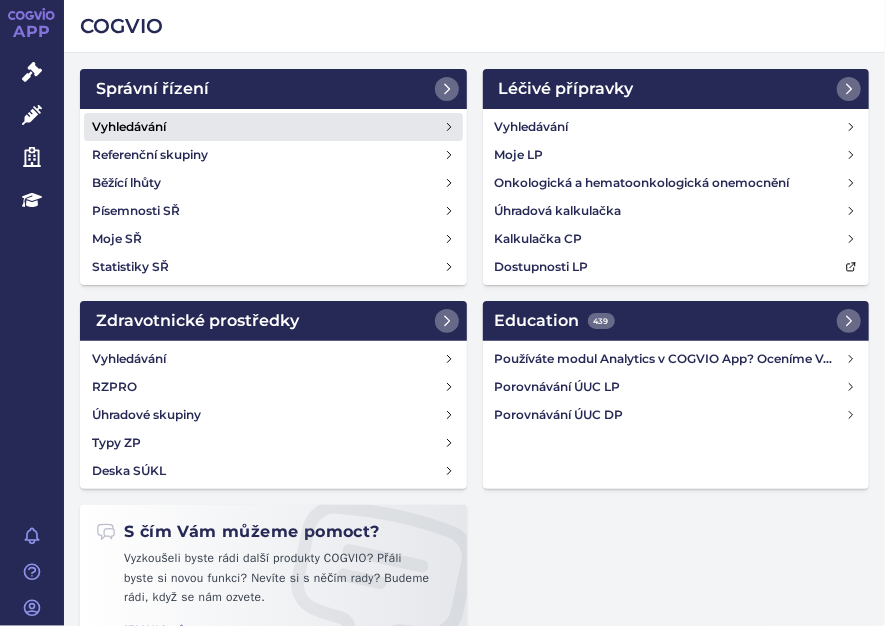 click on "Vyhledávání" at bounding box center (129, 127) 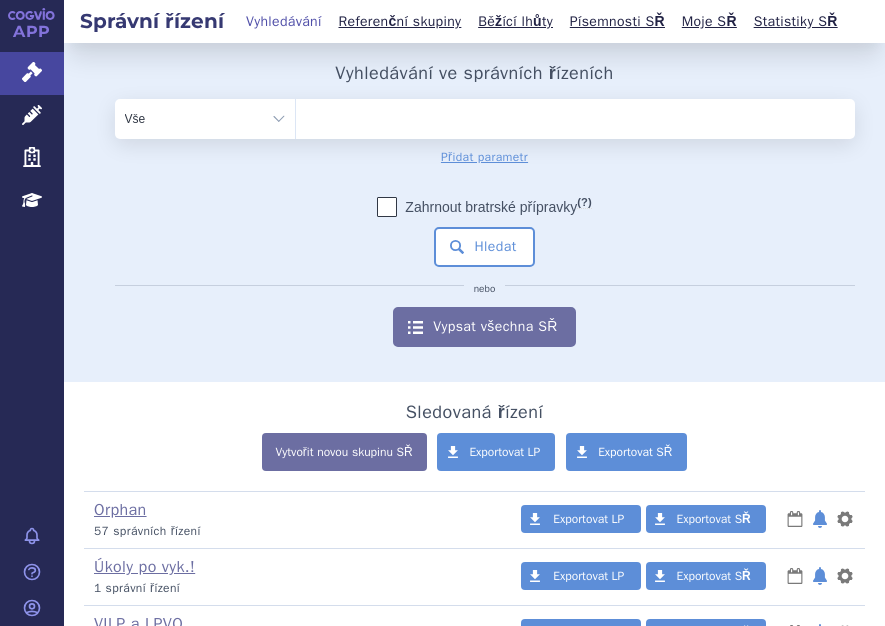 scroll, scrollTop: 0, scrollLeft: 0, axis: both 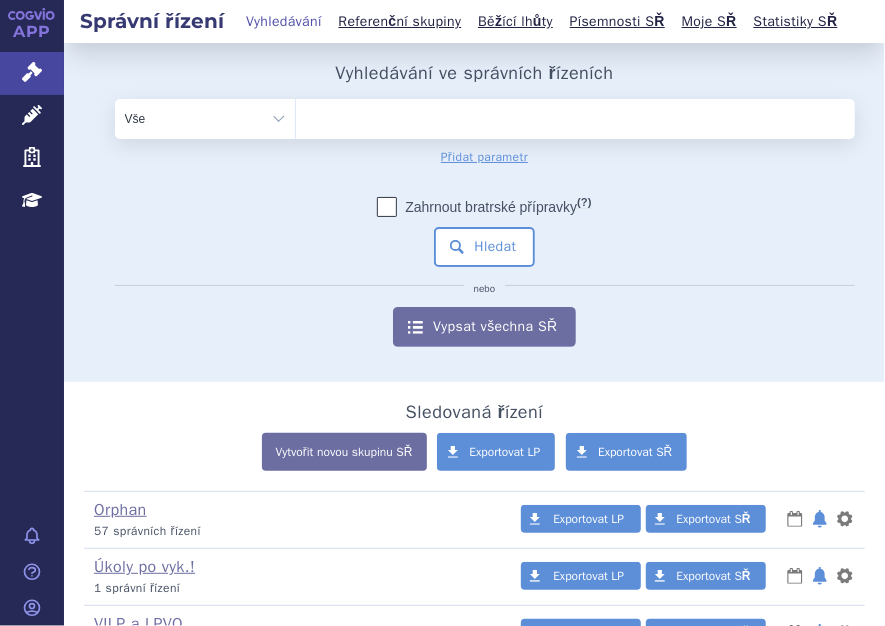click on "Vše
Spisová značka
Typ SŘ
Přípravek/SUKL kód
Účastník/Držitel" at bounding box center [205, 119] 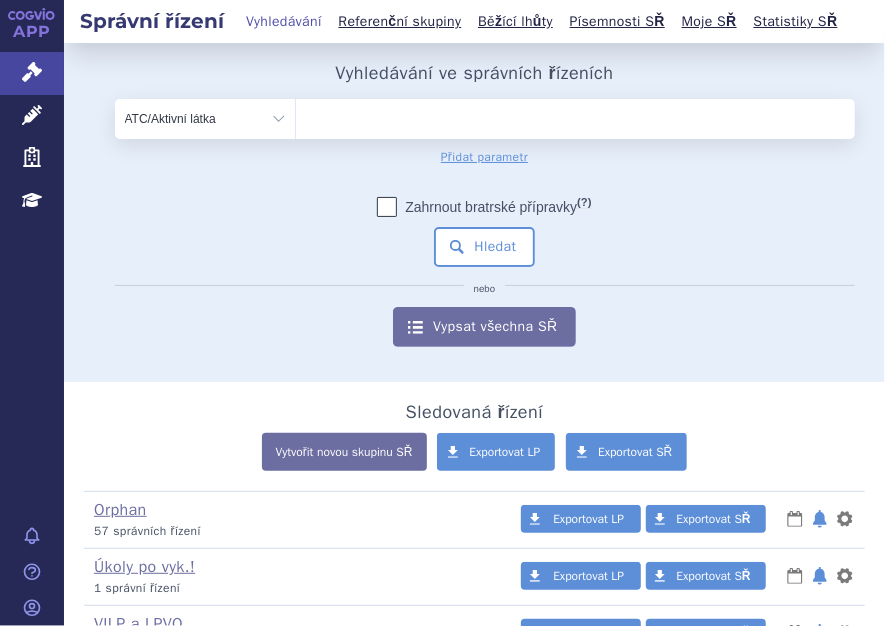 click on "Vše
Spisová značka
Typ SŘ
Přípravek/SUKL kód
Účastník/Držitel" at bounding box center [205, 119] 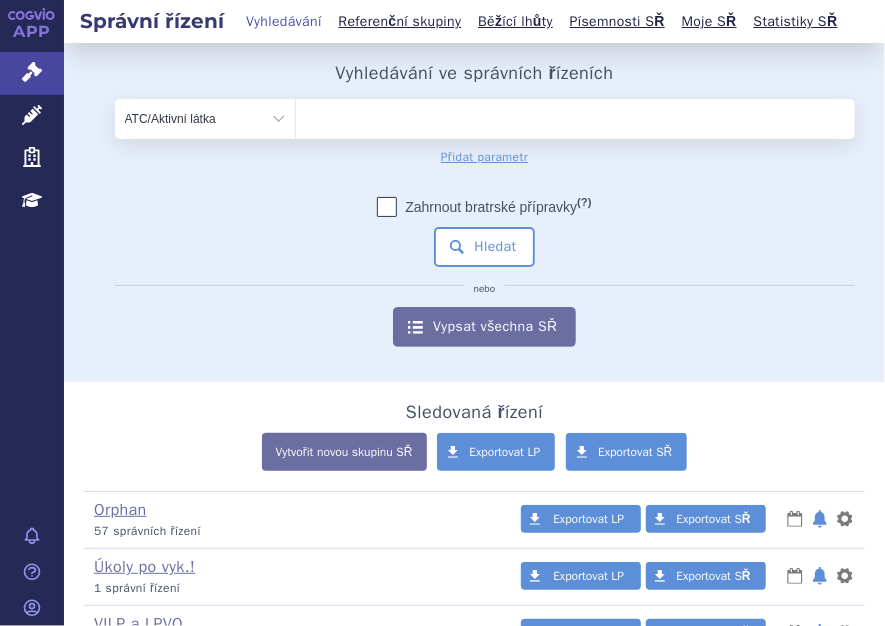 click at bounding box center (575, 115) 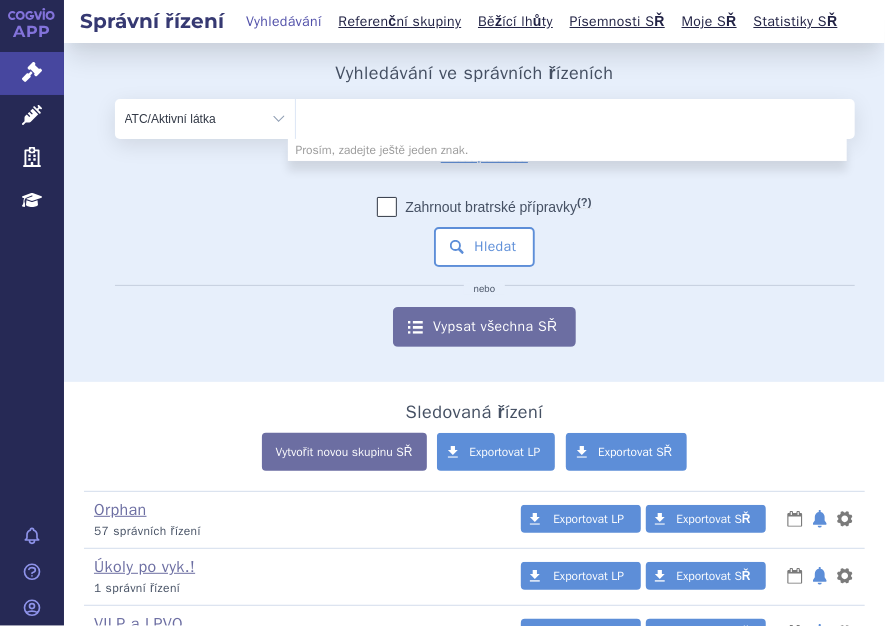 paste on "obinutuzumab" 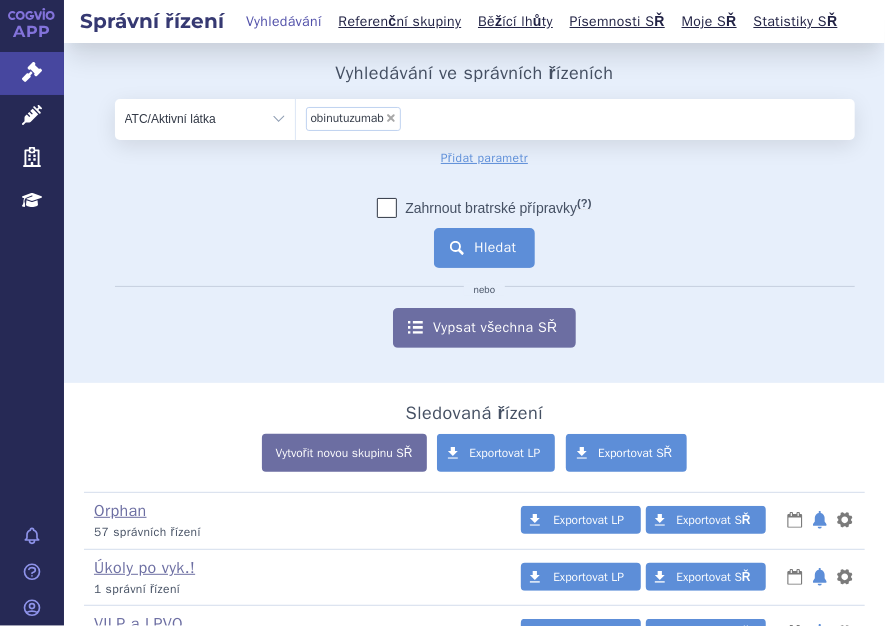 click on "Hledat" at bounding box center (484, 248) 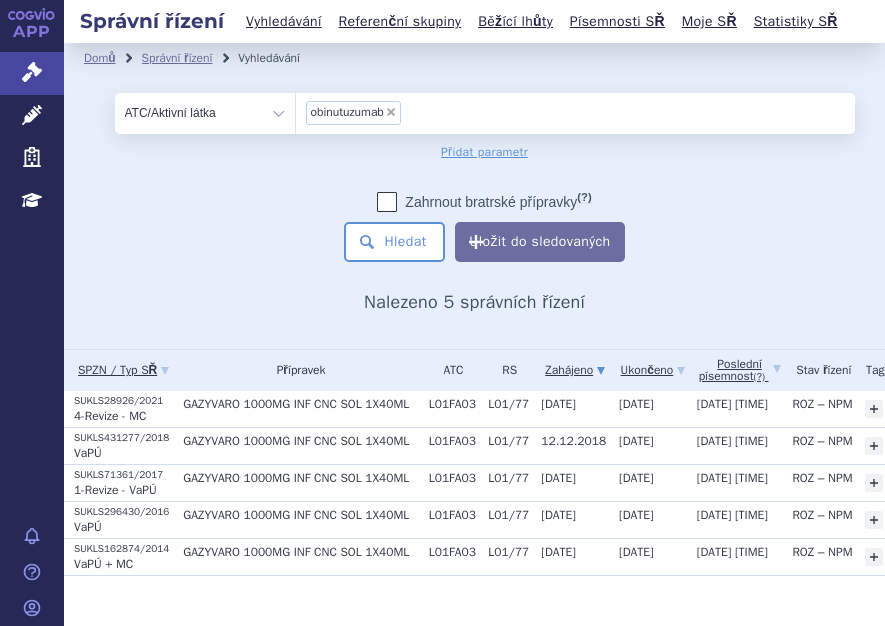 scroll, scrollTop: 0, scrollLeft: 0, axis: both 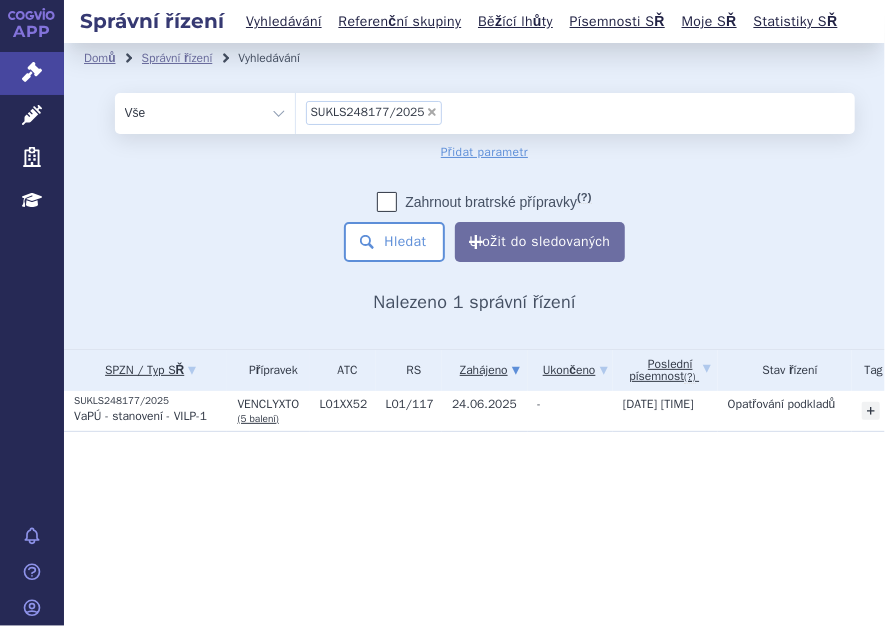 click on "×" at bounding box center [432, 112] 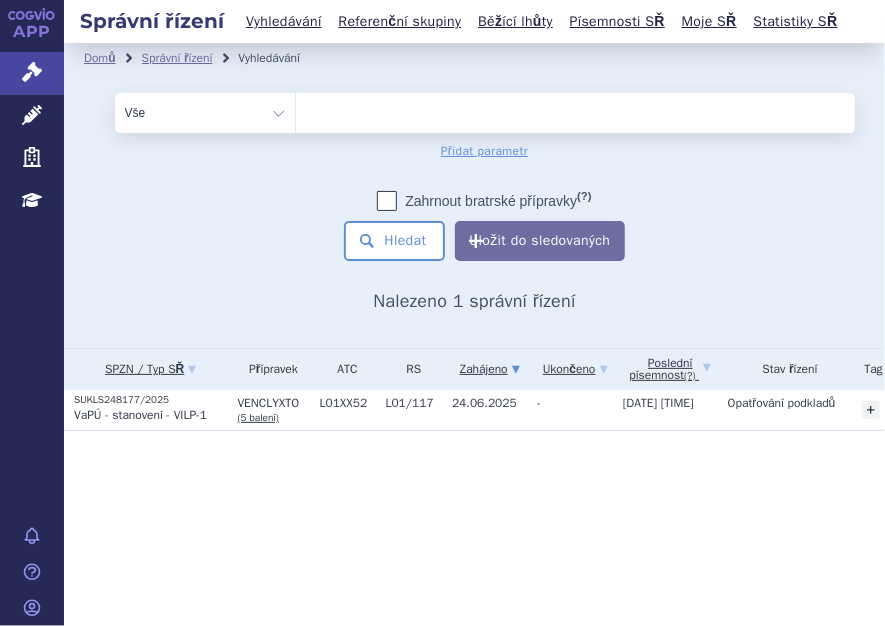 type on "SUKLS178878/2025" 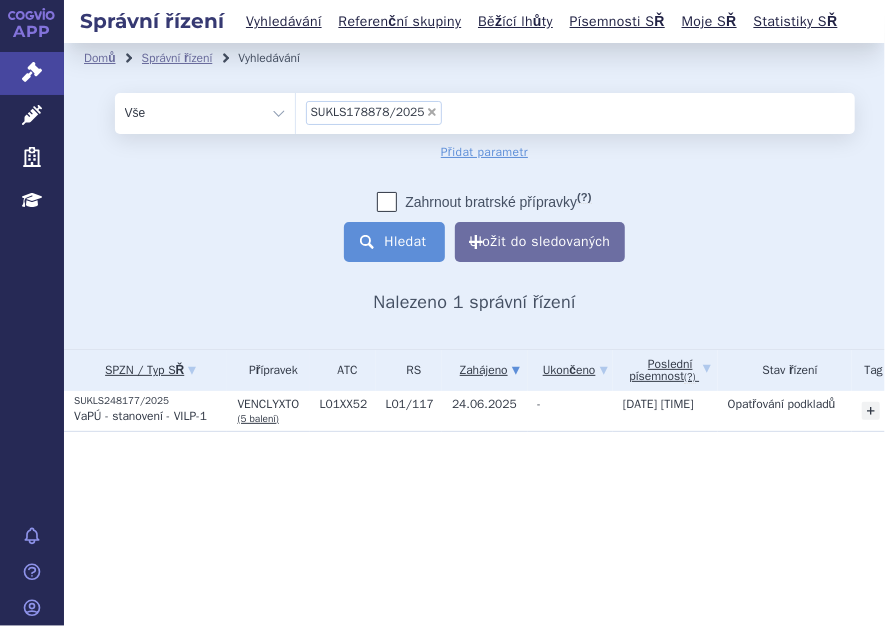 click on "Hledat" at bounding box center [394, 242] 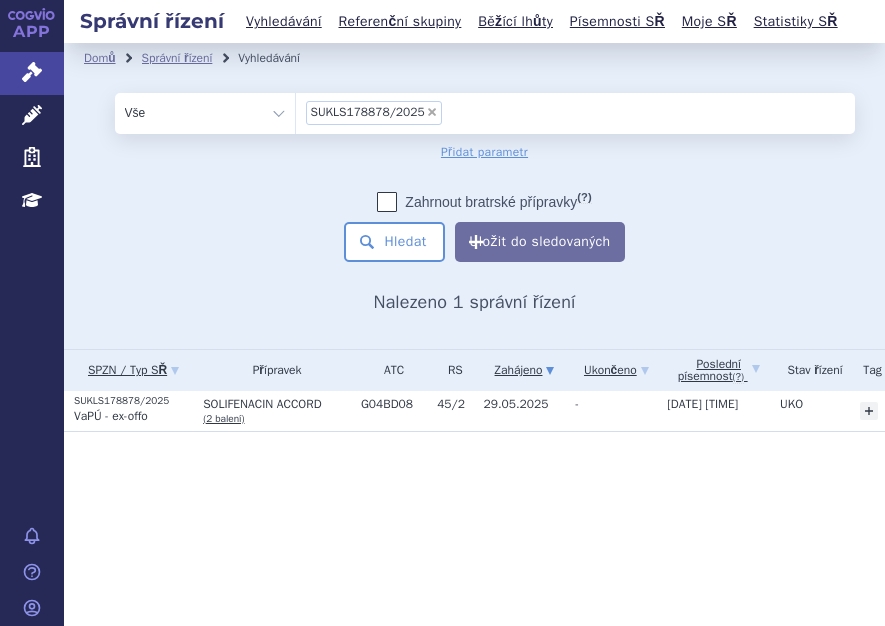 scroll, scrollTop: 0, scrollLeft: 0, axis: both 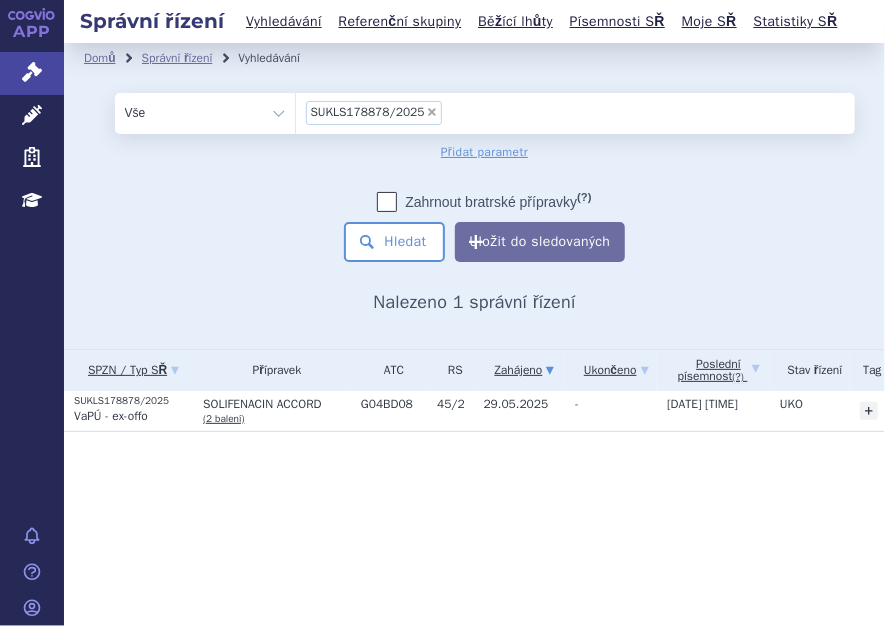 click on "× SUKLS178878/2025" at bounding box center (575, 111) 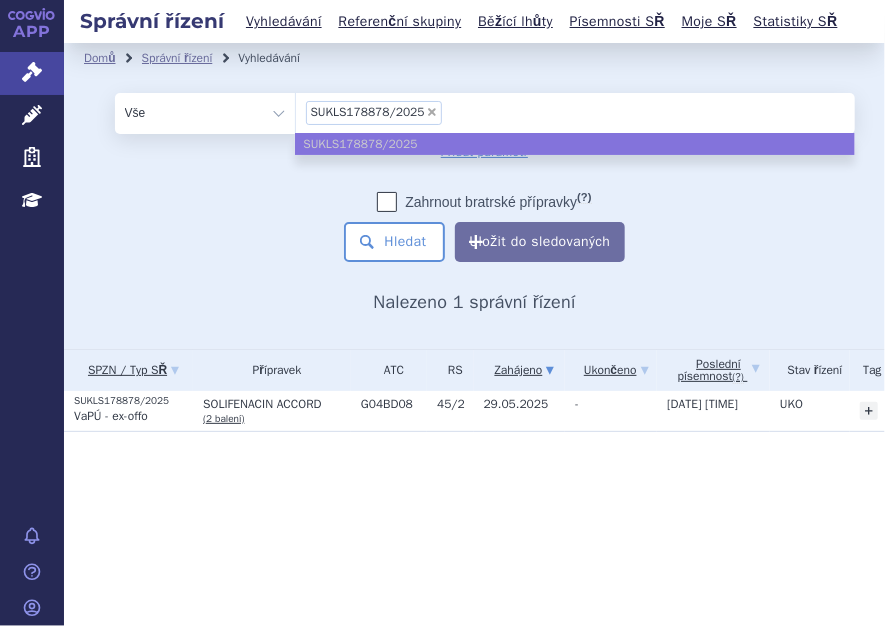 click on "×" at bounding box center [432, 112] 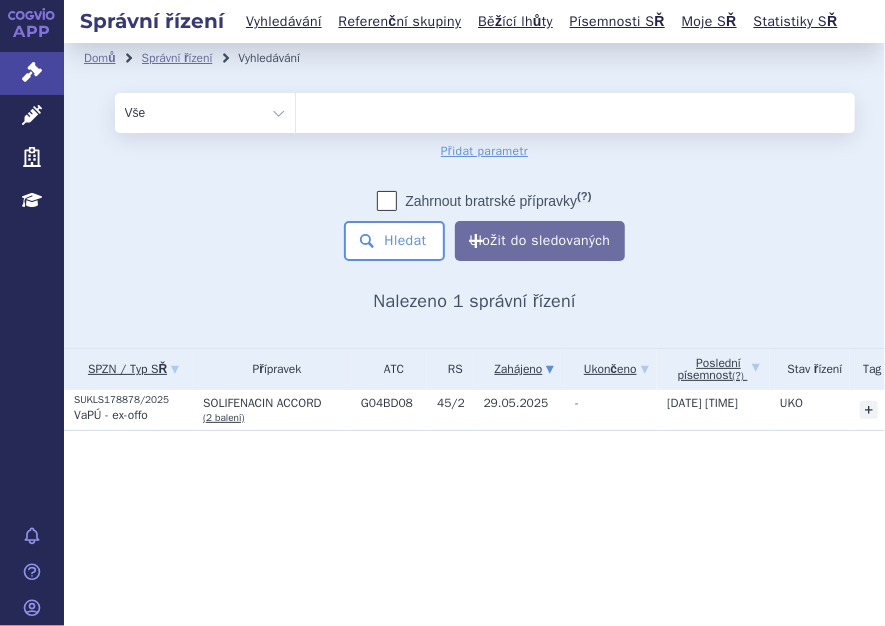 type on "SUKLS170387/2025" 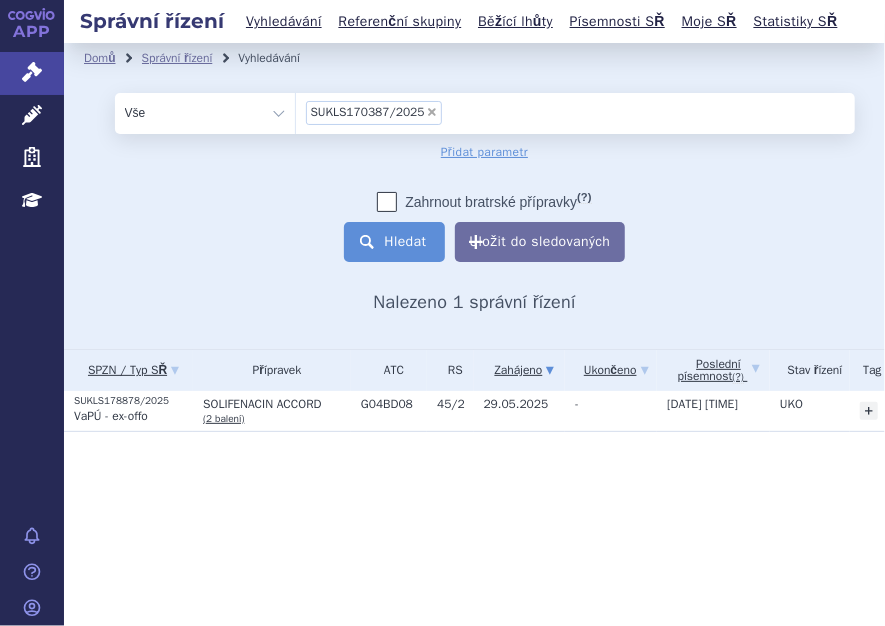 click on "Hledat" at bounding box center [394, 242] 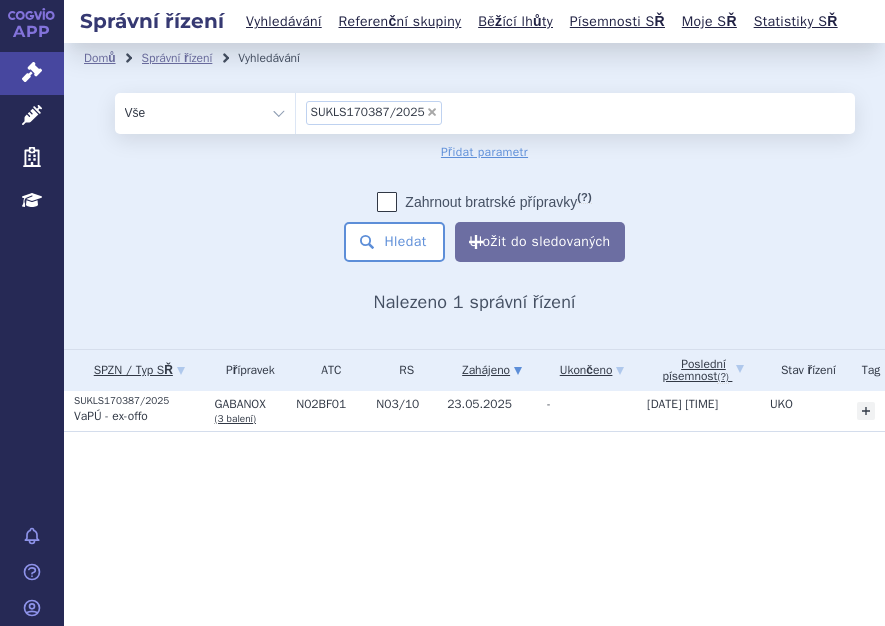 scroll, scrollTop: 0, scrollLeft: 0, axis: both 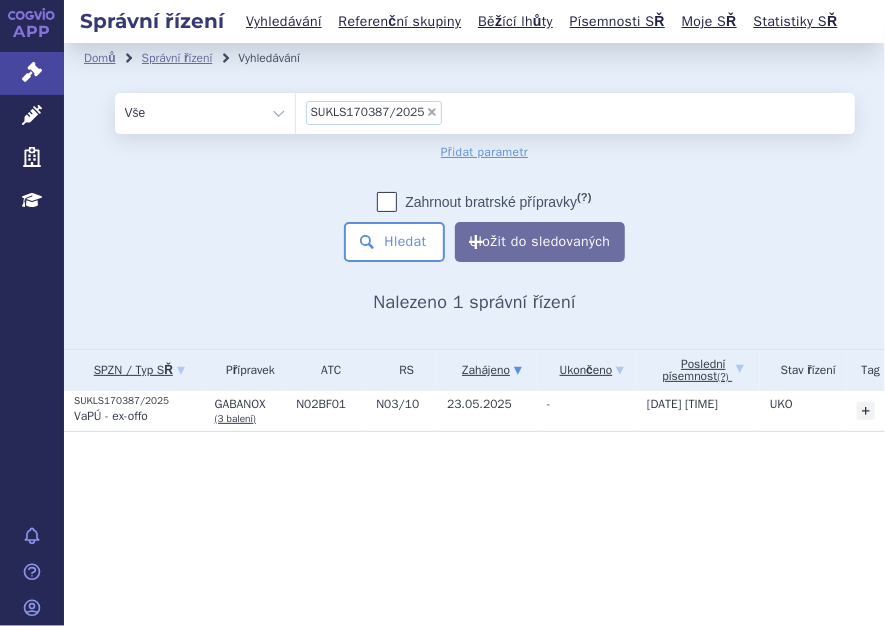 click on "× SUKLS170387/2025" at bounding box center [575, 111] 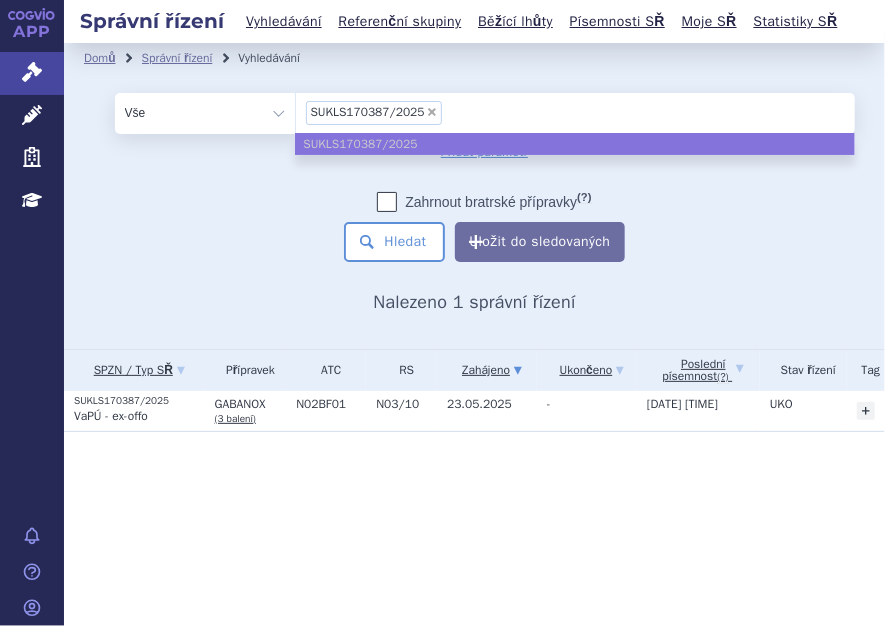 click on "×" at bounding box center (432, 112) 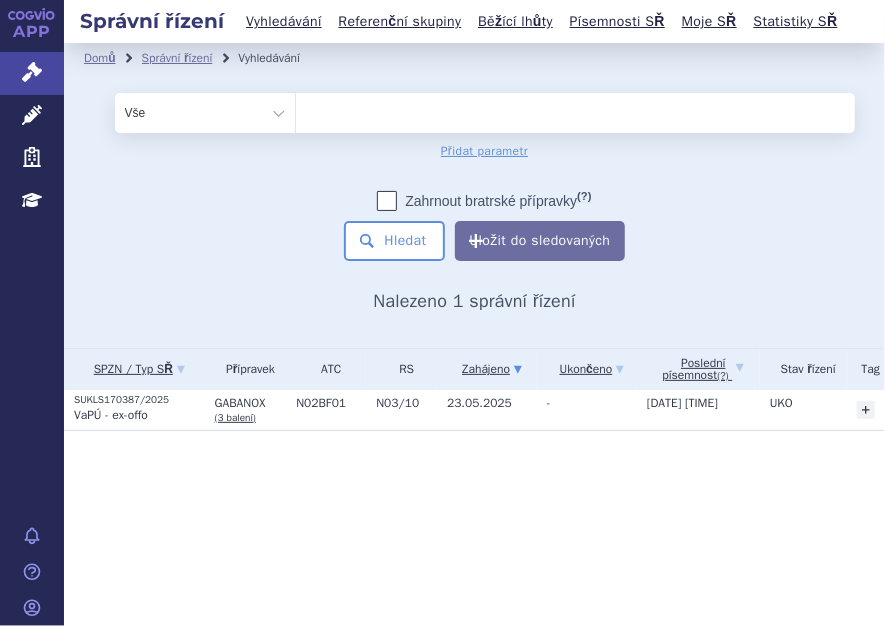 type on "SUKLS216932/2025" 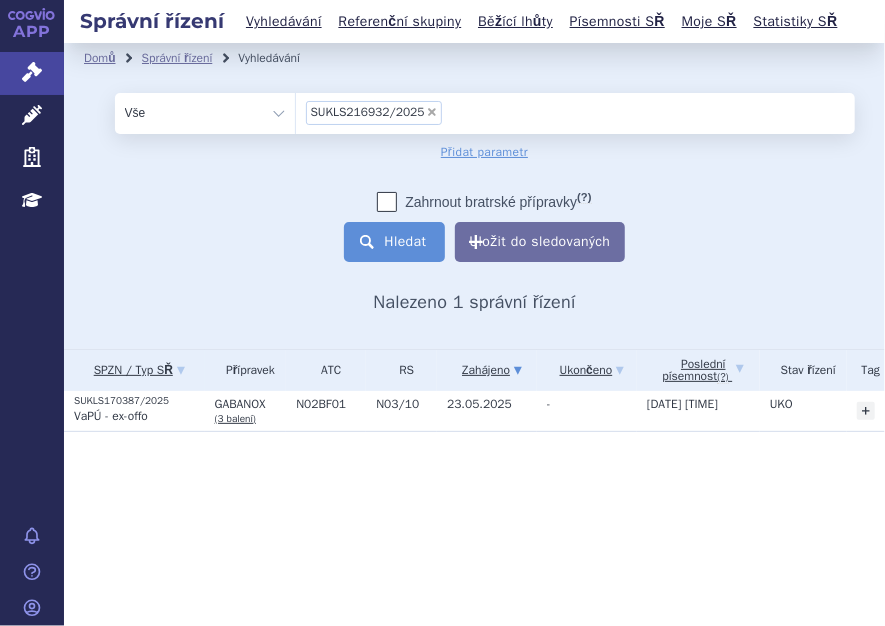 click on "Hledat" at bounding box center [394, 242] 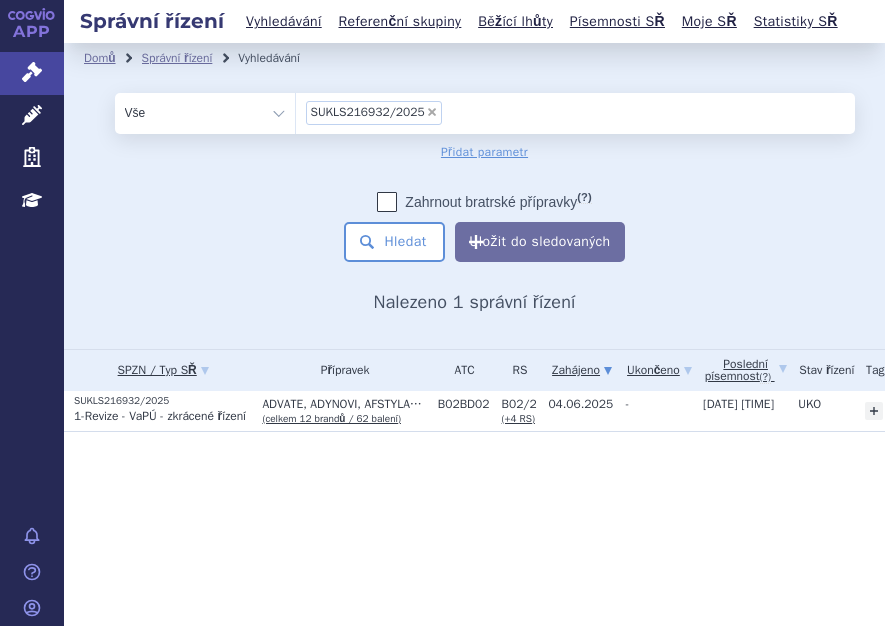 scroll, scrollTop: 0, scrollLeft: 0, axis: both 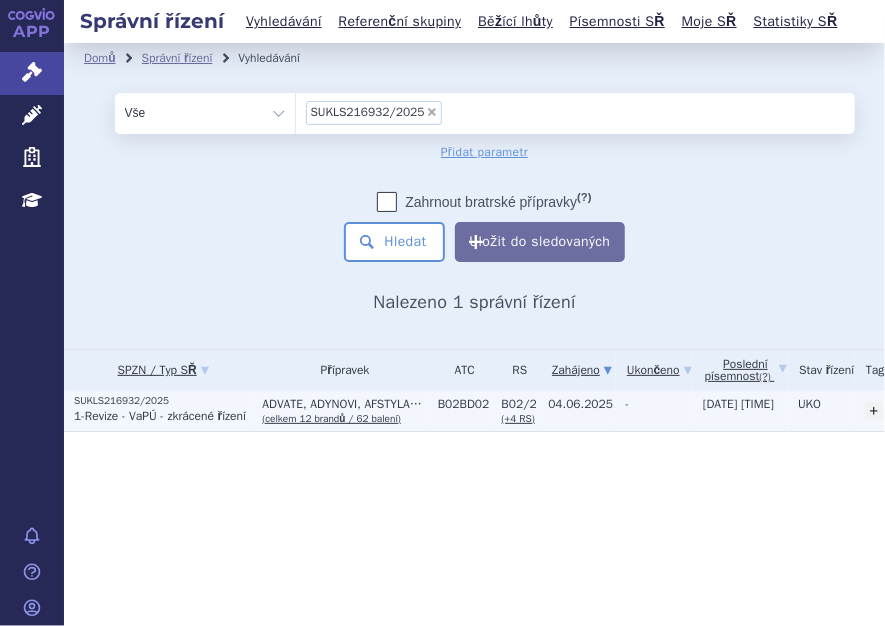 click on "1-Revize - VaPÚ - zkrácené řízení" at bounding box center (160, 416) 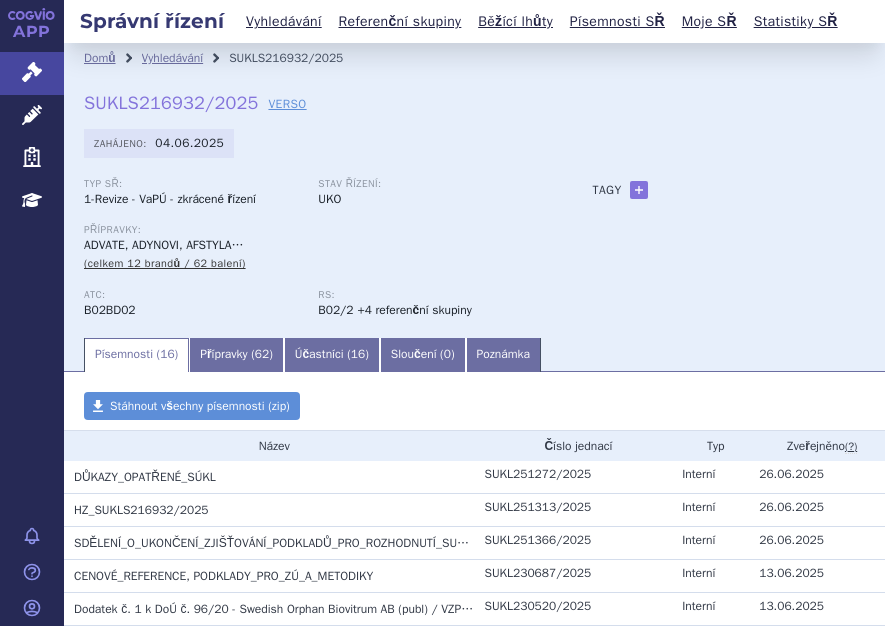 scroll, scrollTop: 0, scrollLeft: 0, axis: both 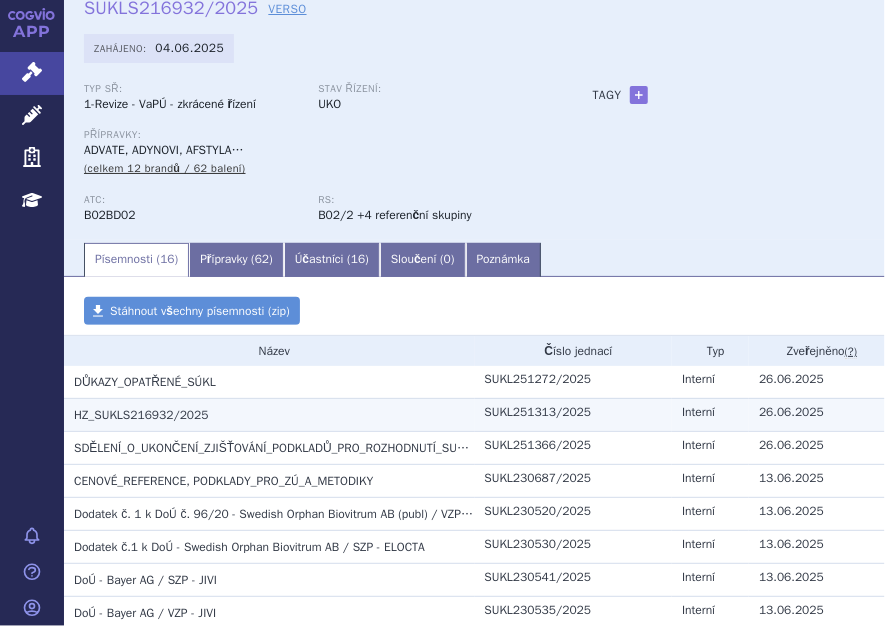 click on "HZ_SUKLS216932/2025" at bounding box center [274, 382] 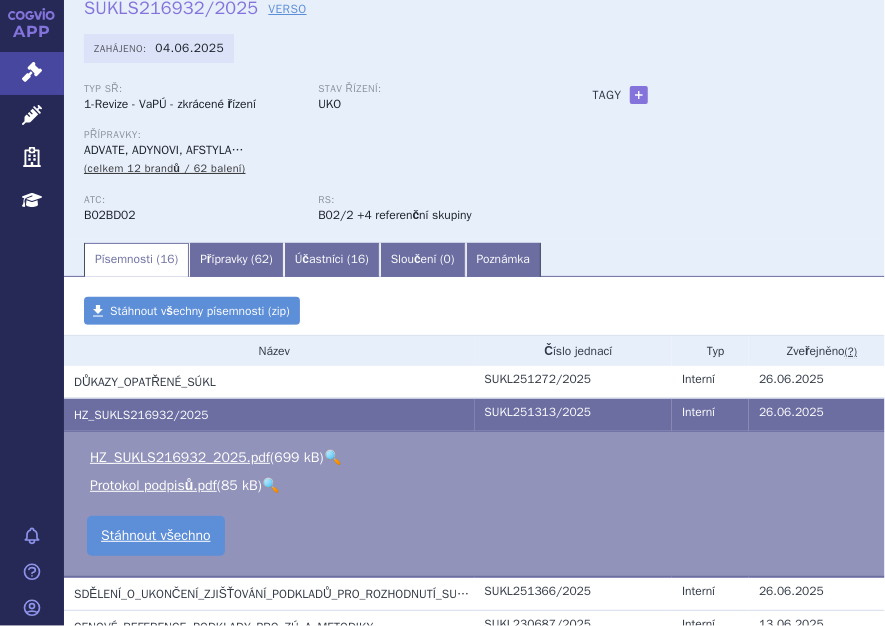 click on "🔍" at bounding box center (332, 457) 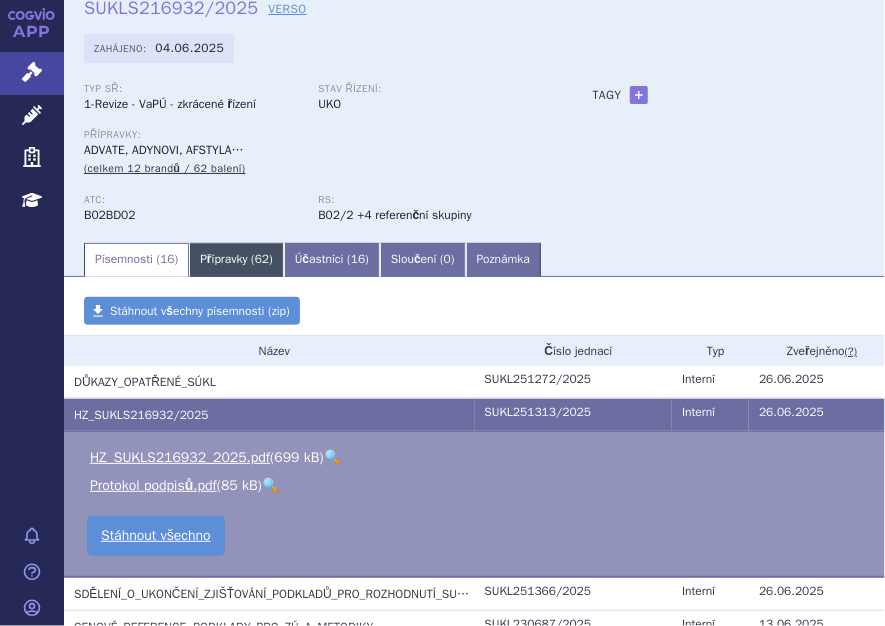 click on "62" at bounding box center [262, 259] 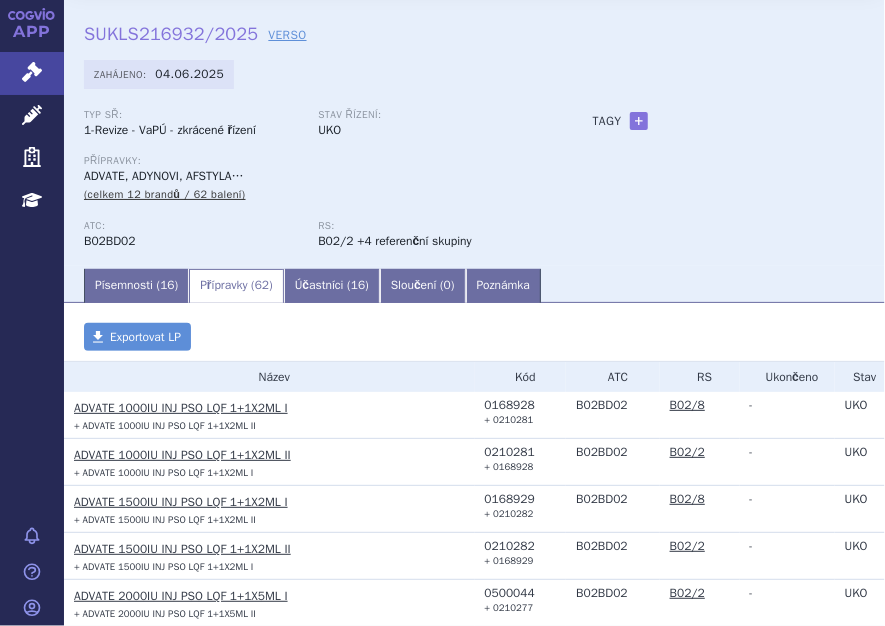 scroll, scrollTop: 0, scrollLeft: 0, axis: both 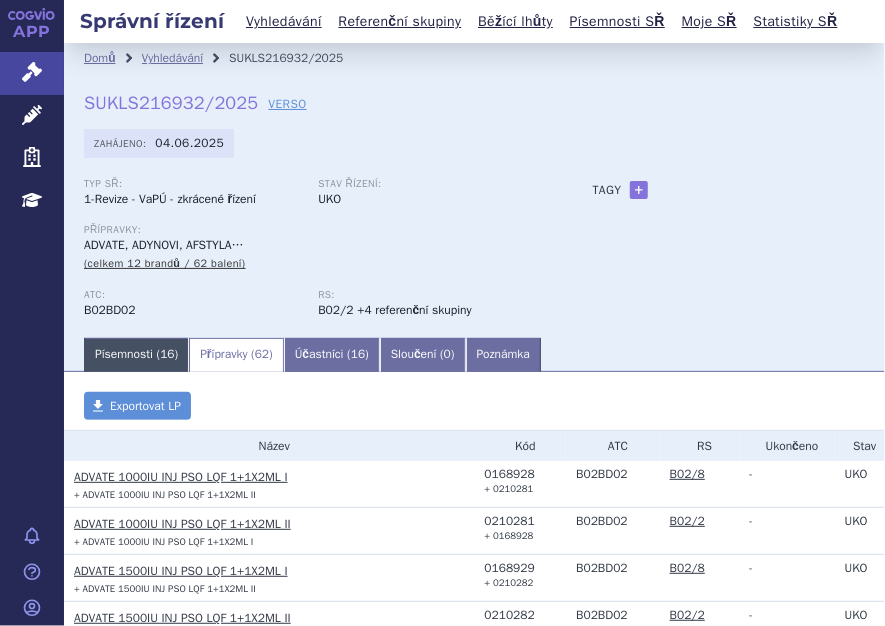 click on "Písemnosti ( 16 )" at bounding box center [136, 355] 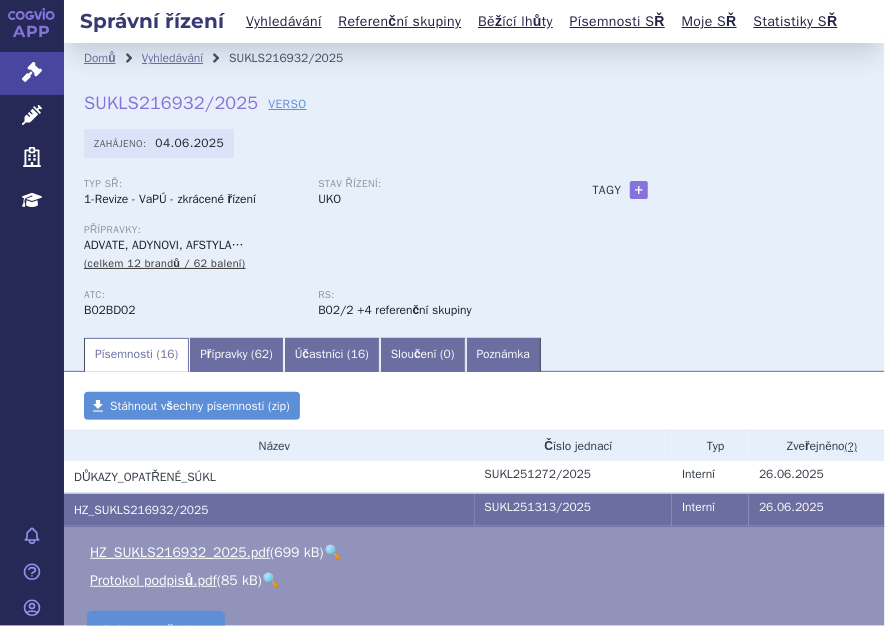 click on "🔍" at bounding box center [332, 552] 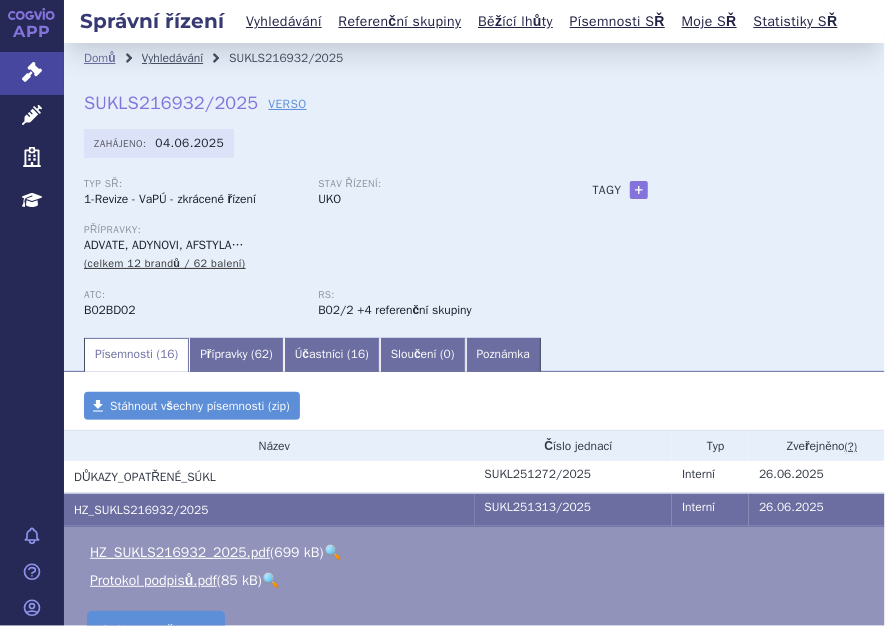 click on "Vyhledávání" at bounding box center [173, 58] 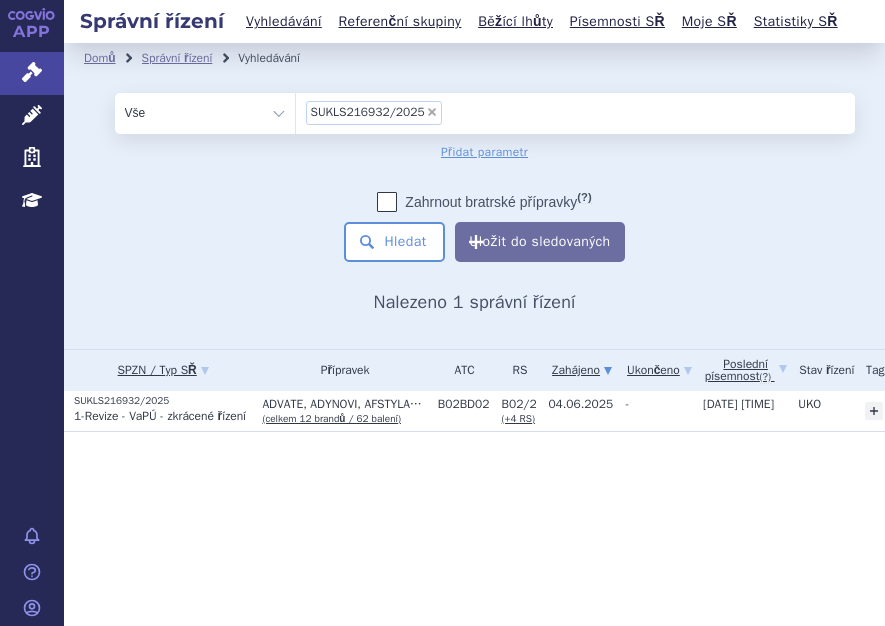 scroll, scrollTop: 0, scrollLeft: 0, axis: both 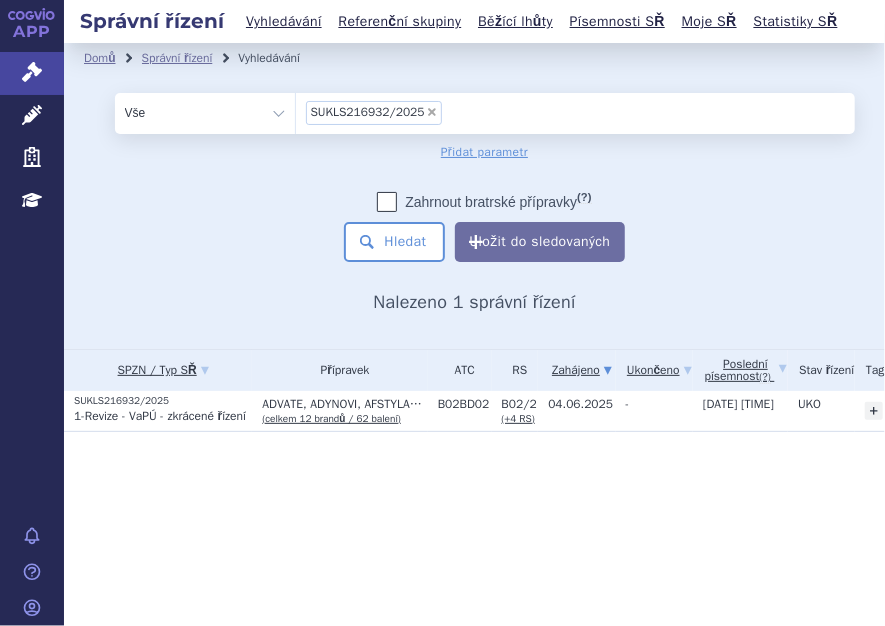 click on "×" at bounding box center [432, 112] 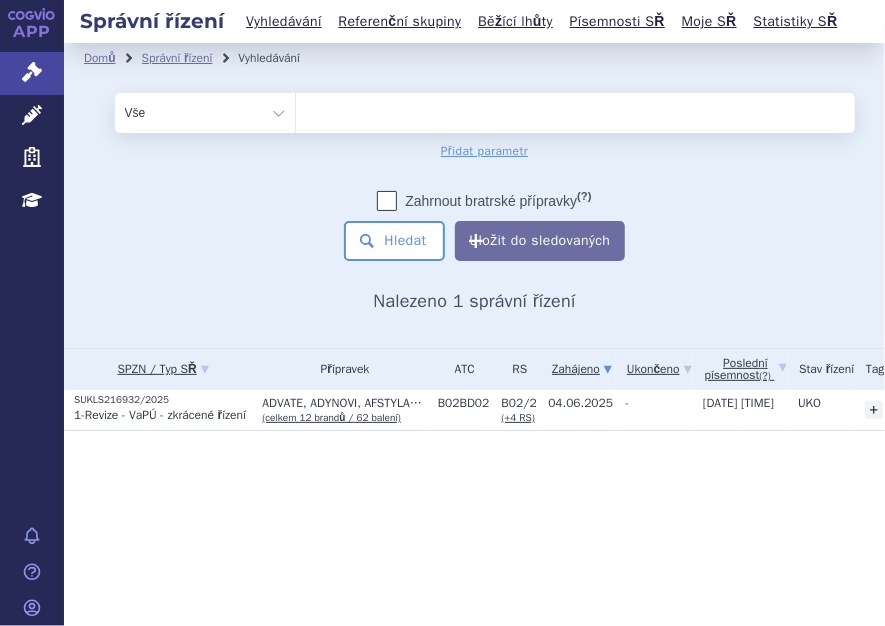 type on "SUKLS238298/2024" 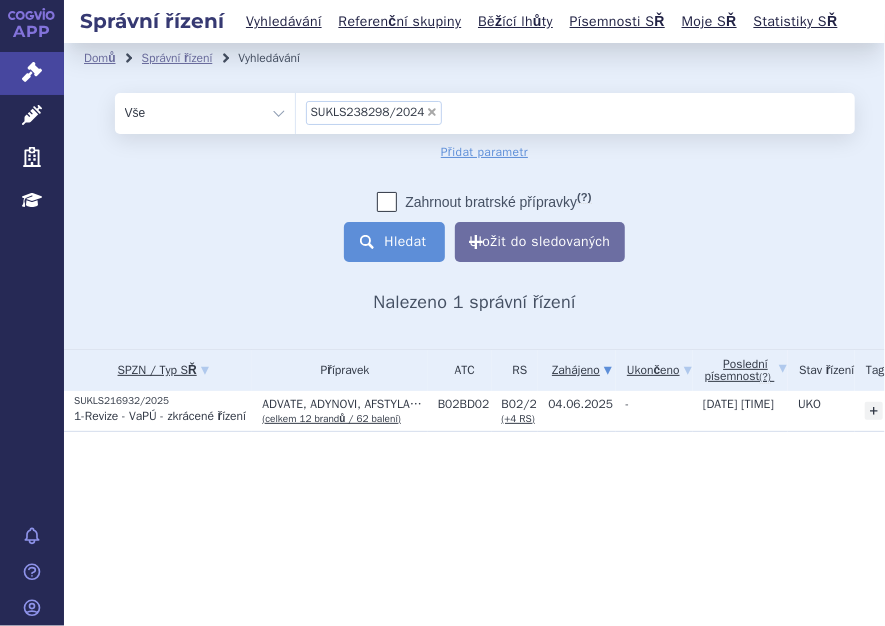 click on "Hledat" at bounding box center [394, 242] 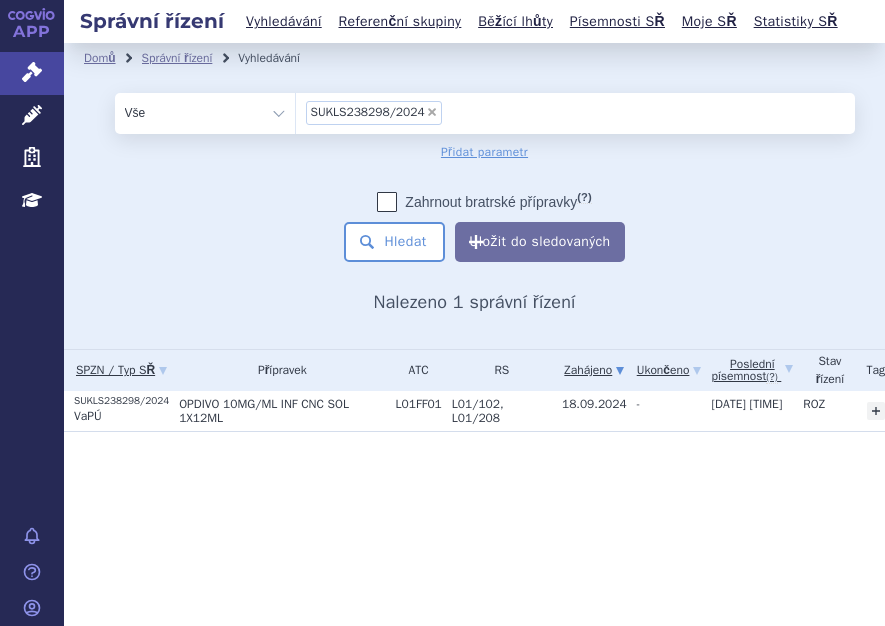 scroll, scrollTop: 0, scrollLeft: 0, axis: both 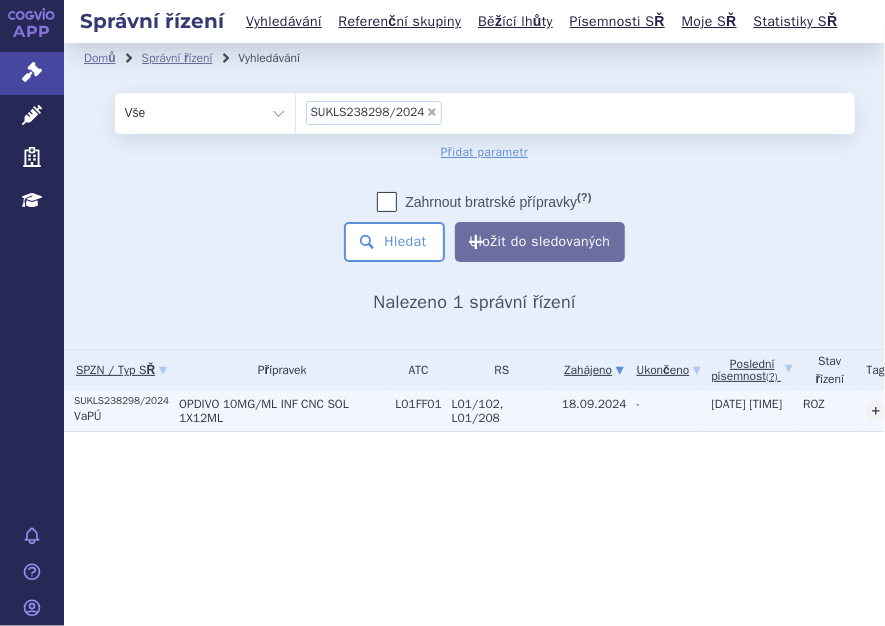 click on "VaPÚ" at bounding box center (121, 416) 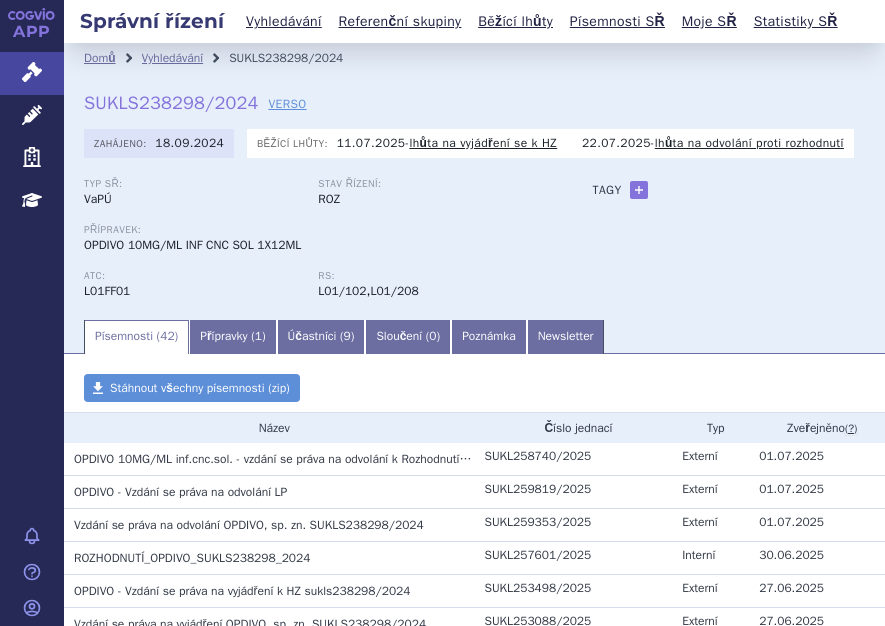 scroll, scrollTop: 0, scrollLeft: 0, axis: both 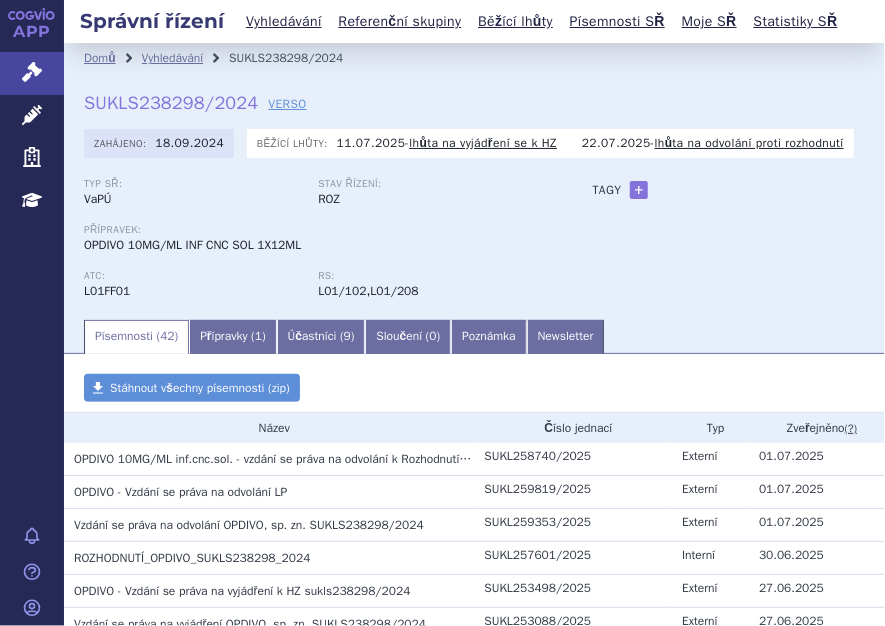 click on "Stav řízení:
ROZ" at bounding box center [435, 193] 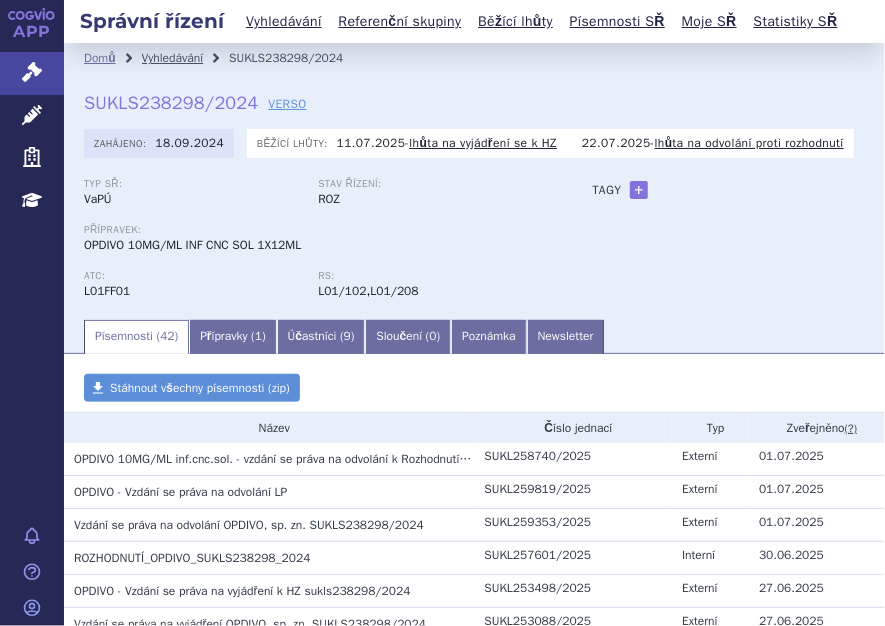 click on "Vyhledávání" at bounding box center [173, 58] 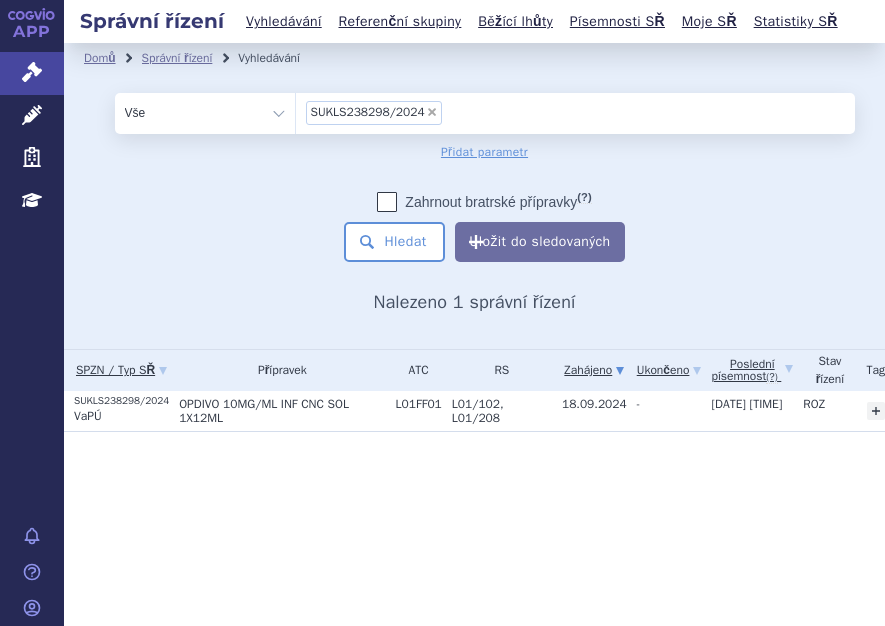 scroll, scrollTop: 0, scrollLeft: 0, axis: both 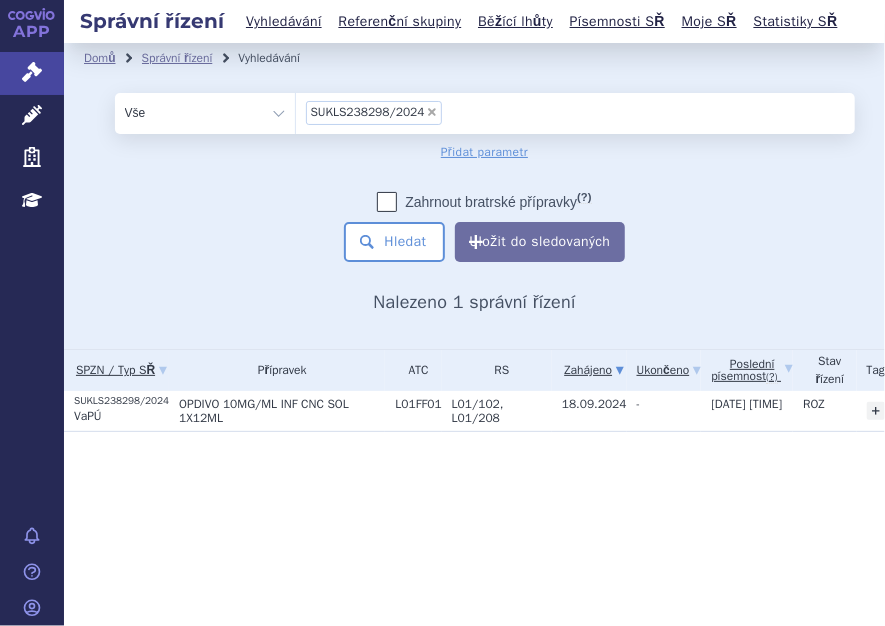 click on "×" at bounding box center [432, 112] 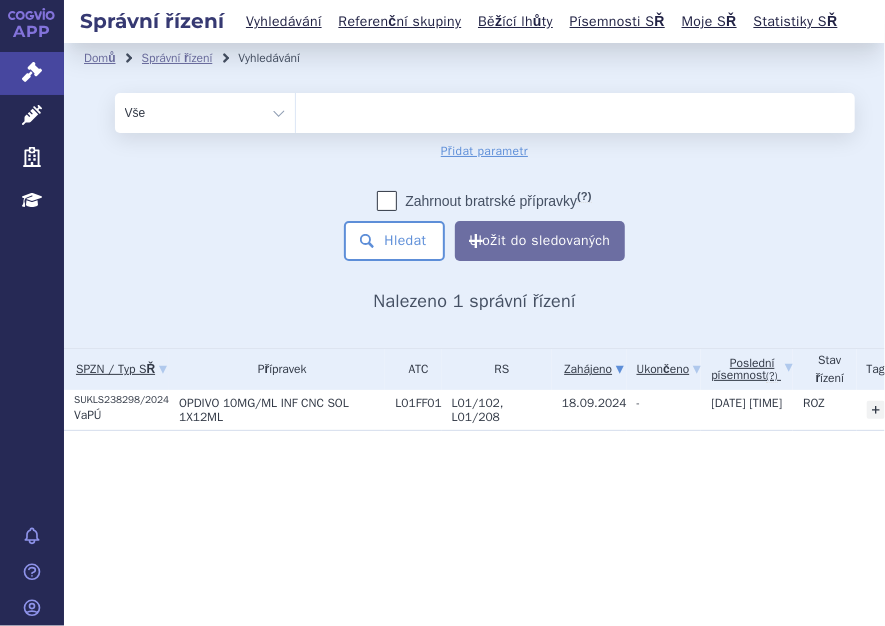 type on "SUKLS70856/2025" 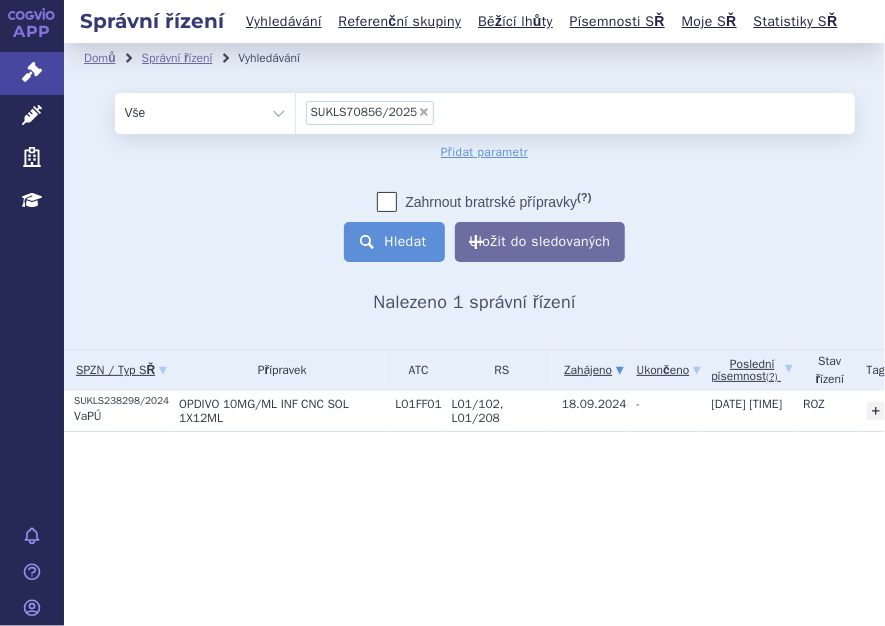 click on "Hledat" at bounding box center [394, 242] 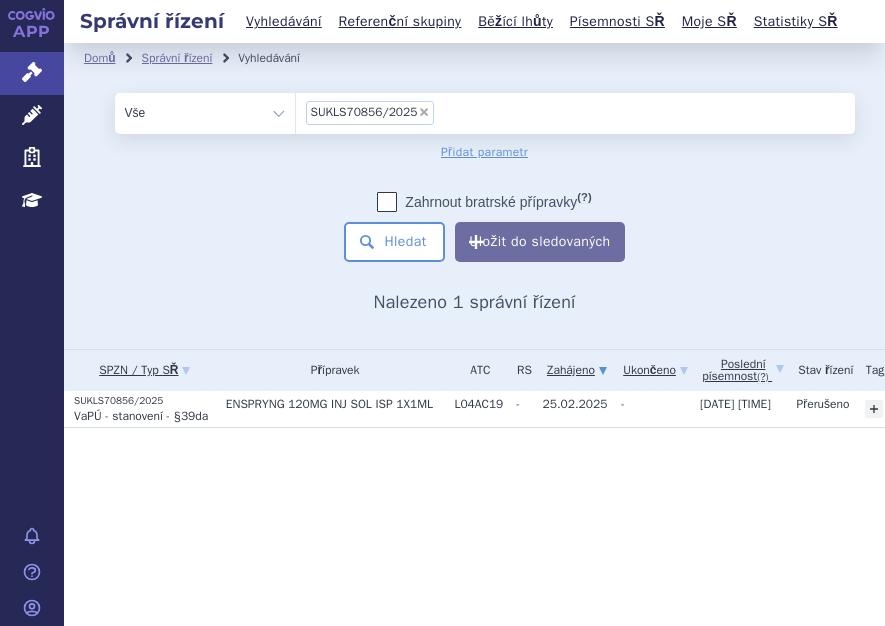 scroll, scrollTop: 0, scrollLeft: 0, axis: both 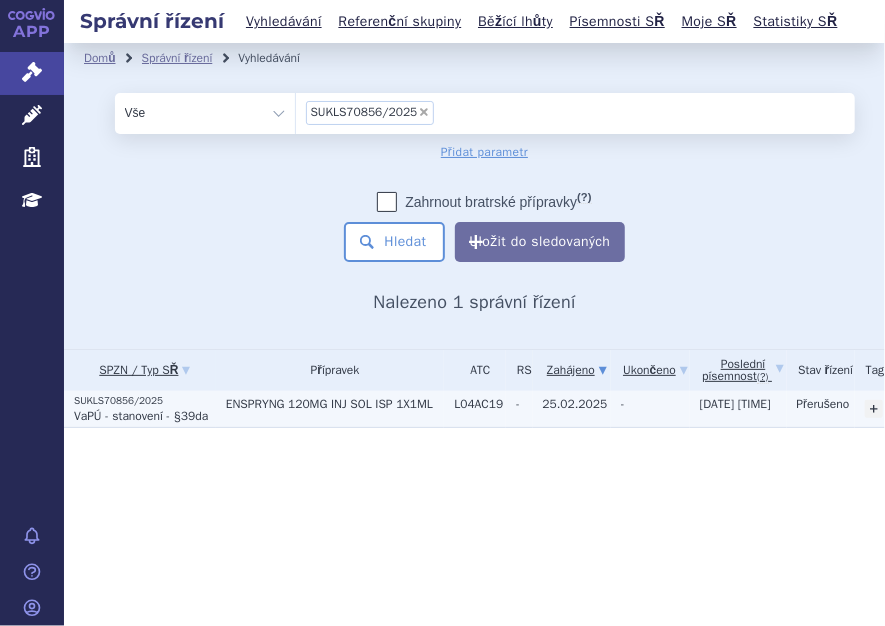 click on "VaPÚ - stanovení - §39da" at bounding box center (141, 416) 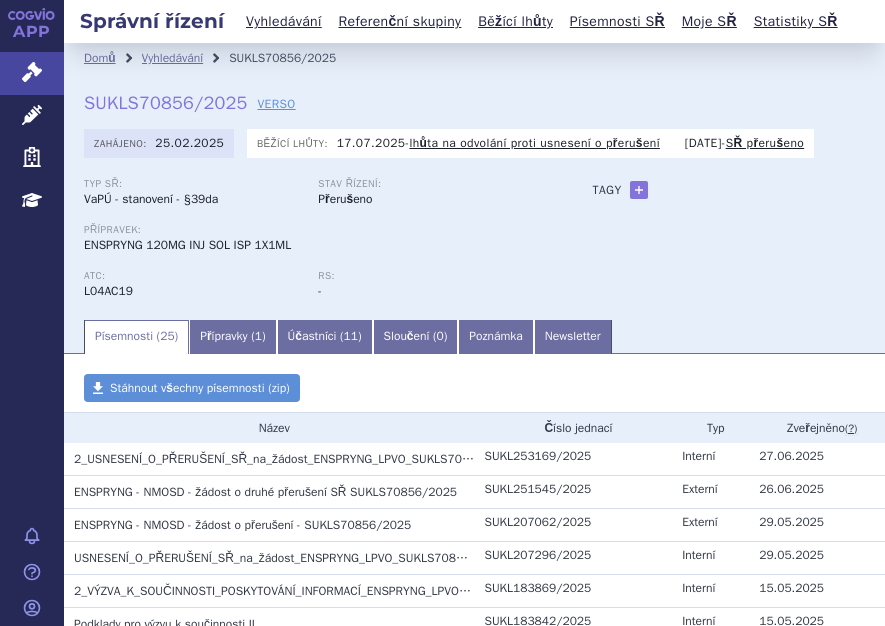 scroll, scrollTop: 0, scrollLeft: 0, axis: both 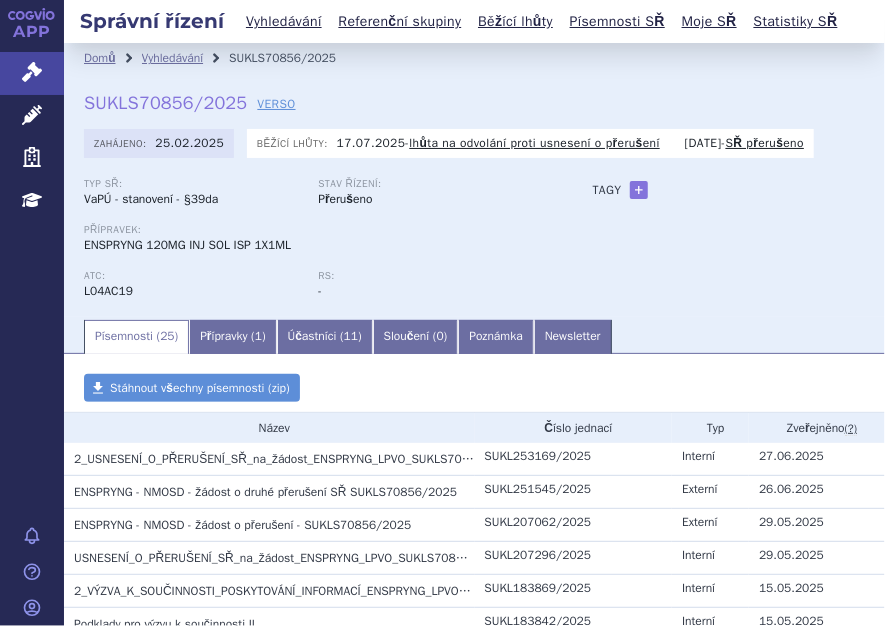 click on "Domů
Vyhledávání
[LICENSE_NUMBER]/2025
[LICENSE_NUMBER]/2025
VERSO
Zahájeno:
[DATE]
Běžící lhůty:
[DATE]
-
lhůta na odvolání proti usnesení o přerušení
ATC: -" at bounding box center (474, 179) 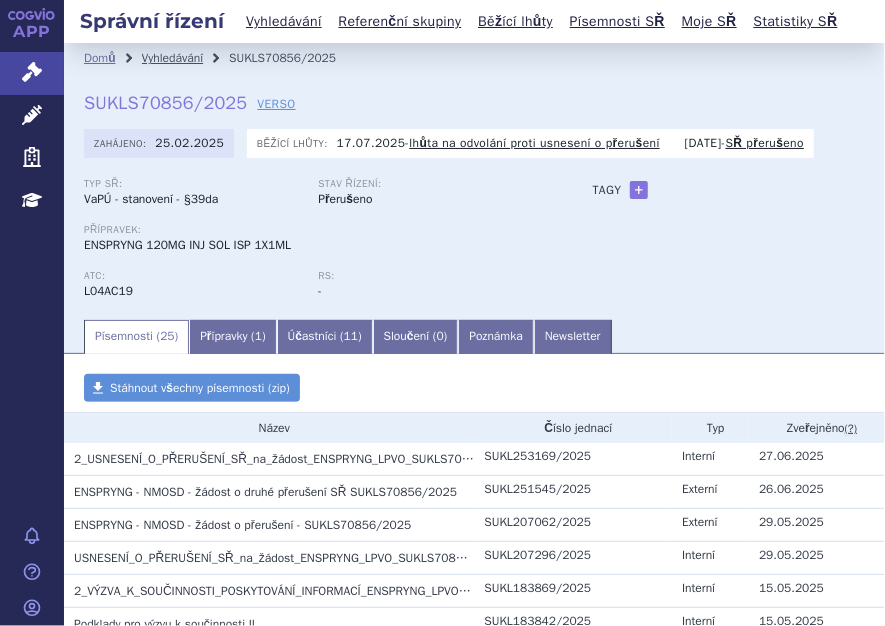 click on "Vyhledávání" at bounding box center (173, 58) 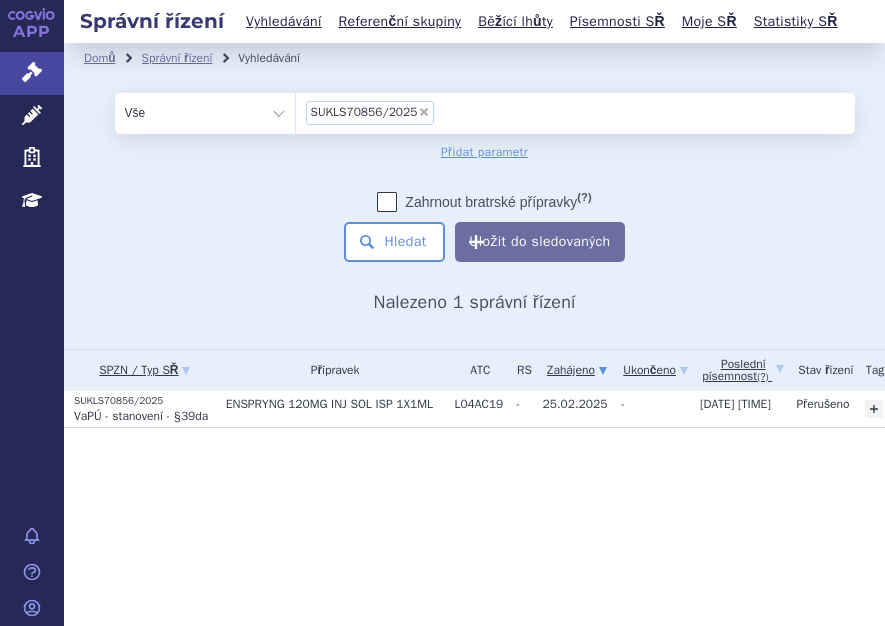 scroll, scrollTop: 0, scrollLeft: 0, axis: both 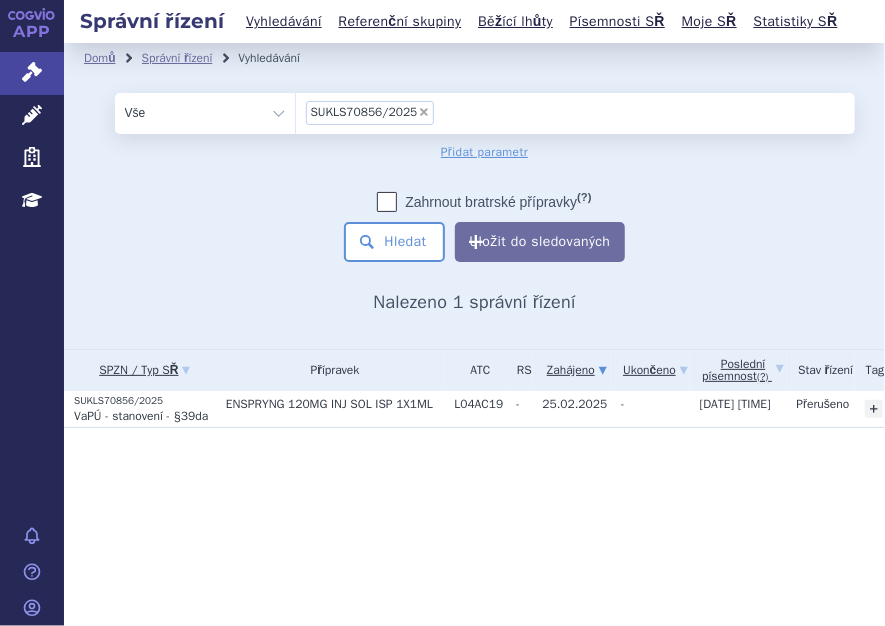 click on "×" at bounding box center (424, 112) 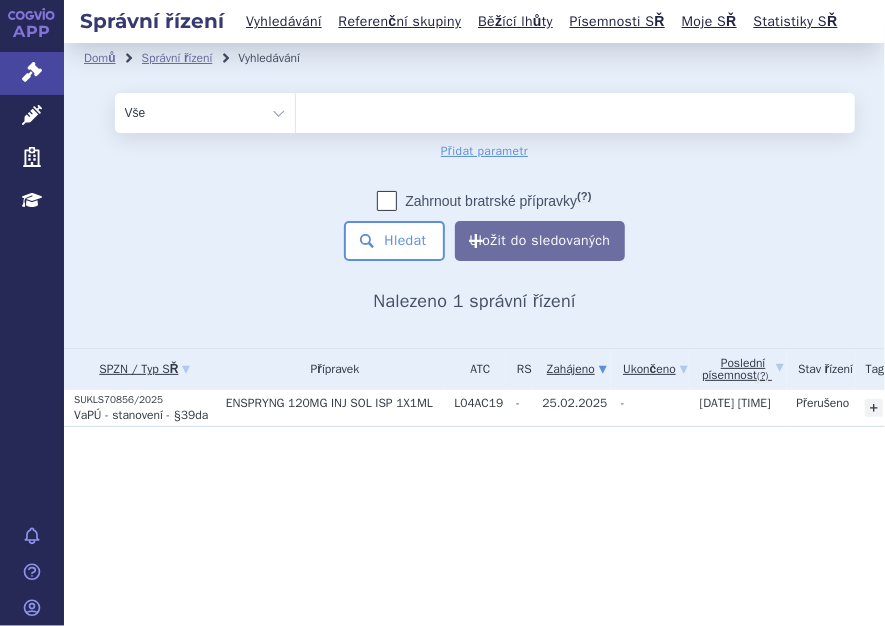 type on "SUKLS251631/2025" 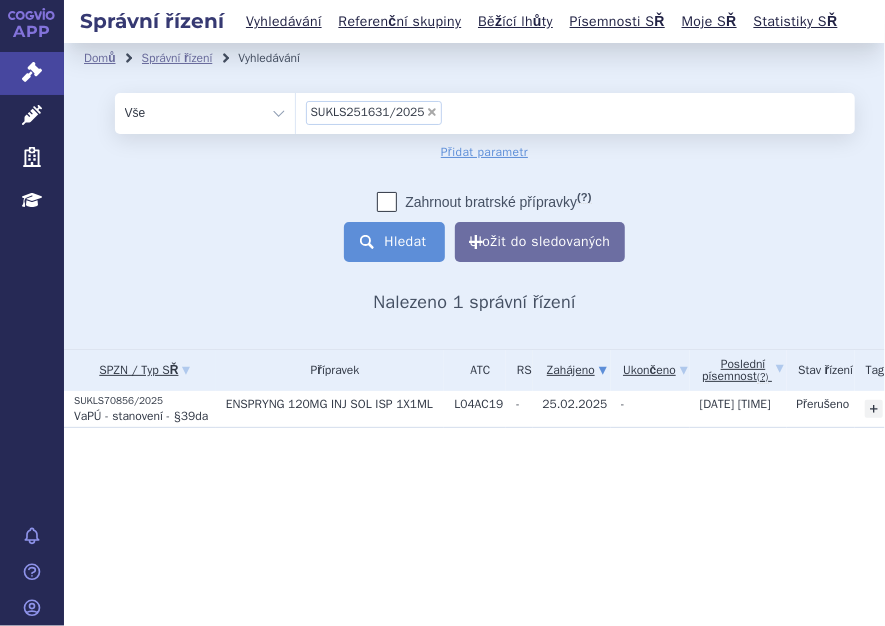 click on "Hledat" at bounding box center (394, 242) 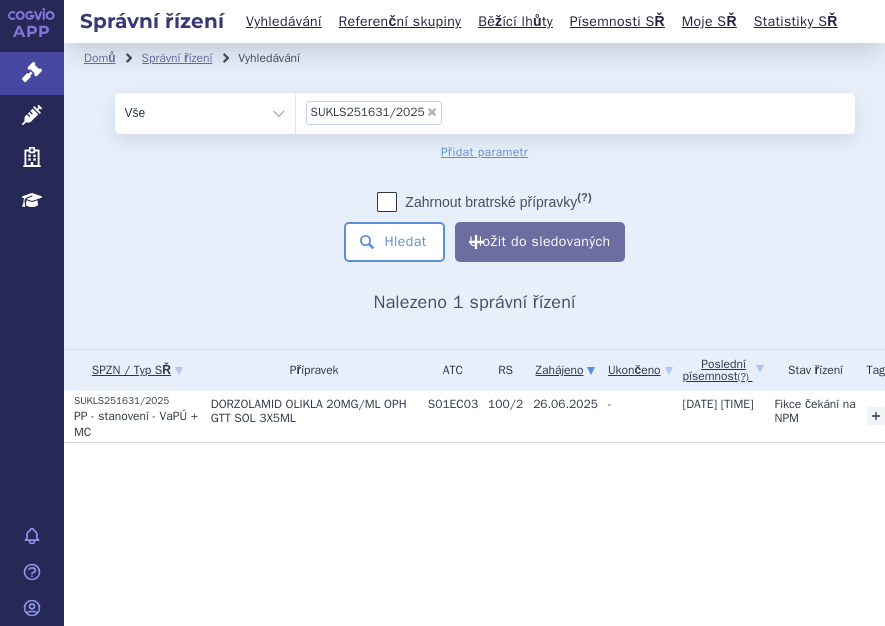 scroll, scrollTop: 0, scrollLeft: 0, axis: both 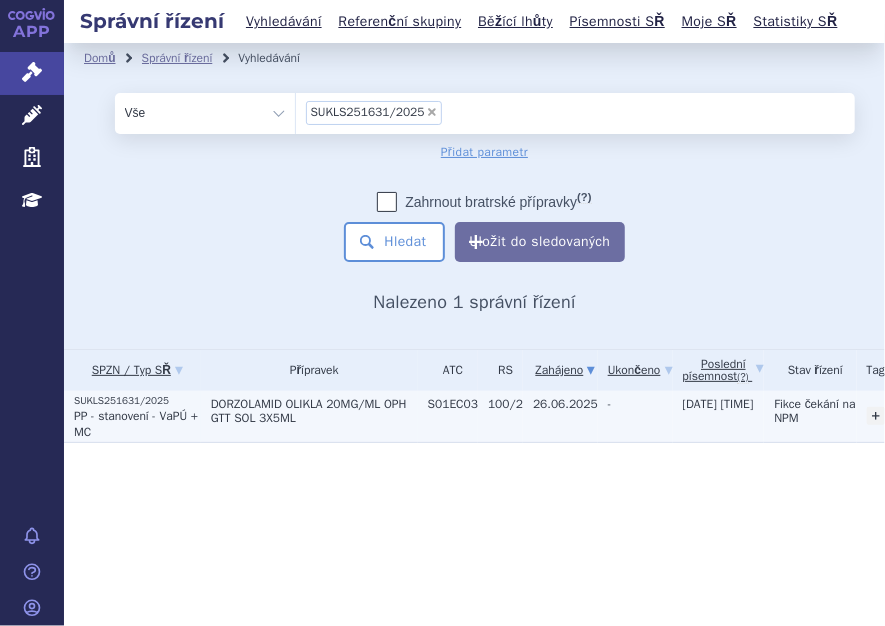 click on "PP - stanovení - VaPÚ + MC" at bounding box center (136, 424) 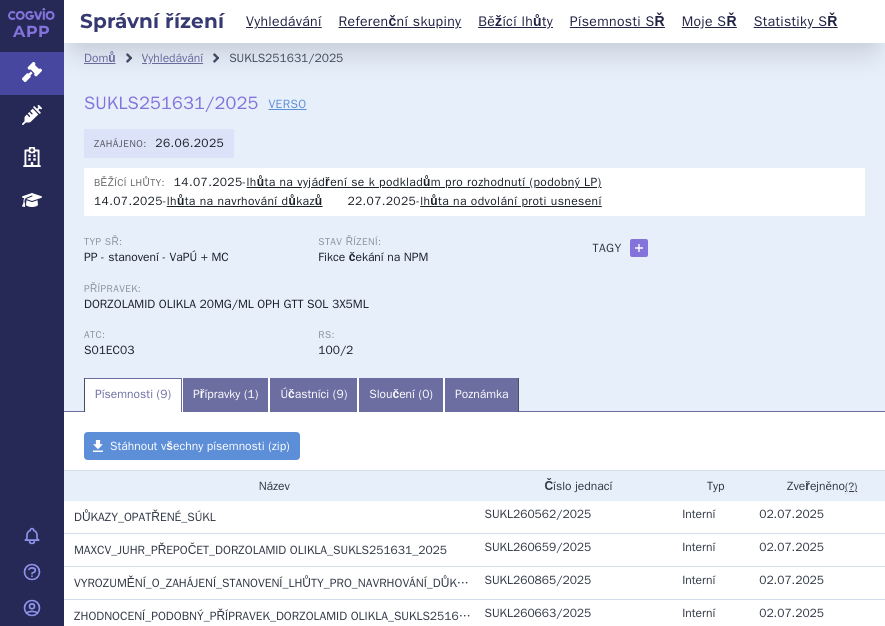 scroll, scrollTop: 0, scrollLeft: 0, axis: both 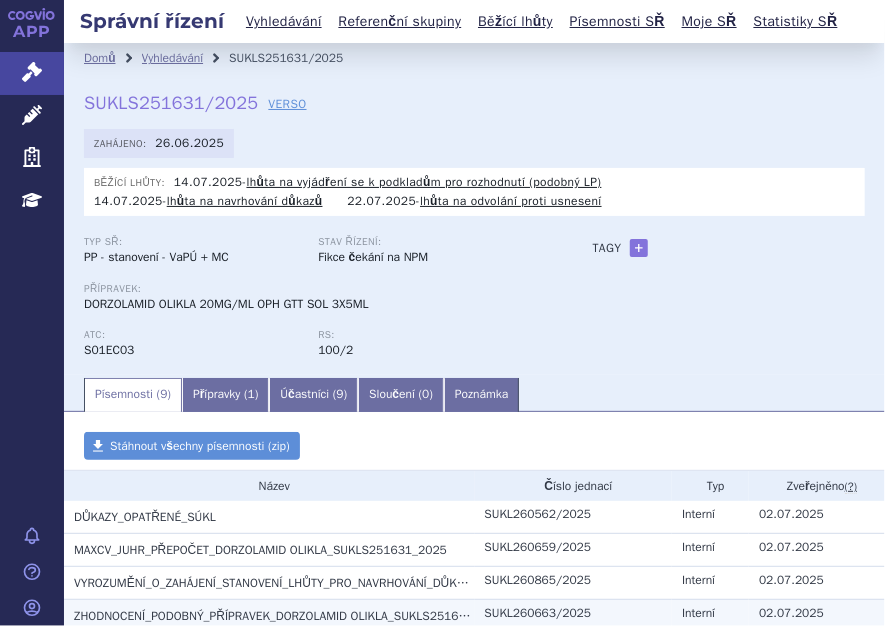 click on "ZHODNOCENÍ_PODOBNÝ_PŘÍPRAVEK_DORZOLAMID OLIKLA_SUKLS251631_2025" at bounding box center [145, 517] 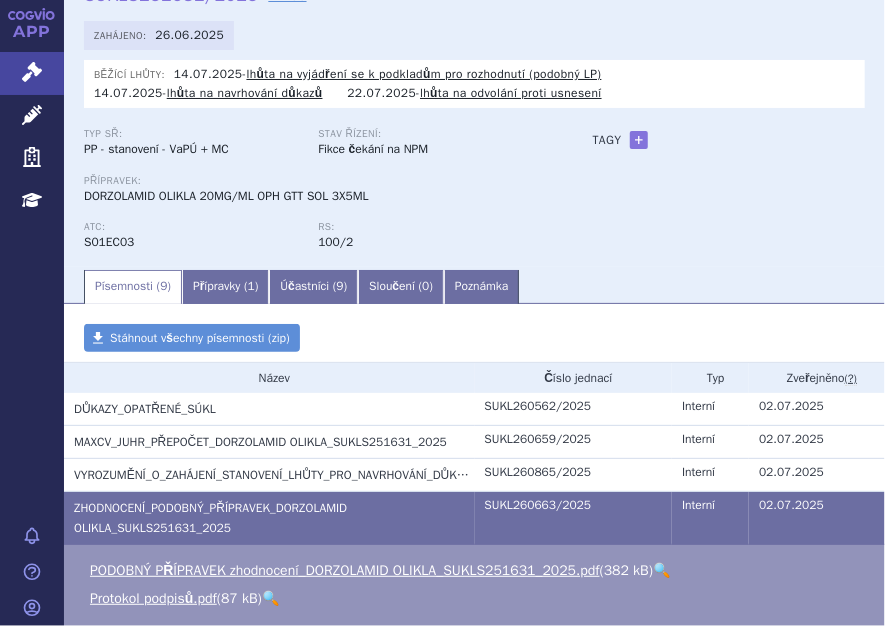 scroll, scrollTop: 196, scrollLeft: 0, axis: vertical 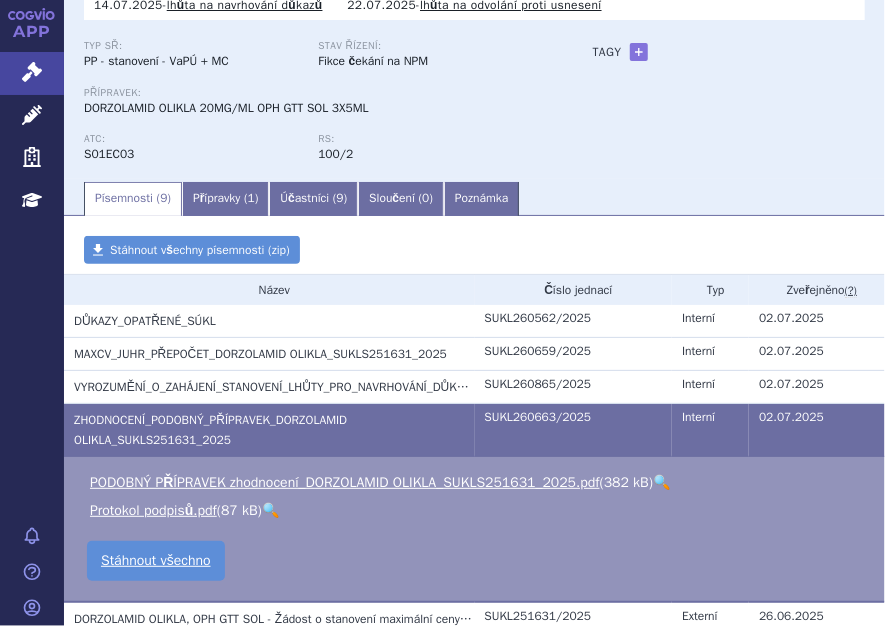 click on "🔍" at bounding box center (661, 482) 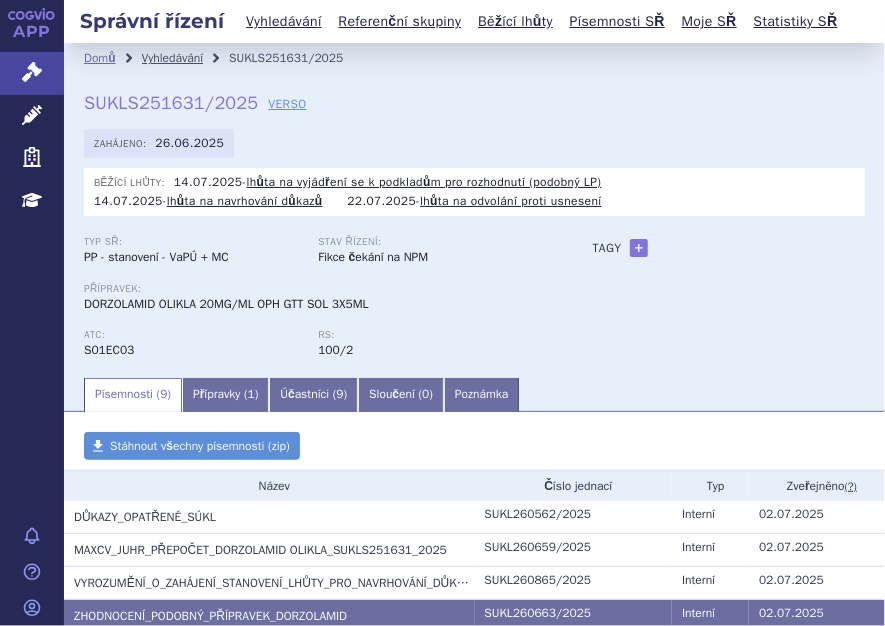 click on "Vyhledávání" at bounding box center [173, 58] 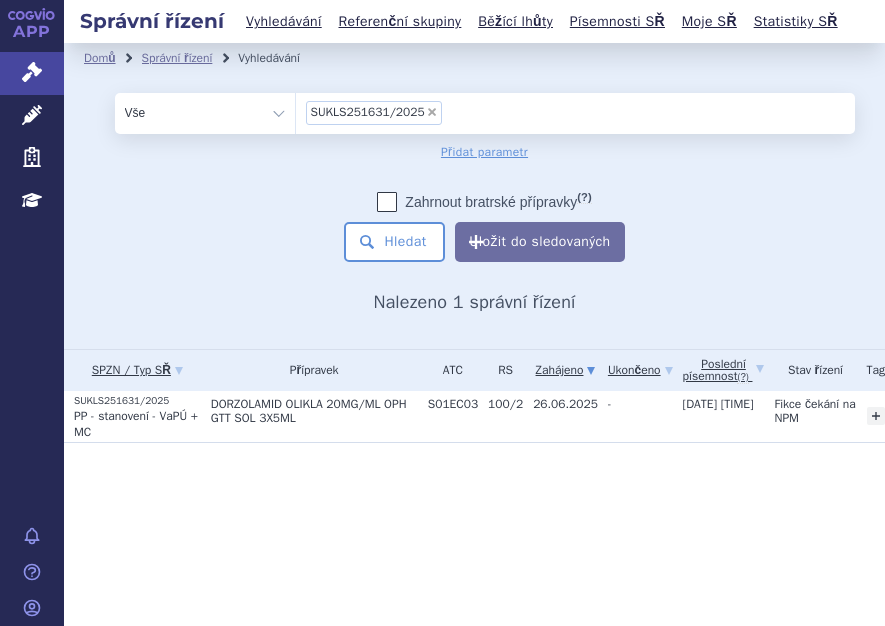 scroll, scrollTop: 0, scrollLeft: 0, axis: both 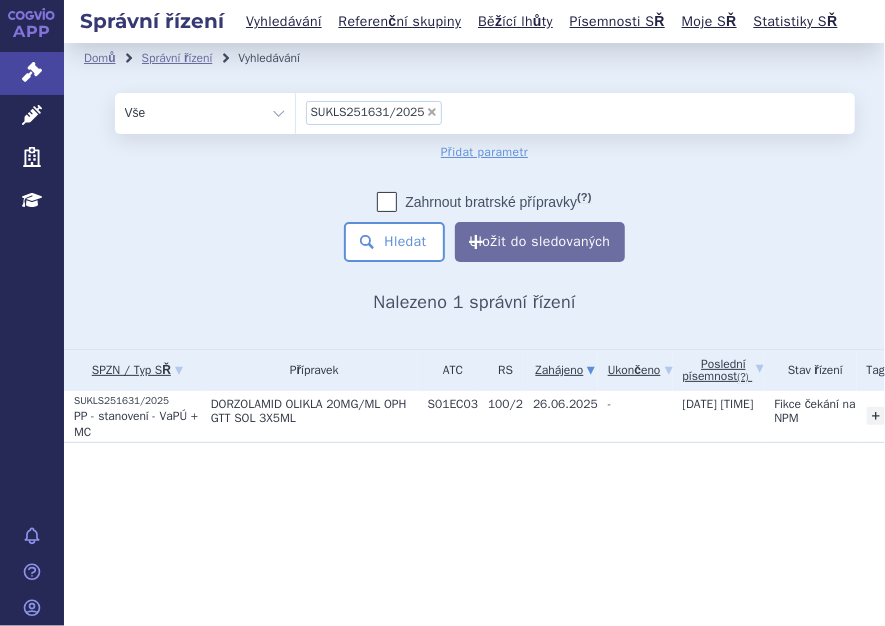 click on "×" at bounding box center (432, 112) 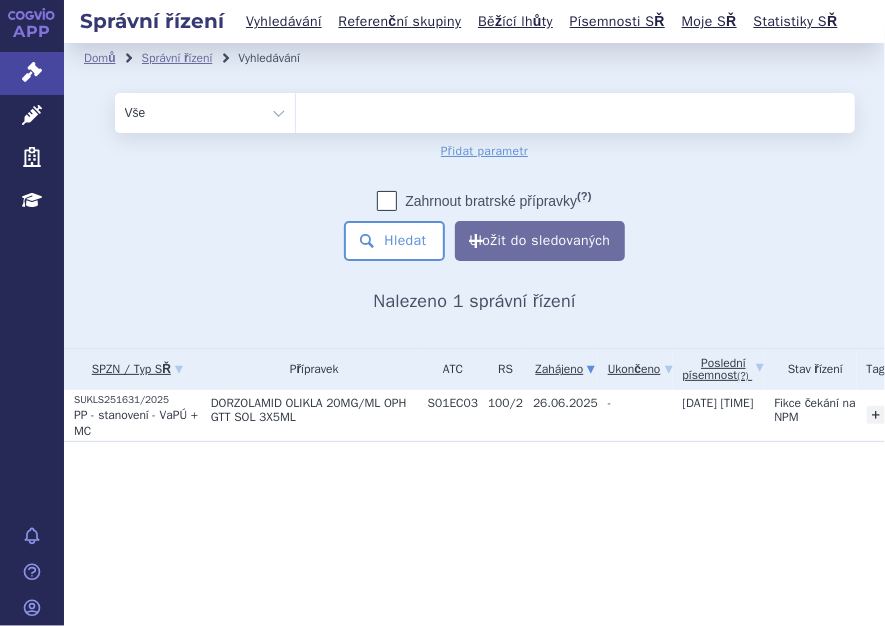type on "SUKLS139352/2025" 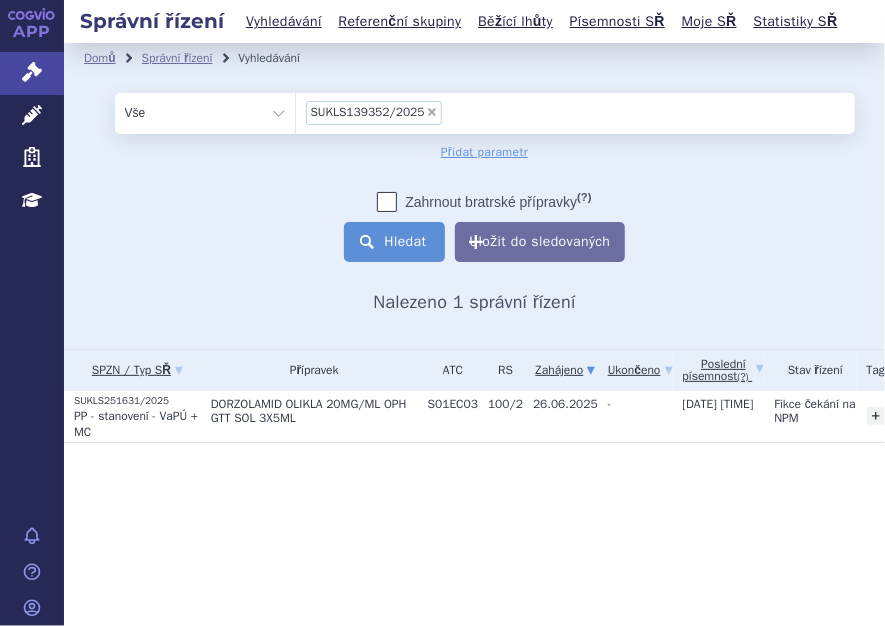 click on "Hledat" at bounding box center [394, 242] 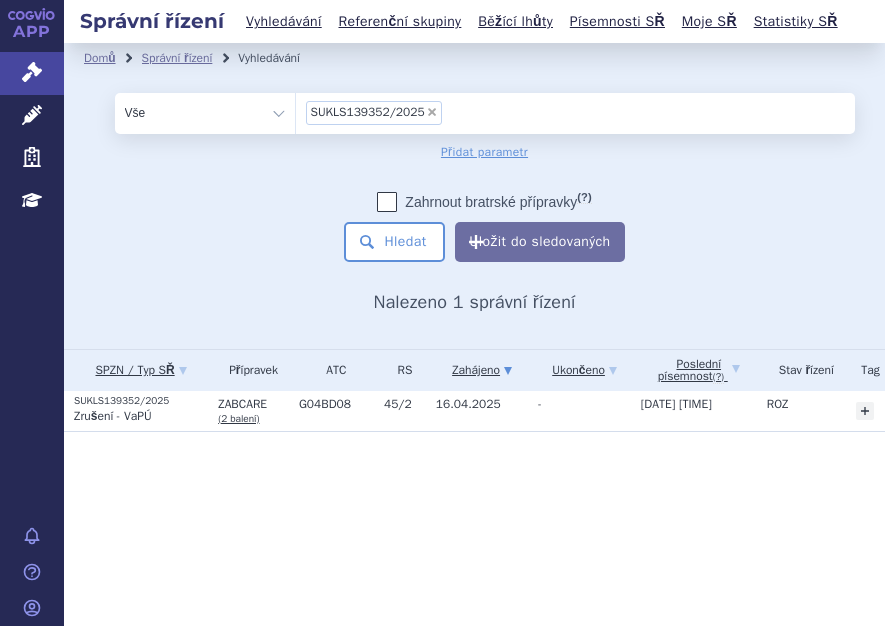 scroll, scrollTop: 0, scrollLeft: 0, axis: both 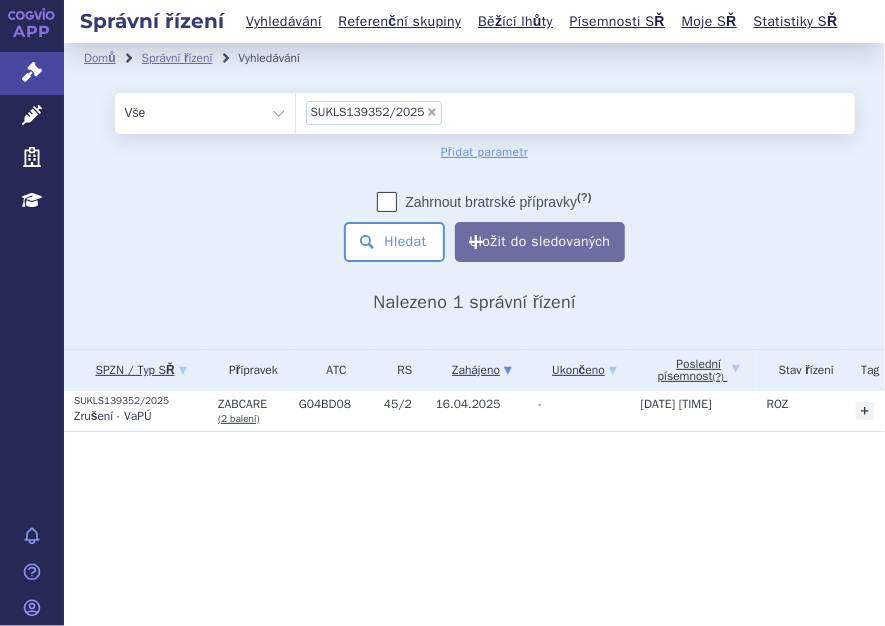 click on "Přidat parametr" at bounding box center [485, 152] 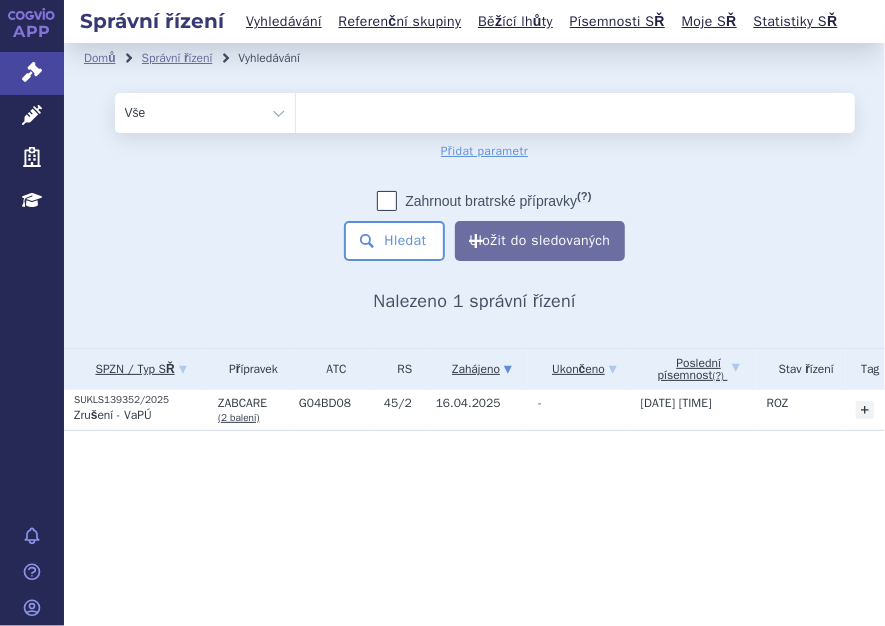 type on "SUKLS198731/2025" 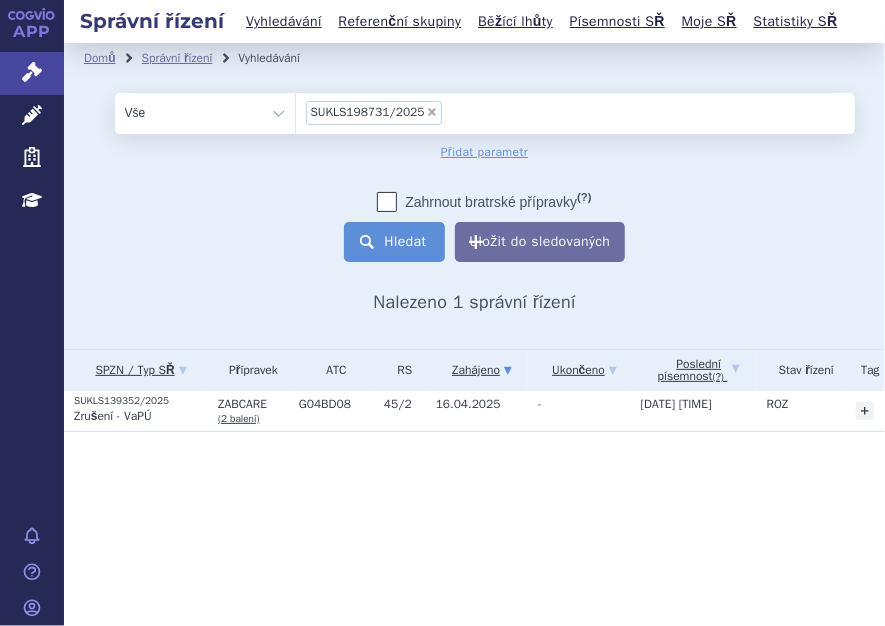 click on "Hledat" at bounding box center [394, 242] 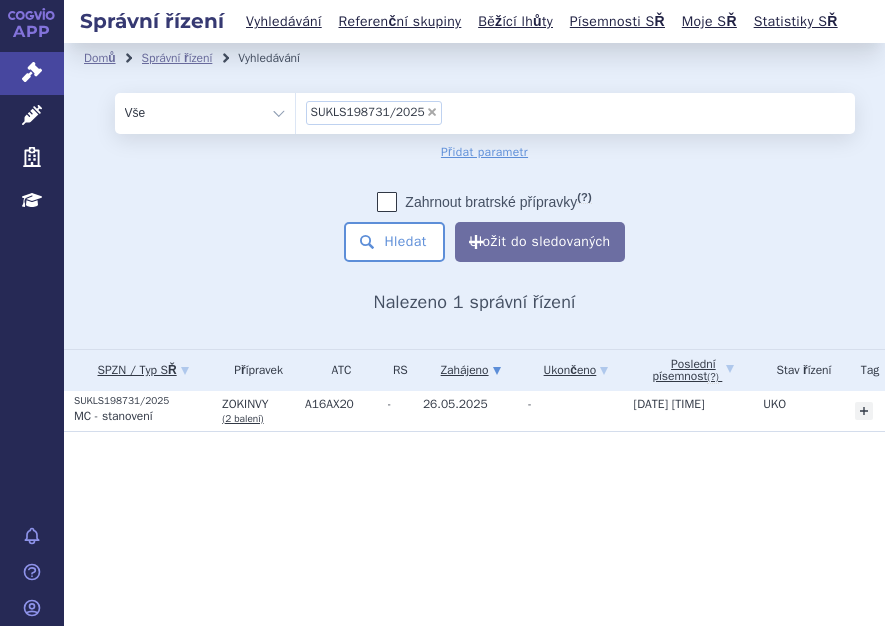 scroll, scrollTop: 0, scrollLeft: 0, axis: both 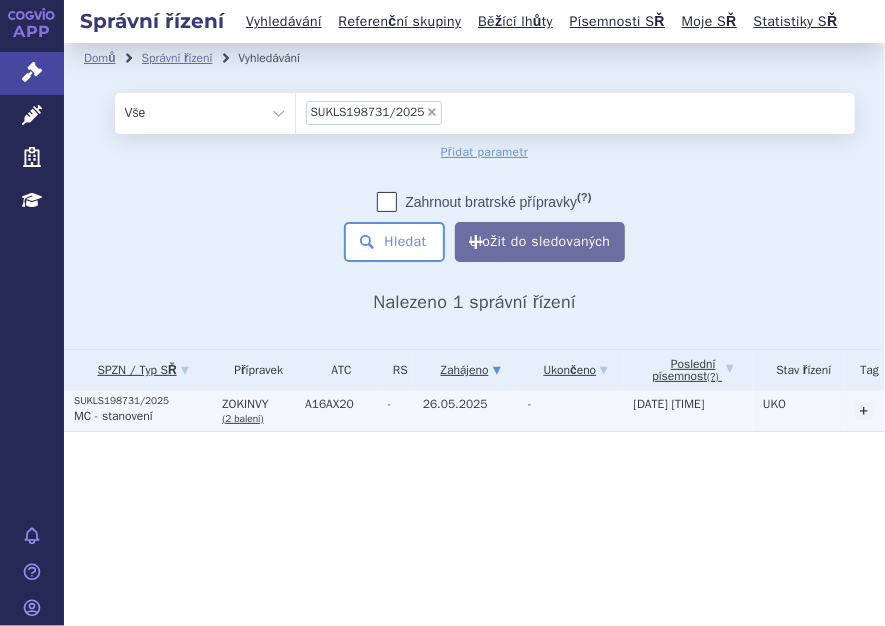 click on "MC - stanovení" at bounding box center [113, 416] 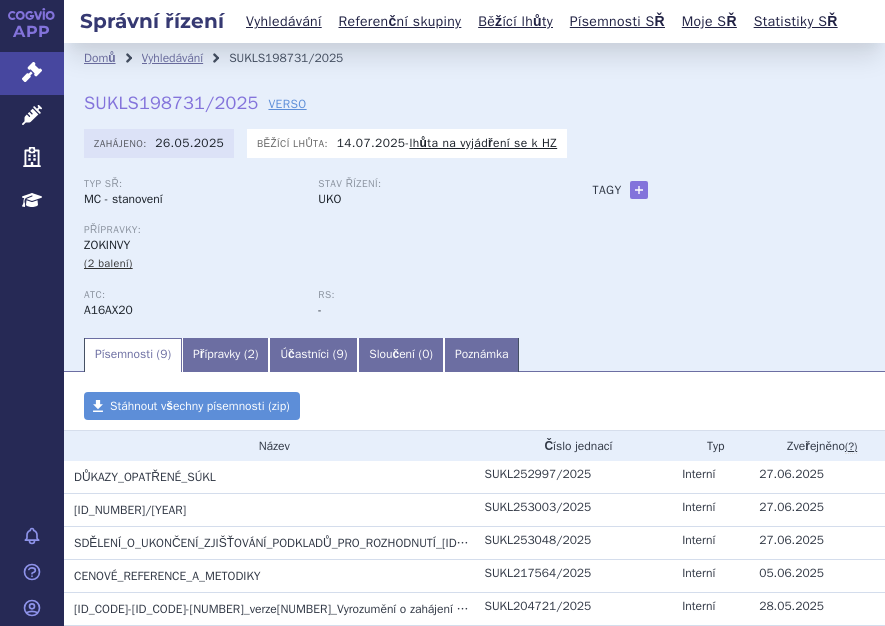 scroll, scrollTop: 0, scrollLeft: 0, axis: both 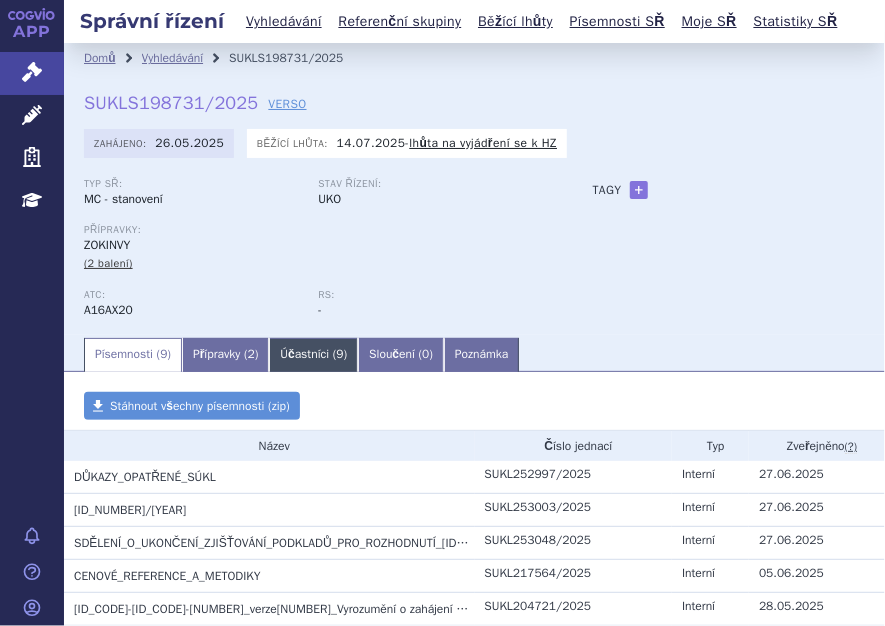 click on "Účastníci ( 9 )" at bounding box center [313, 355] 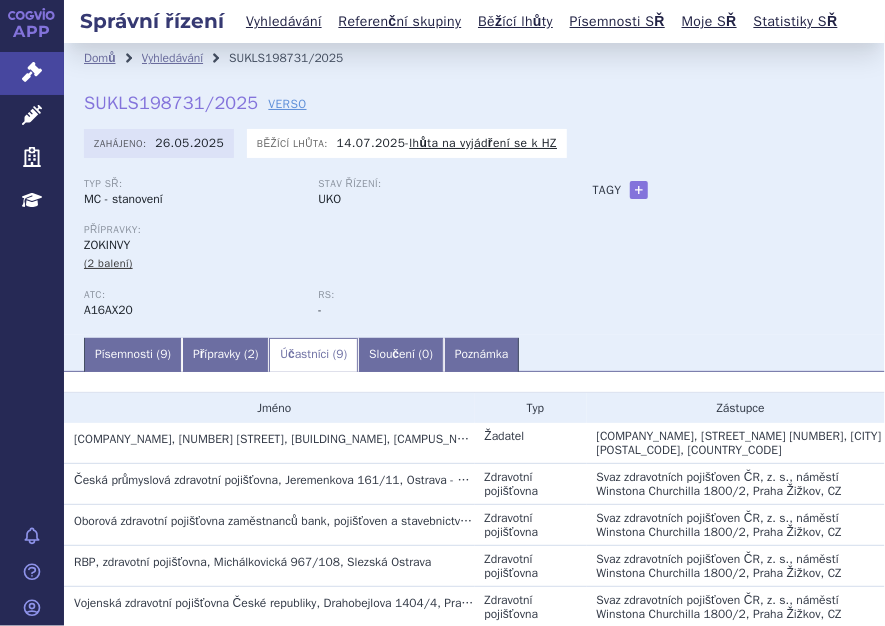 click on "Typ SŘ:
MC - stanovení
Stav řízení:
UKO
Přípravky:
ZOKINVY
(2 balení)
ATC: A16AX20 -" at bounding box center [474, 256] 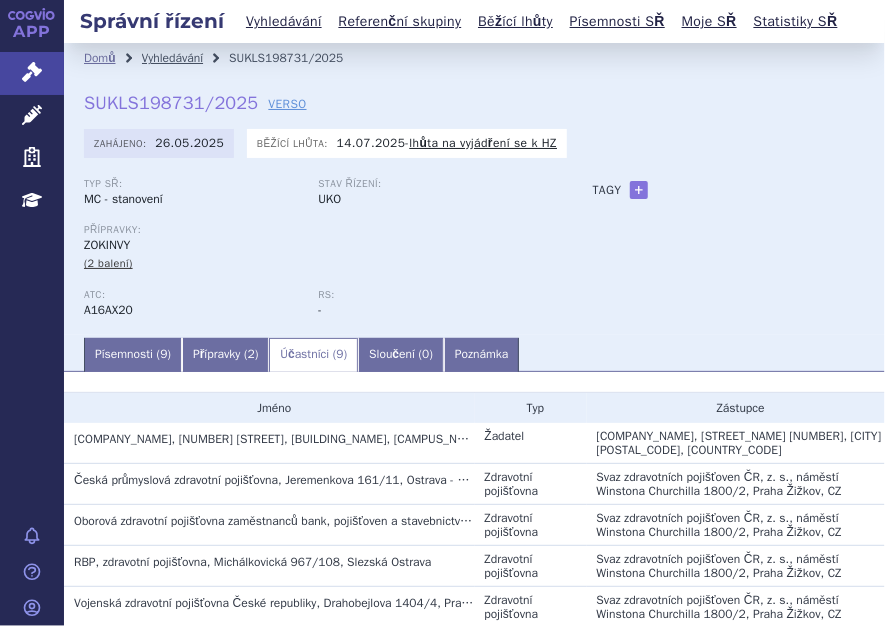 click on "Vyhledávání" at bounding box center [173, 58] 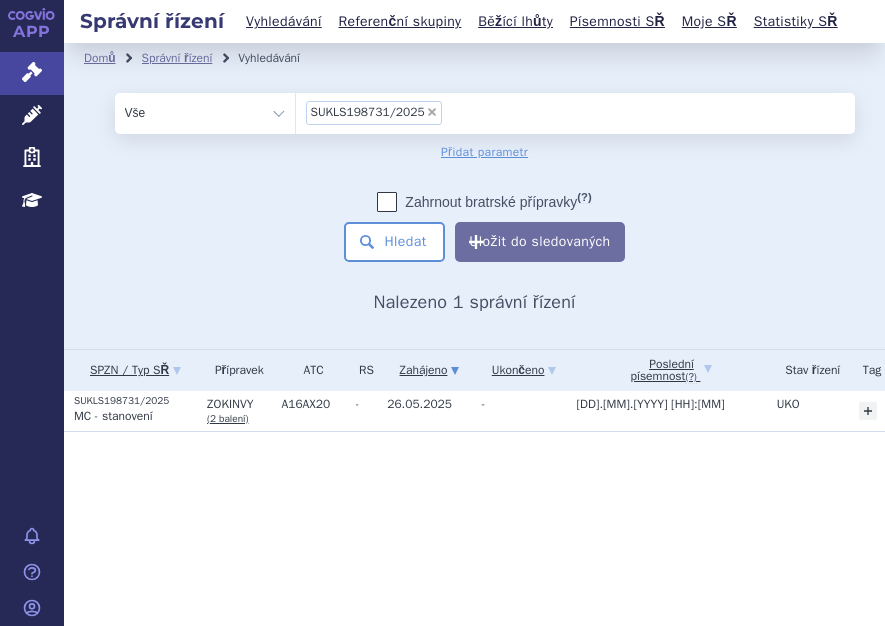scroll, scrollTop: 0, scrollLeft: 0, axis: both 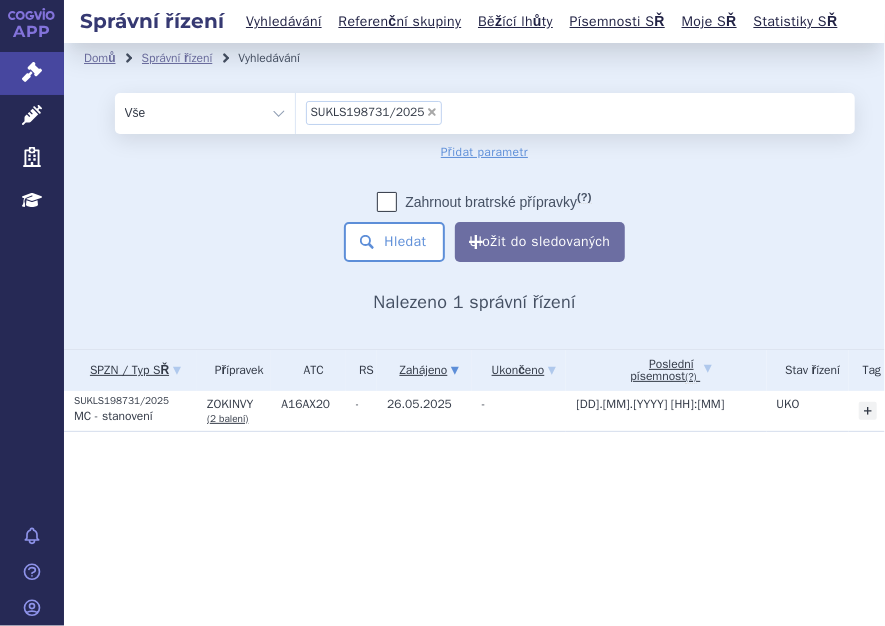 click on "×" at bounding box center [432, 112] 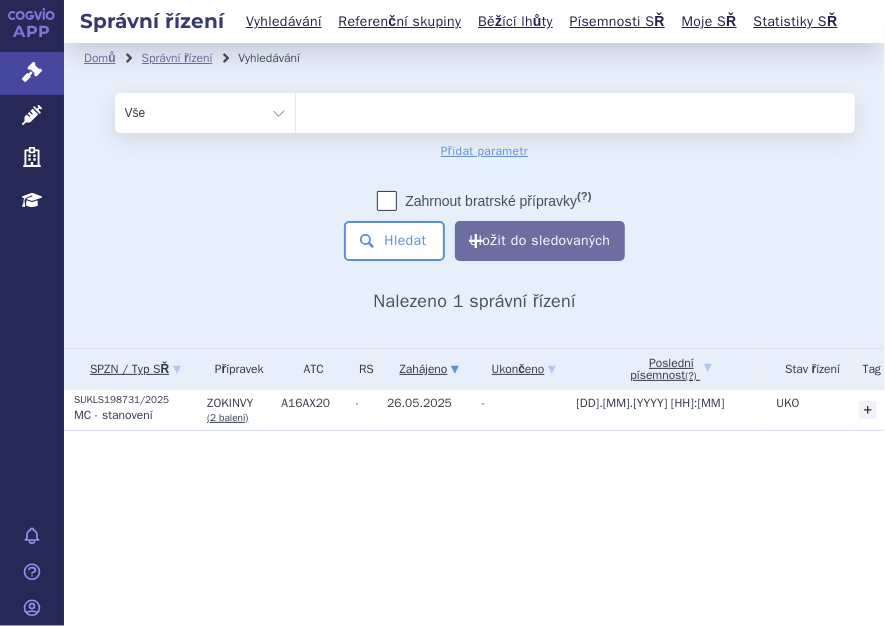 type on "SUKLS207053/2025" 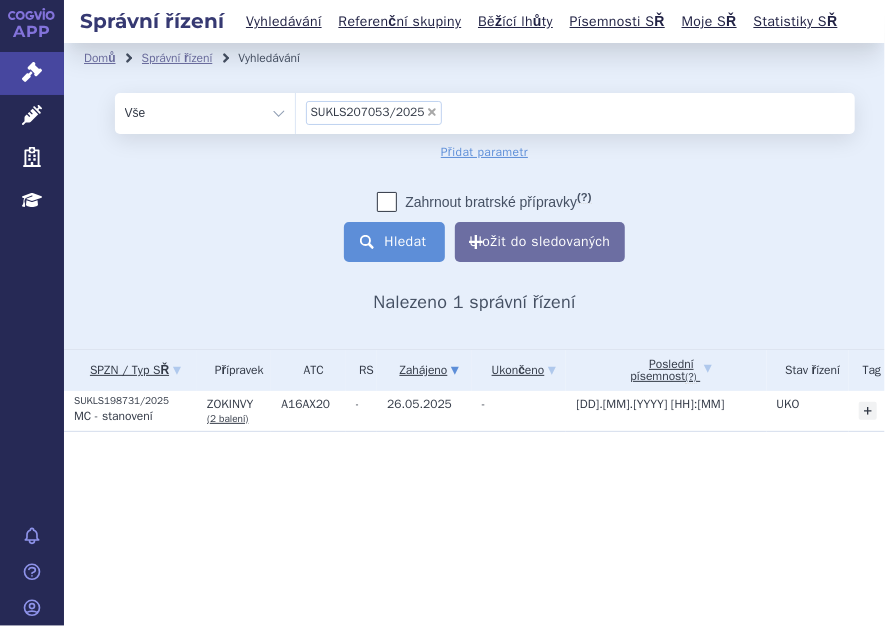 click on "Hledat" at bounding box center (394, 242) 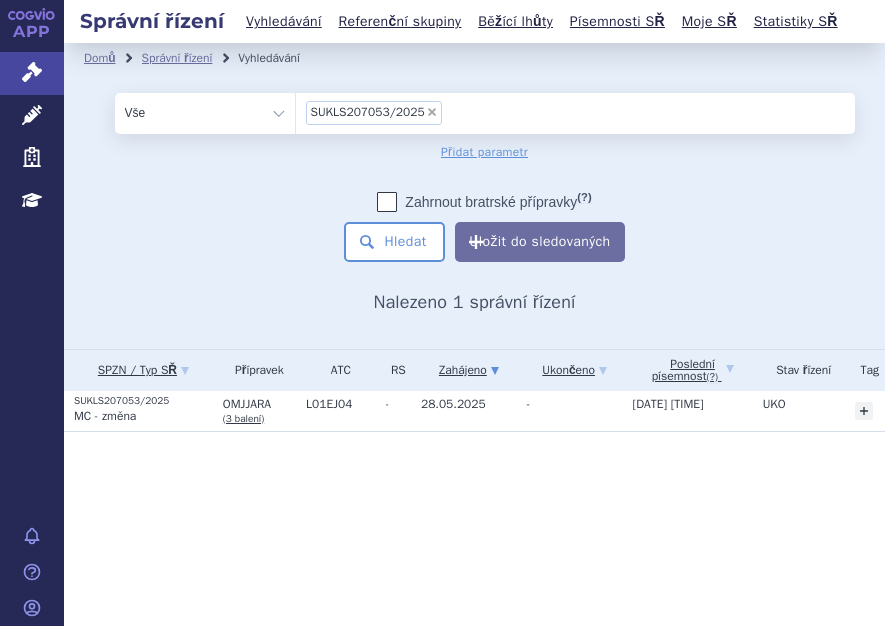 scroll, scrollTop: 0, scrollLeft: 0, axis: both 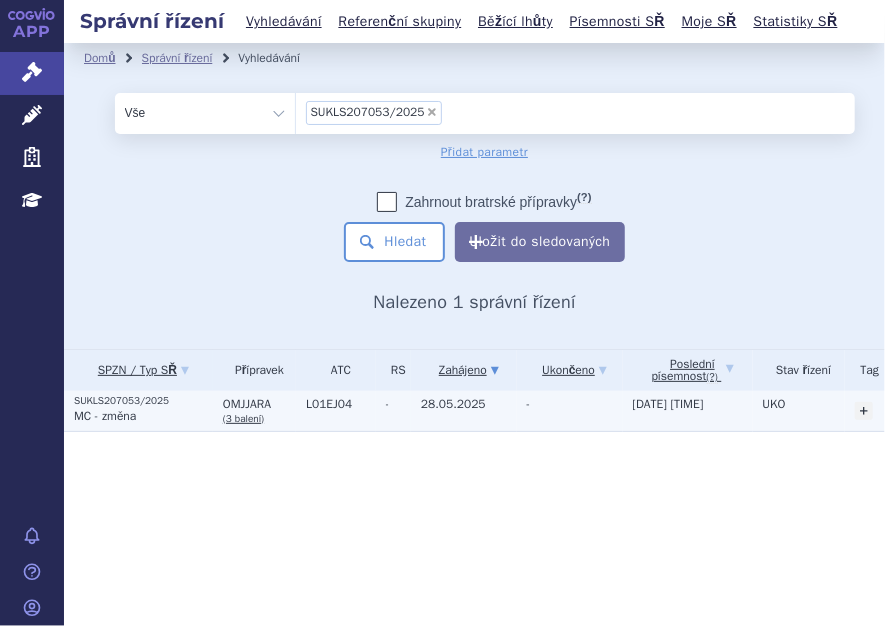 click on "MC - změna" at bounding box center [105, 416] 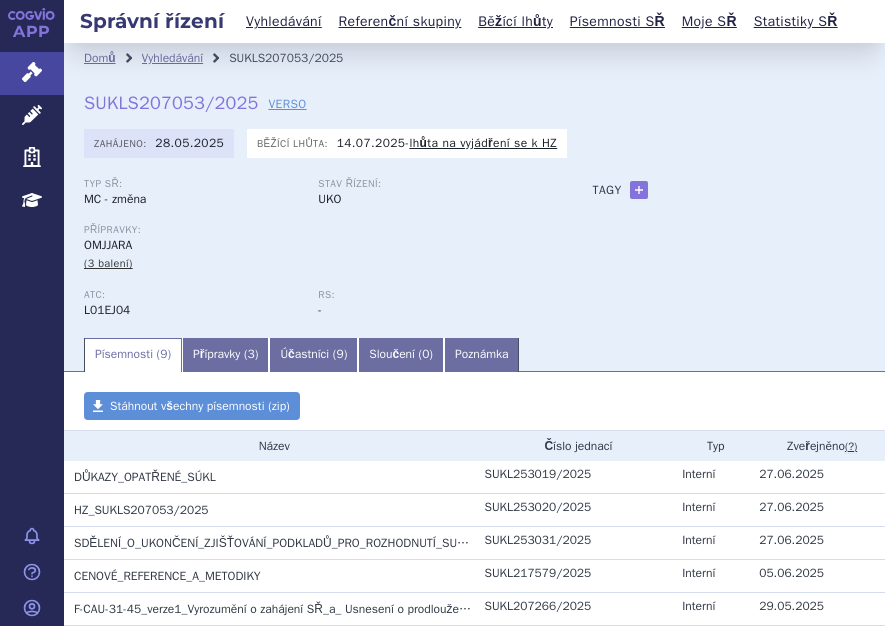 scroll, scrollTop: 0, scrollLeft: 0, axis: both 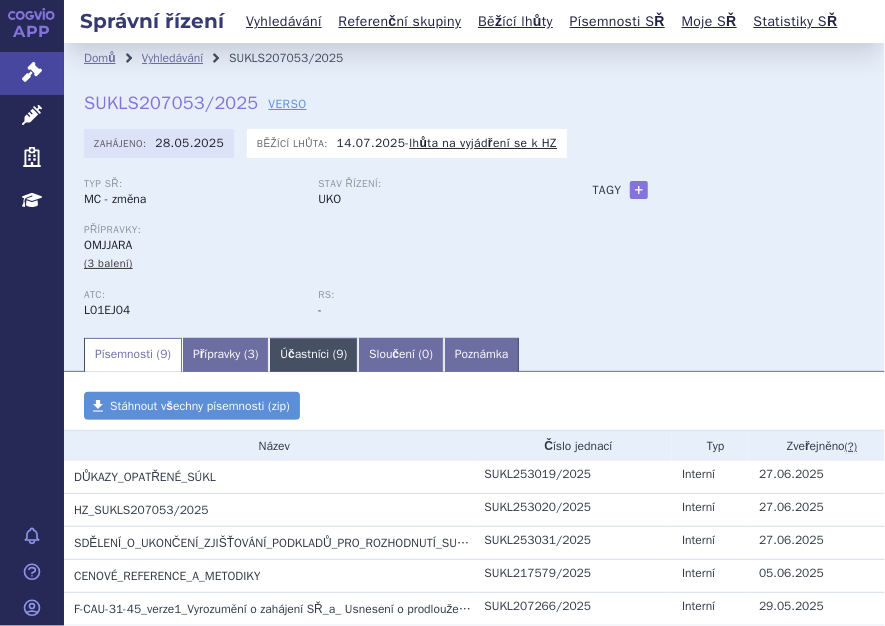 click on "Účastníci ( 9 )" at bounding box center (313, 355) 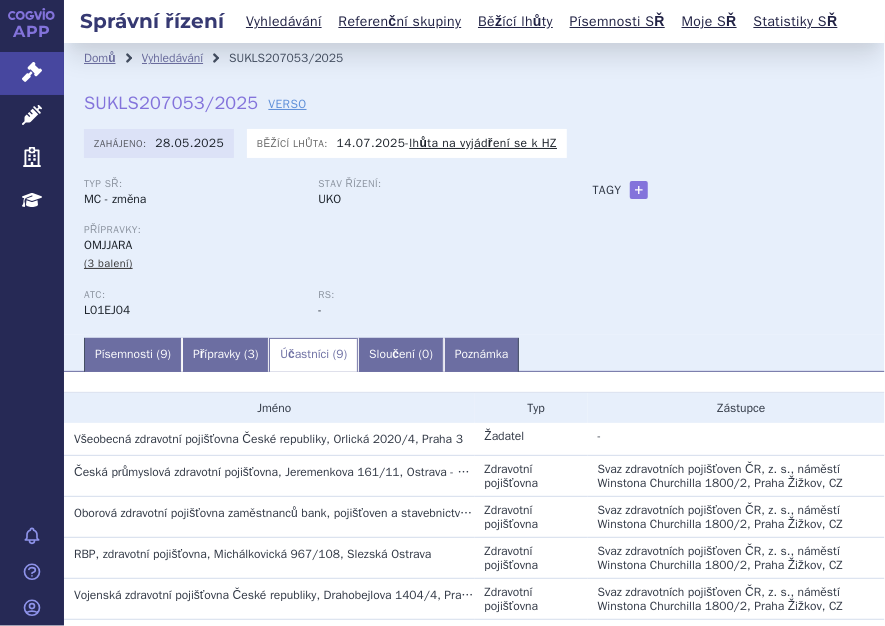 click on "Typ SŘ:
MC - změna
Stav řízení:
UKO
Přípravky:
OMJJARA
(3 balení)
ATC: L01EJ04 RS: -" at bounding box center (474, 256) 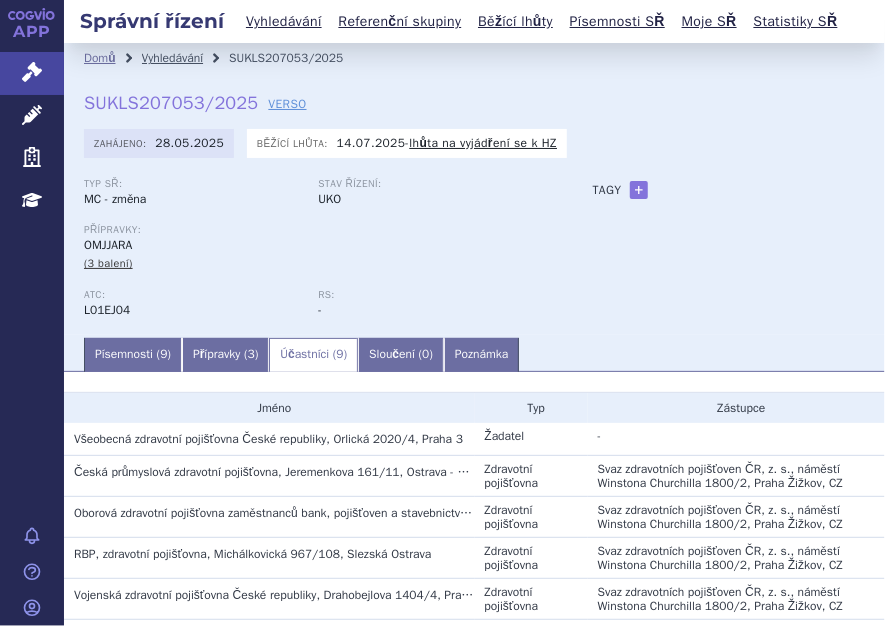 click on "Vyhledávání" at bounding box center [173, 58] 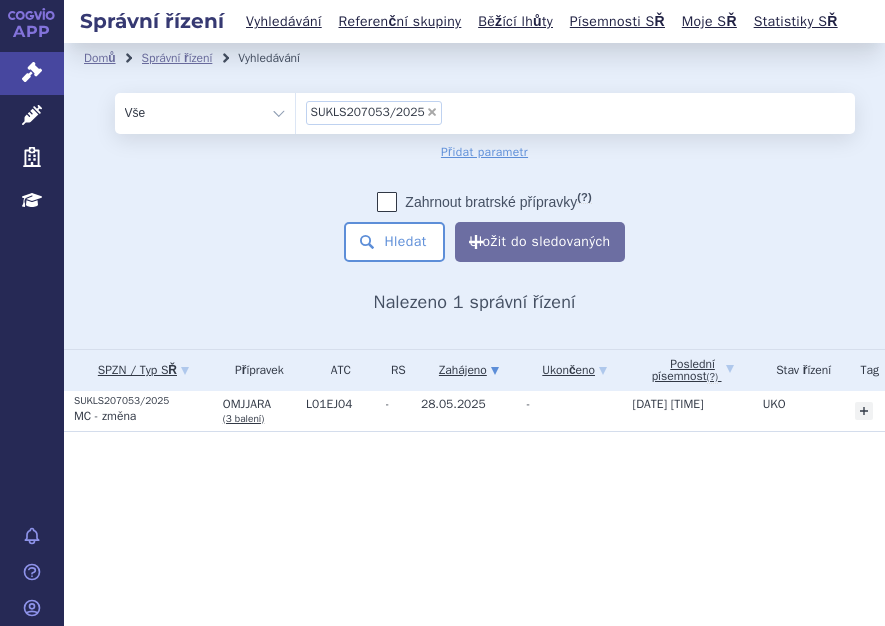 scroll, scrollTop: 0, scrollLeft: 0, axis: both 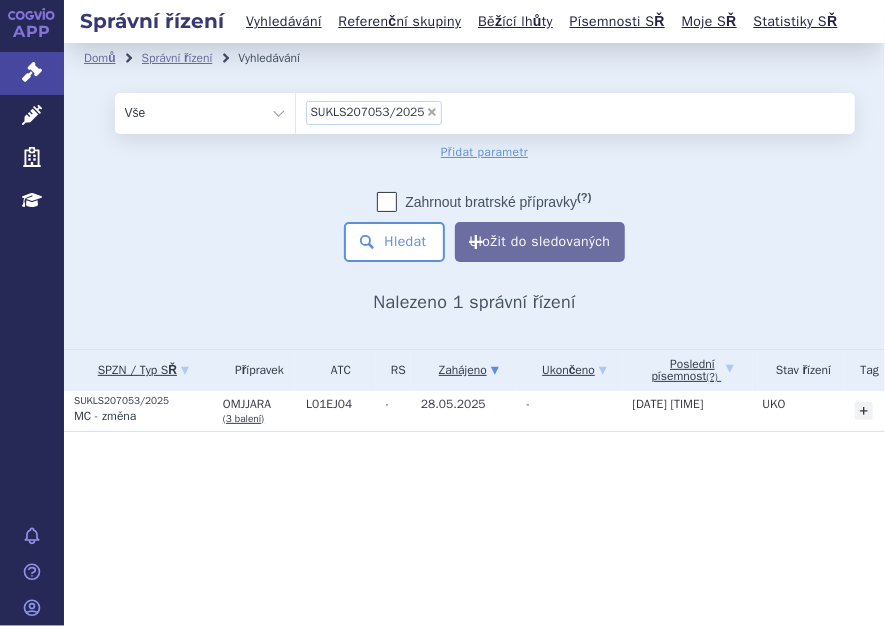 click on "×" at bounding box center [432, 112] 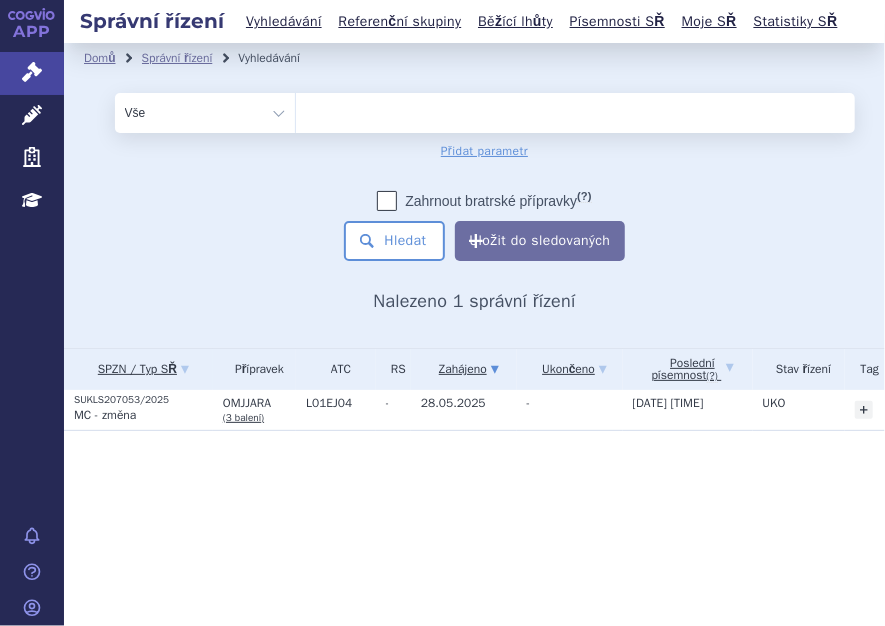 type on "SUKLS253049/2025" 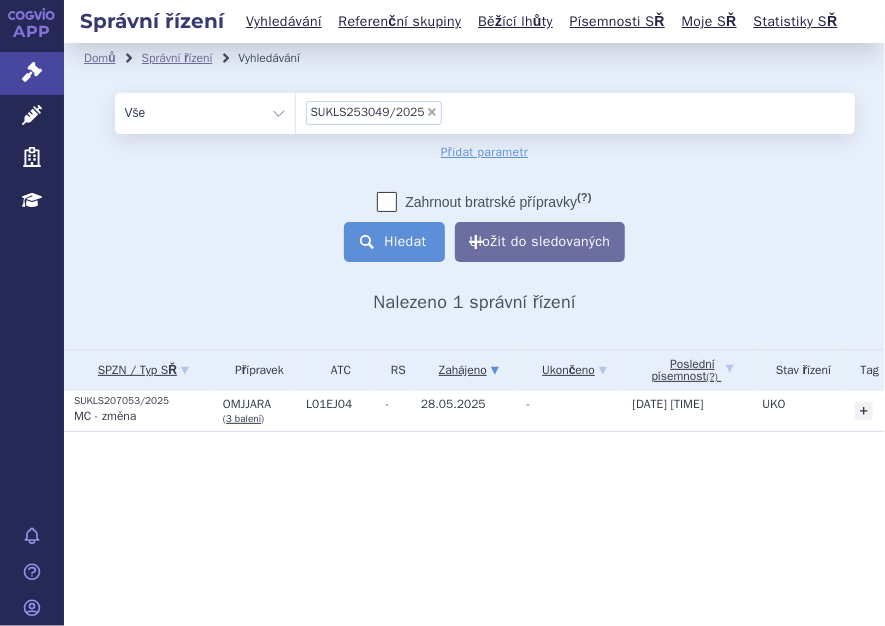 click on "Hledat" at bounding box center [394, 242] 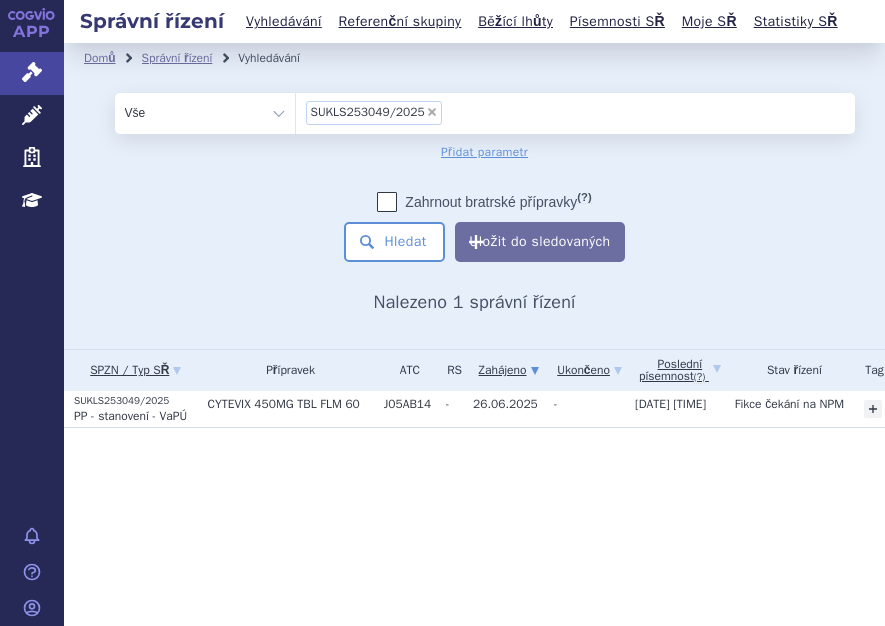 scroll, scrollTop: 0, scrollLeft: 0, axis: both 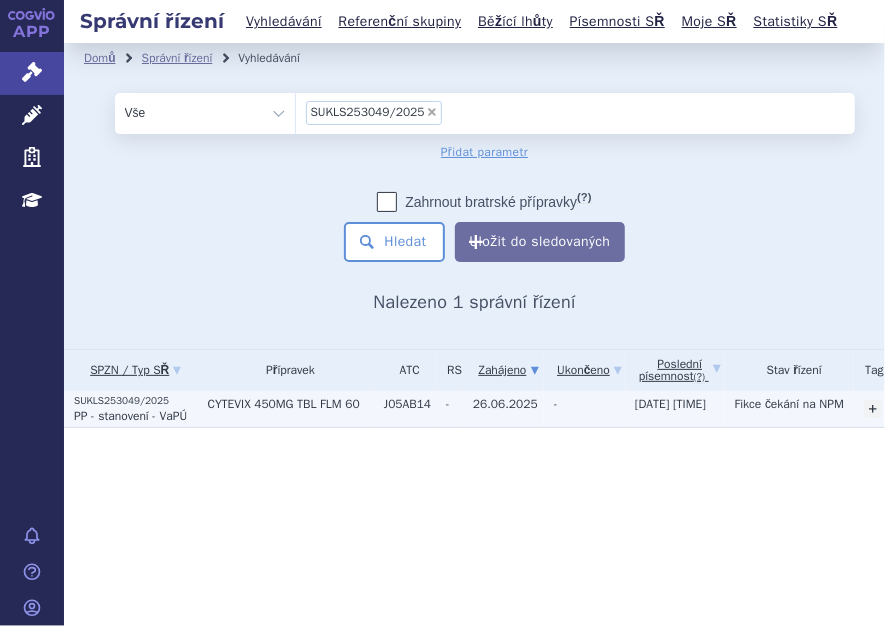 click on "SUKLS253049/2025" at bounding box center (136, 401) 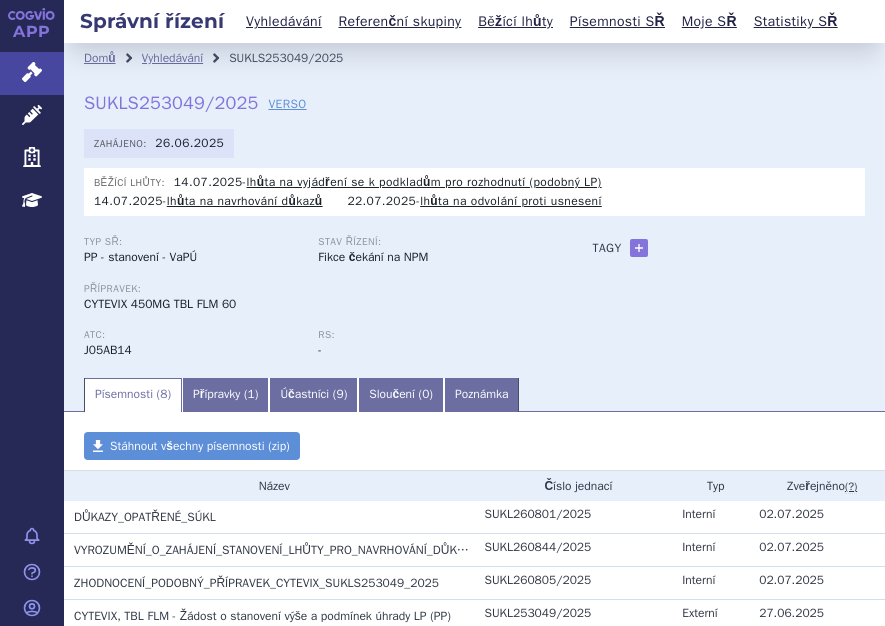 scroll, scrollTop: 0, scrollLeft: 0, axis: both 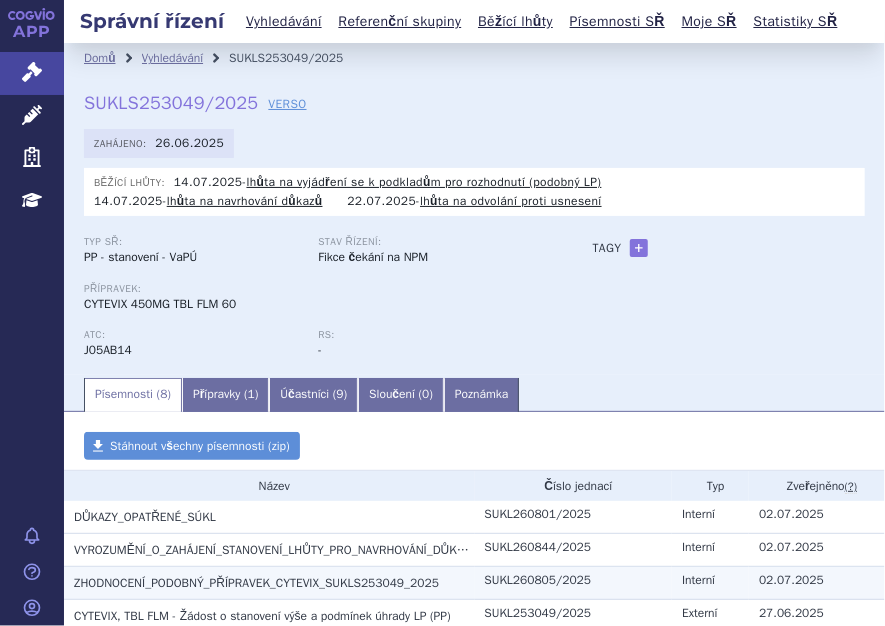 click on "ZHODNOCENÍ_PODOBNÝ_PŘÍPRAVEK_CYTEVIX_SUKLS253049_2025" at bounding box center (145, 517) 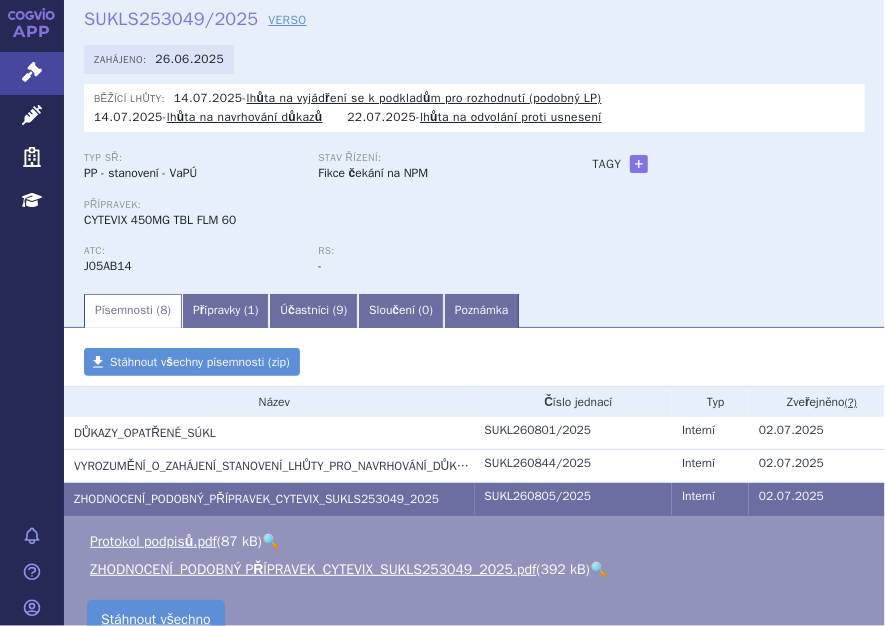 scroll, scrollTop: 88, scrollLeft: 0, axis: vertical 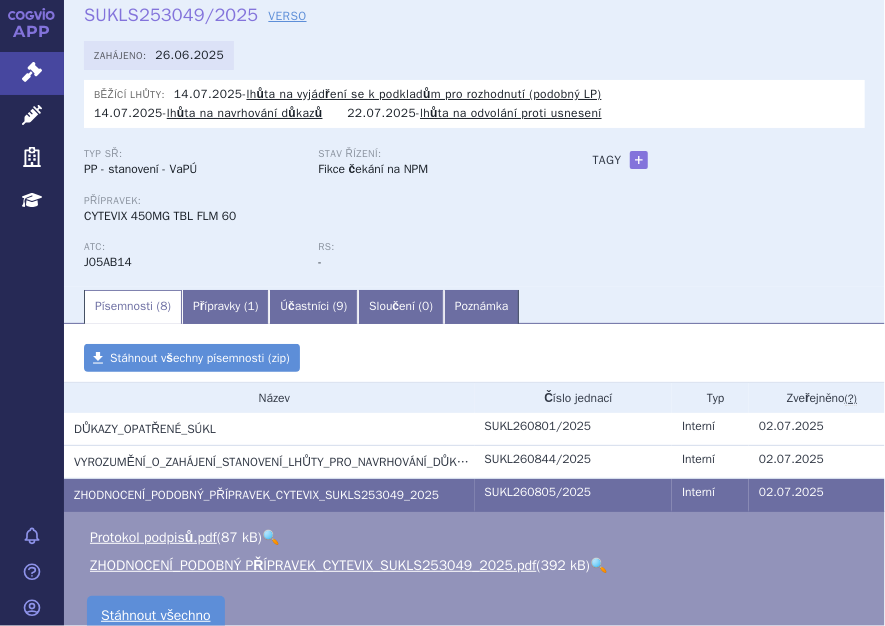 click on "🔍" at bounding box center [598, 565] 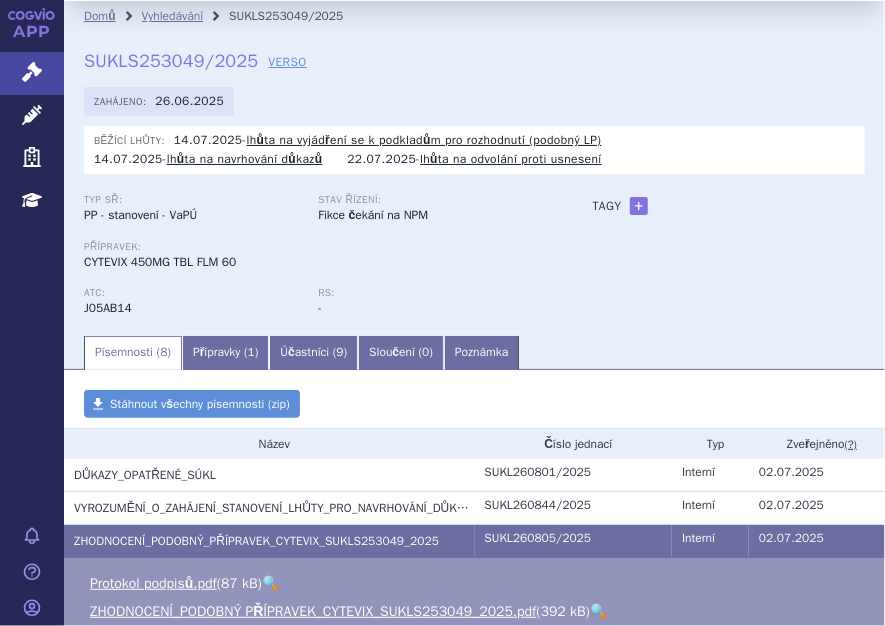 scroll, scrollTop: 0, scrollLeft: 0, axis: both 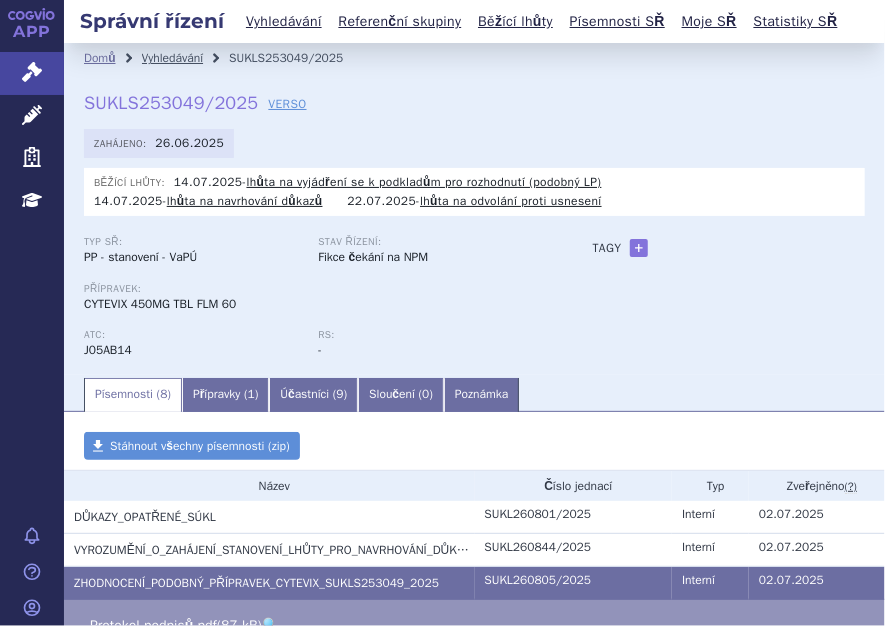 click on "Vyhledávání" at bounding box center (173, 58) 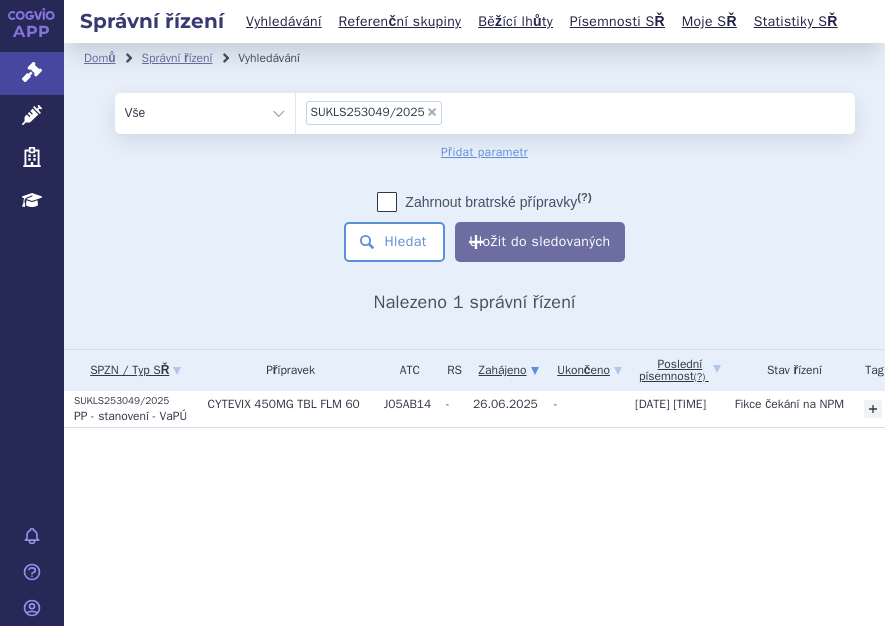 scroll, scrollTop: 0, scrollLeft: 0, axis: both 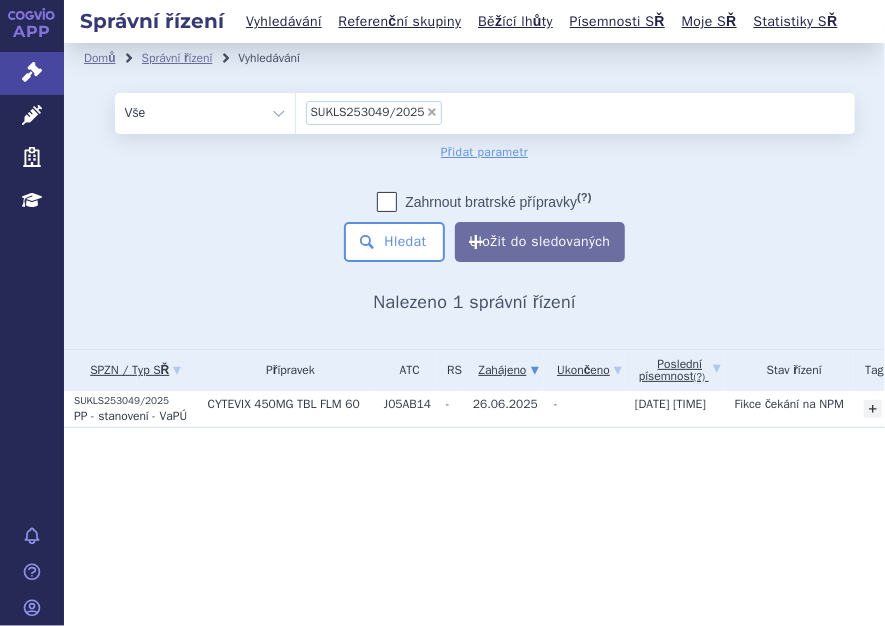 click on "×" at bounding box center [432, 112] 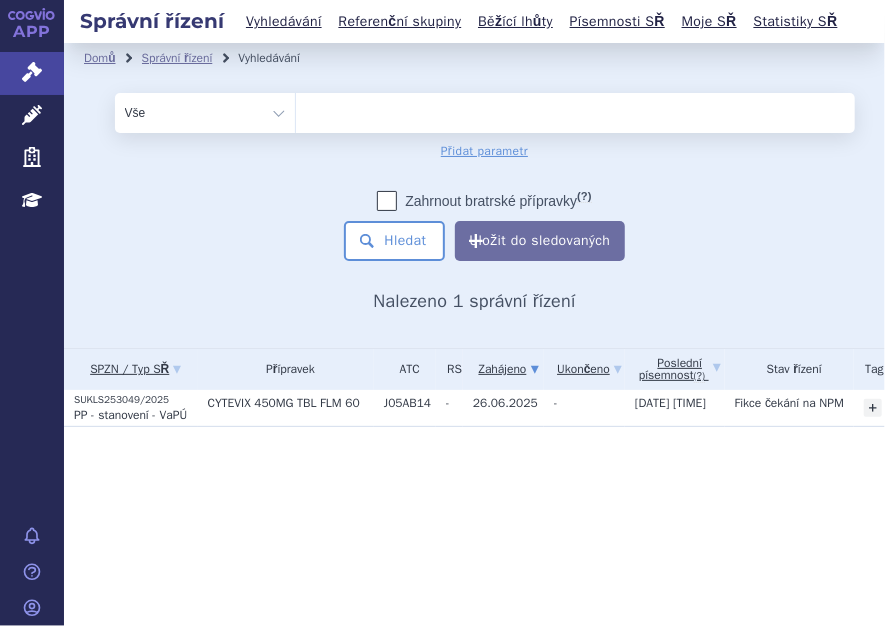 type on "SUKLS253606/2025" 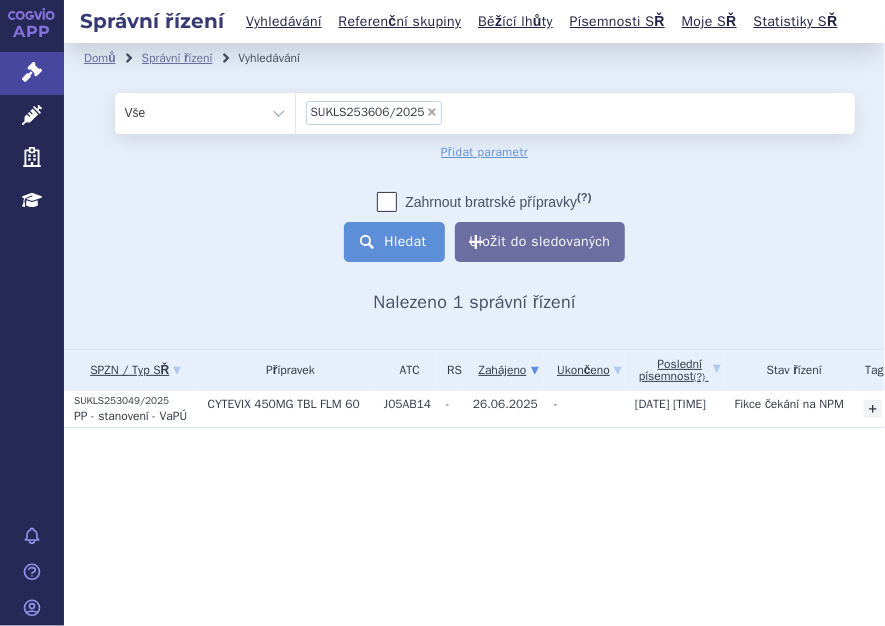click on "Hledat" at bounding box center [394, 242] 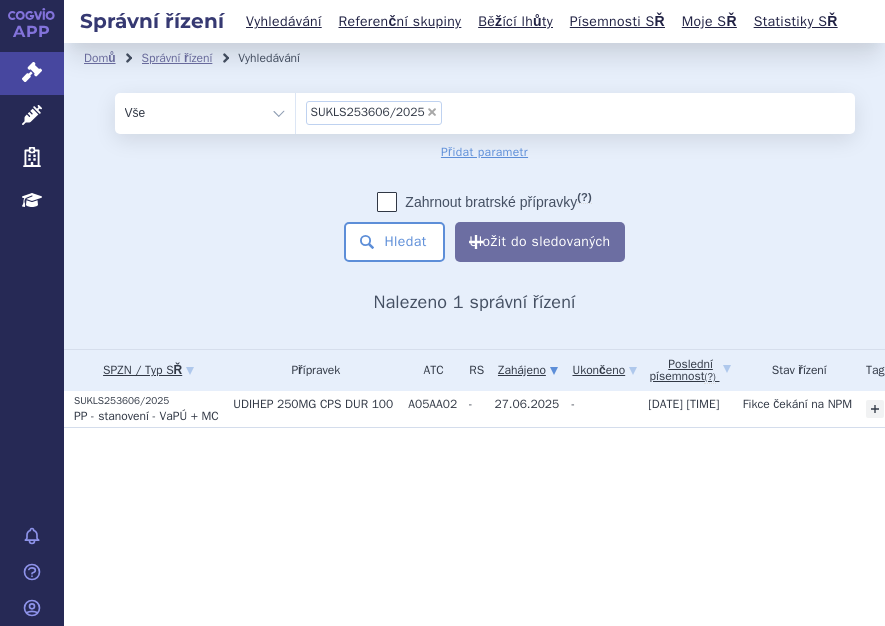 scroll, scrollTop: 0, scrollLeft: 0, axis: both 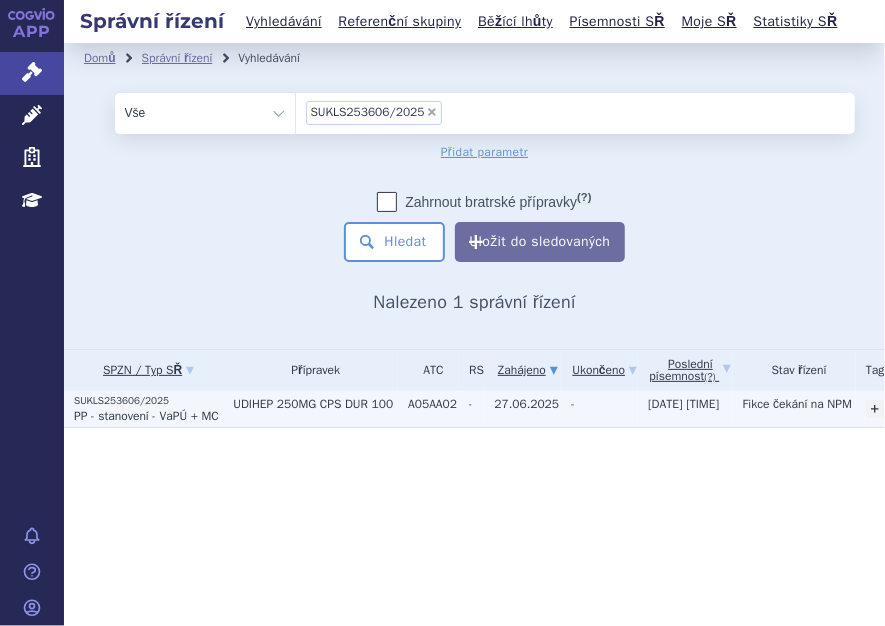 click on "PP - stanovení - VaPÚ + MC" at bounding box center [148, 416] 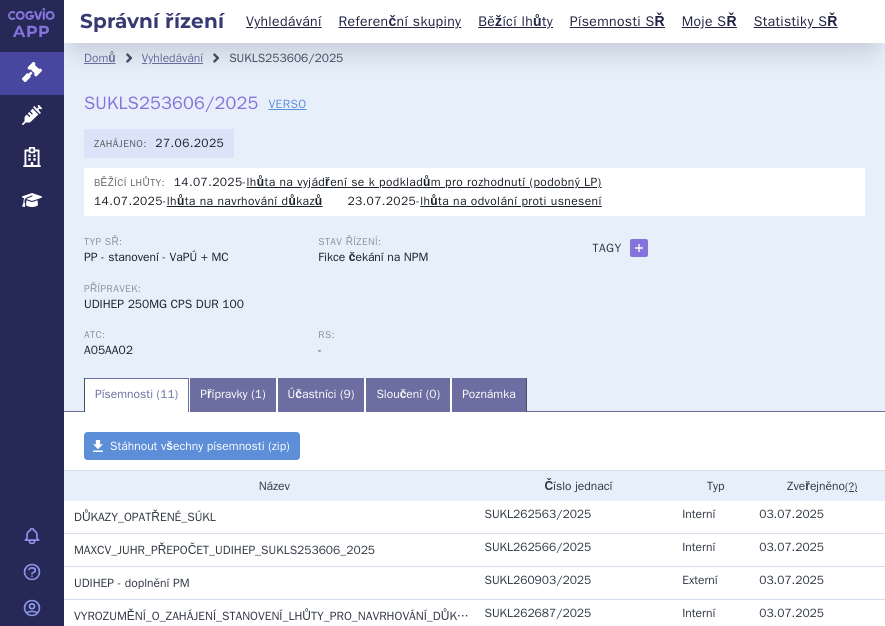 scroll, scrollTop: 0, scrollLeft: 0, axis: both 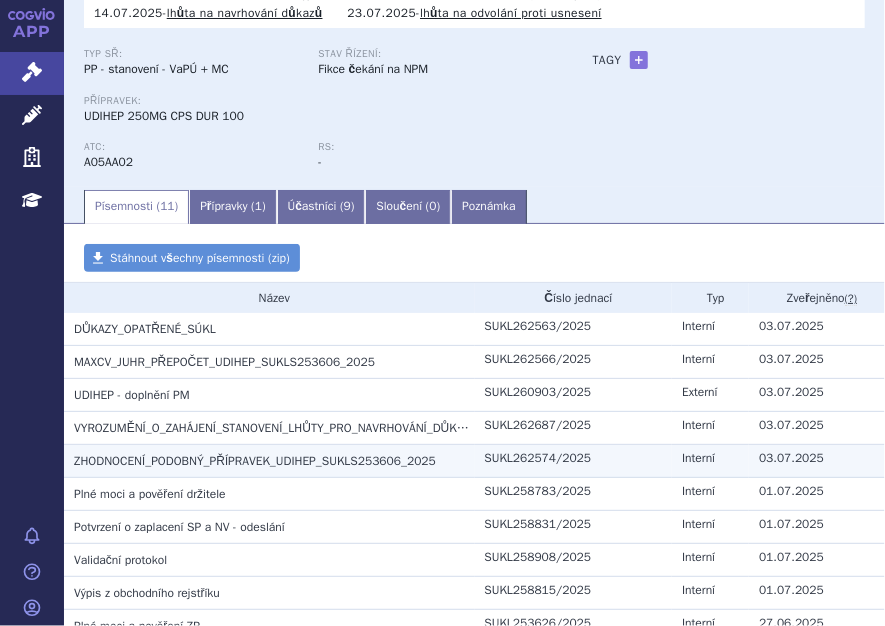 click on "ZHODNOCENÍ_PODOBNÝ_PŘÍPRAVEK_UDIHEP_SUKLS253606_2025" at bounding box center [145, 329] 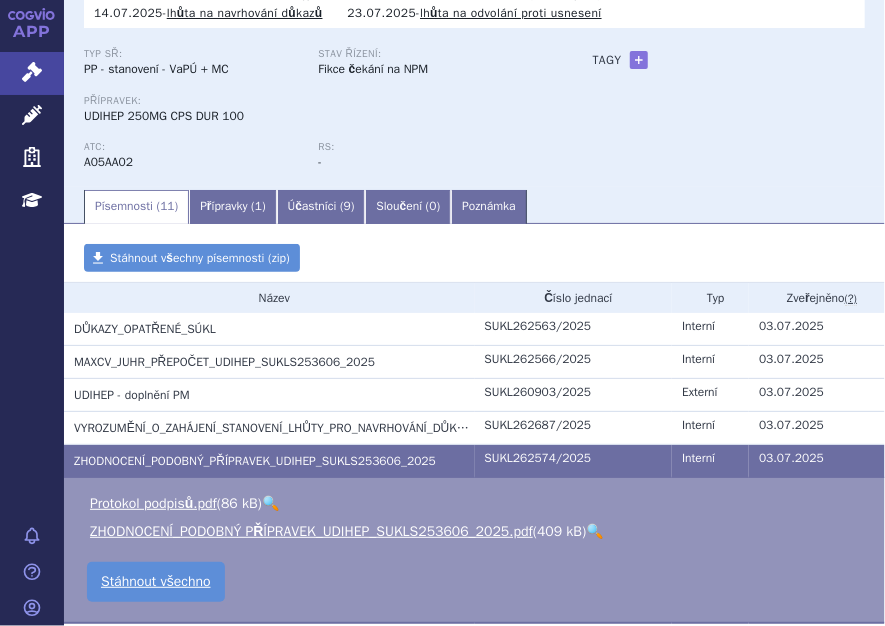 click on "🔍" at bounding box center [594, 531] 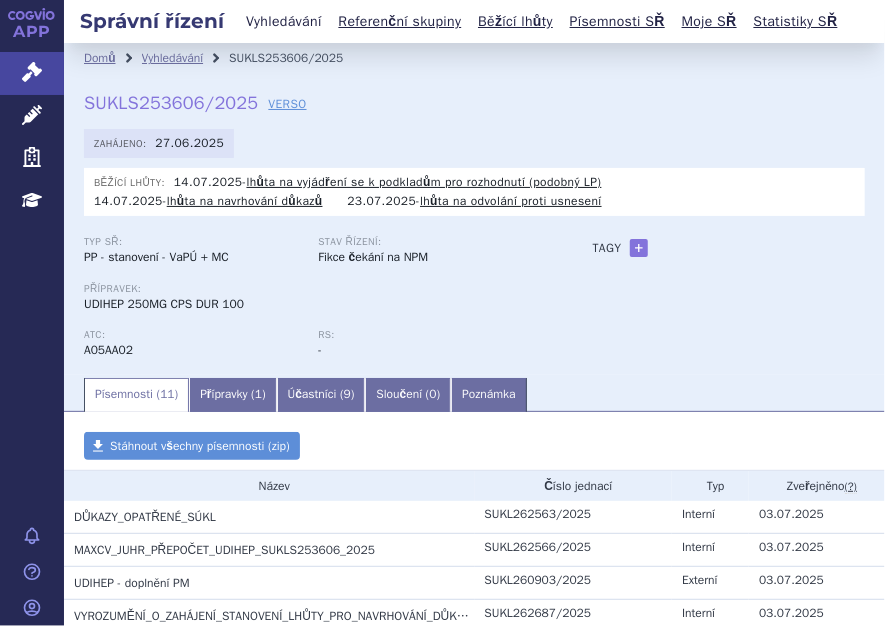 click on "Vyhledávání" at bounding box center (284, 21) 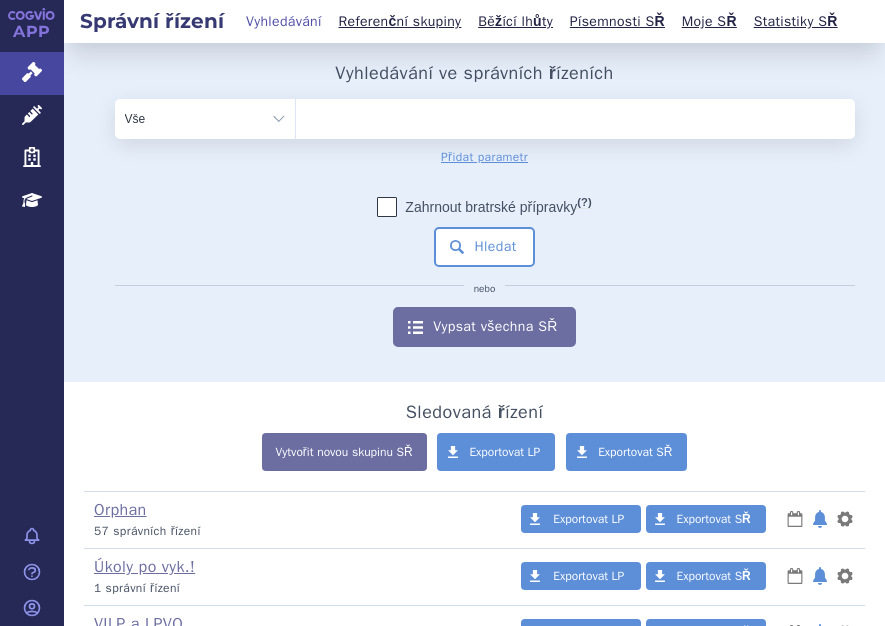 scroll, scrollTop: 0, scrollLeft: 0, axis: both 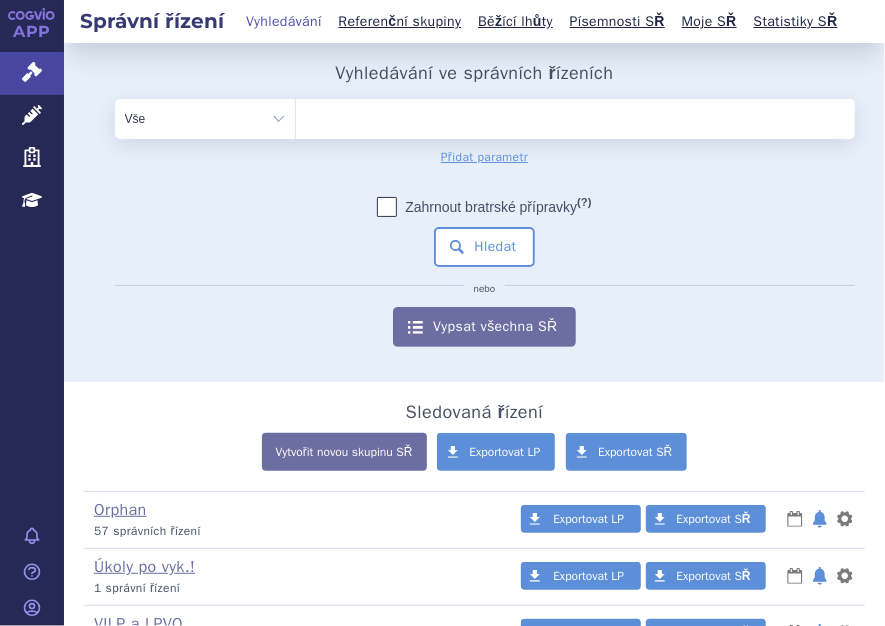 click at bounding box center [575, 115] 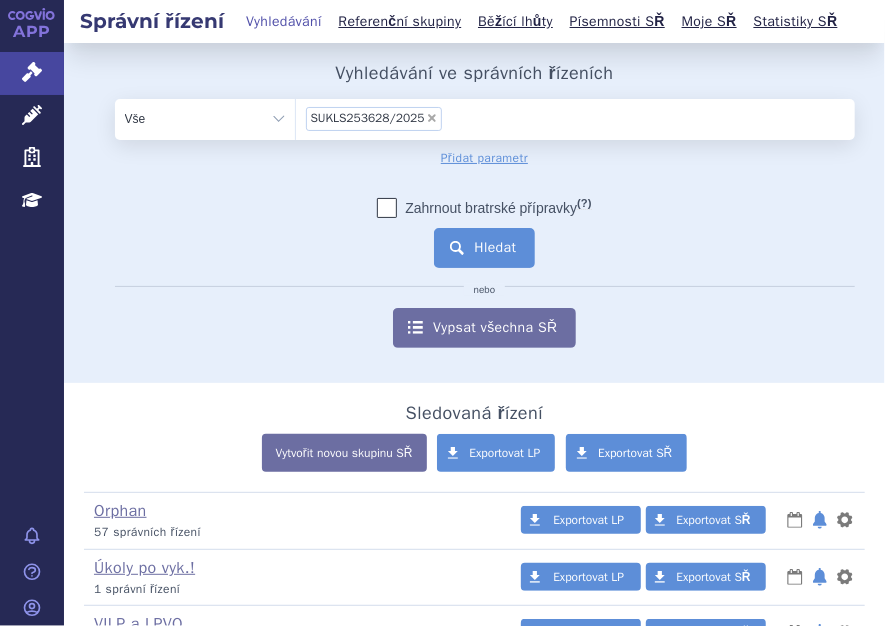 click on "Hledat" at bounding box center (484, 248) 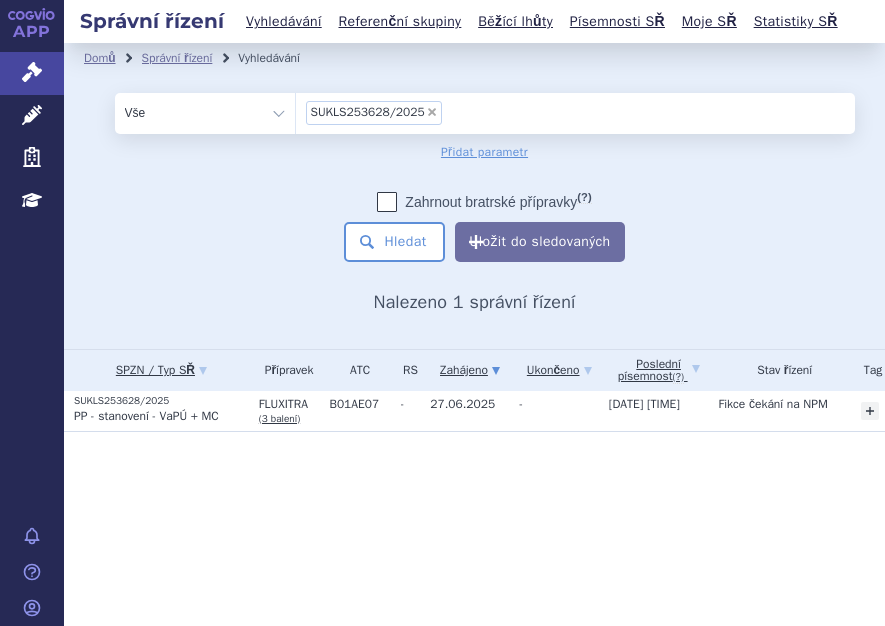 scroll, scrollTop: 0, scrollLeft: 0, axis: both 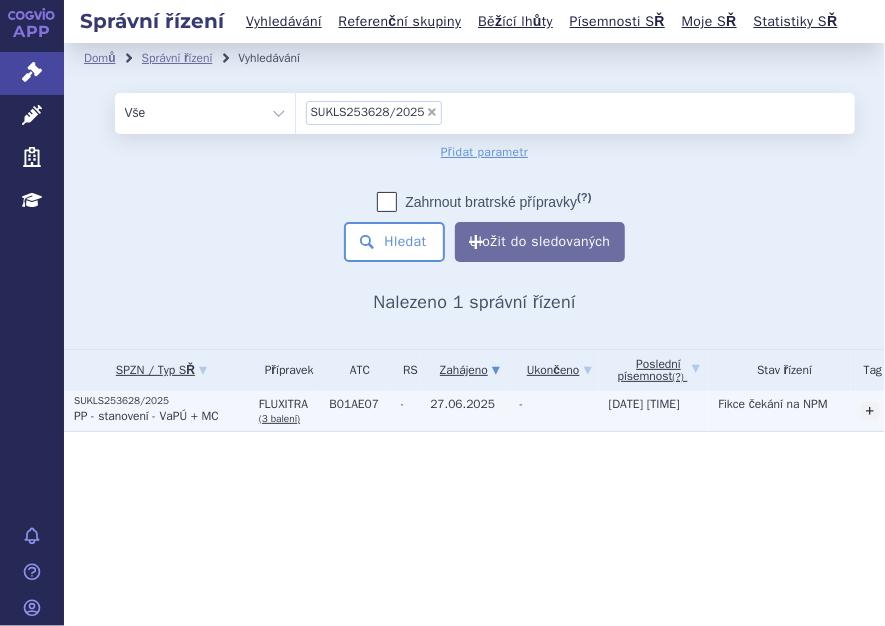 click on "SUKLS253628/2025" at bounding box center [161, 401] 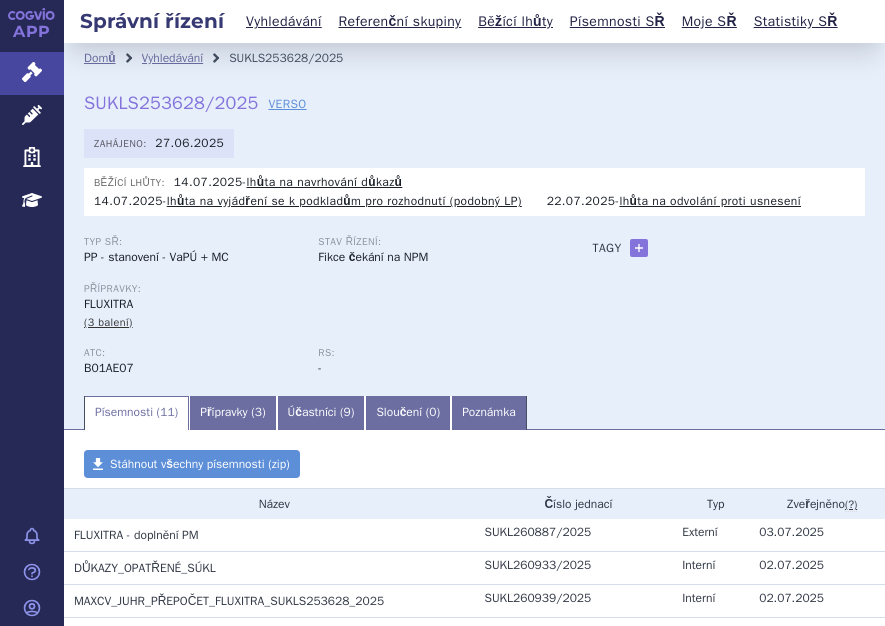 scroll, scrollTop: 0, scrollLeft: 0, axis: both 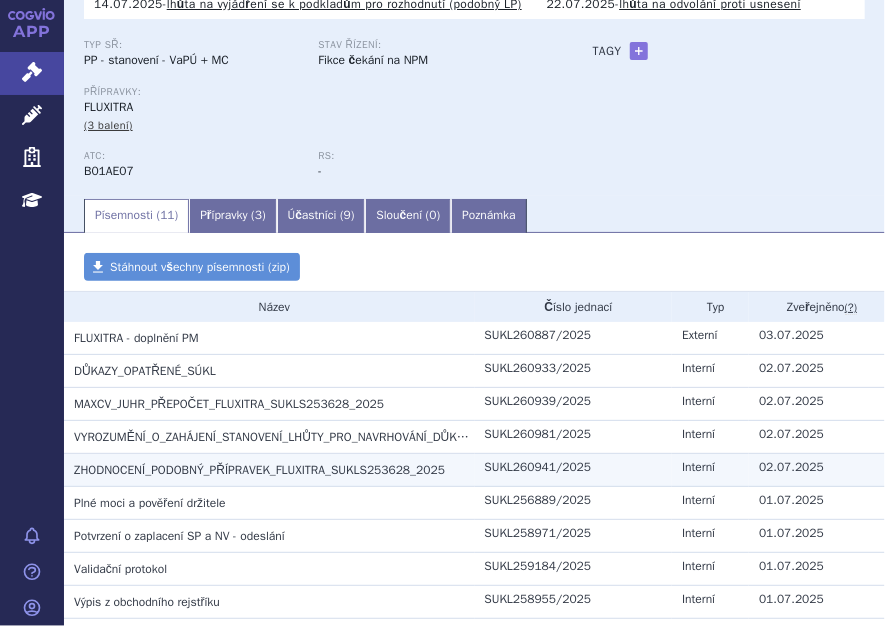 click on "ZHODNOCENÍ_PODOBNÝ_PŘÍPRAVEK_FLUXITRA_SUKLS253628_2025" at bounding box center [136, 338] 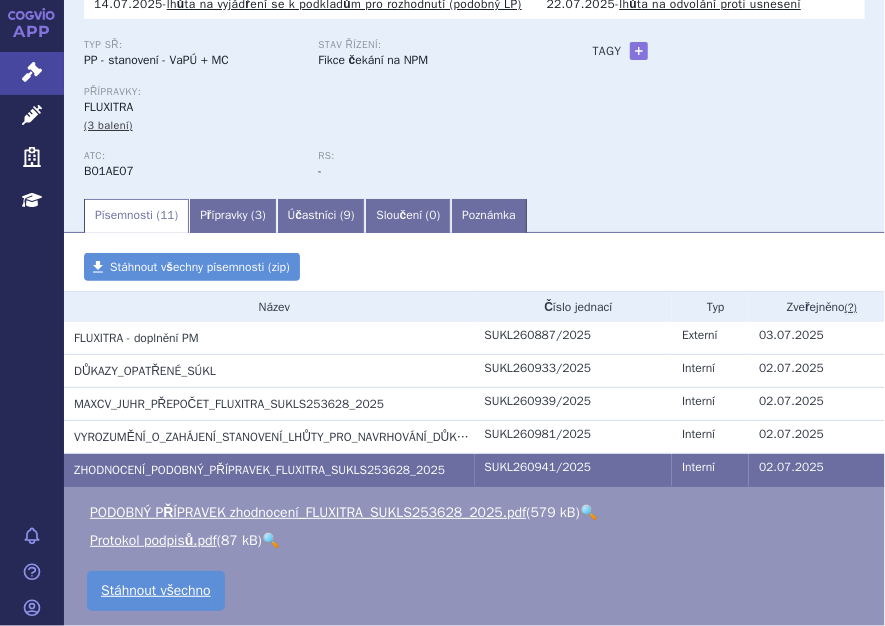 click on "🔍" at bounding box center (588, 512) 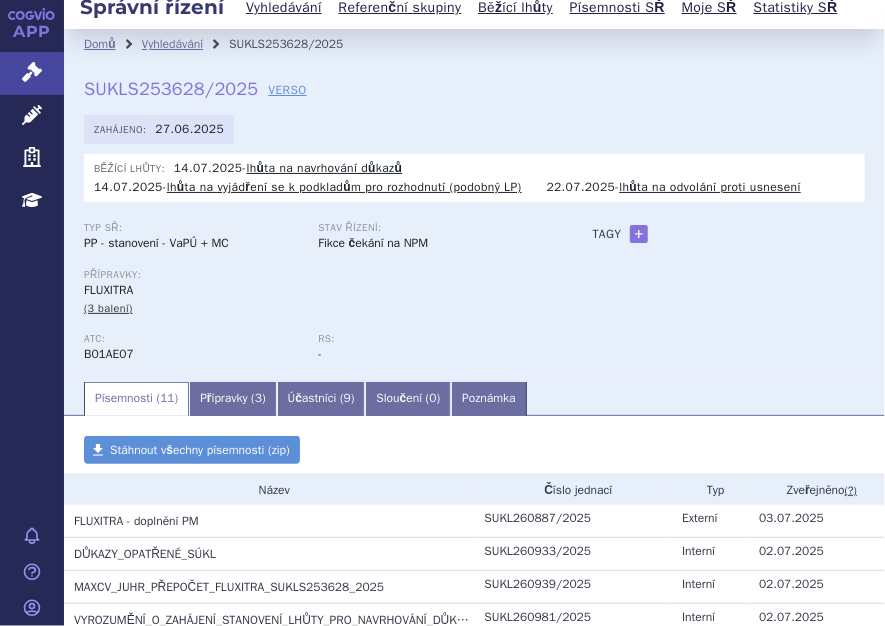 scroll, scrollTop: 0, scrollLeft: 0, axis: both 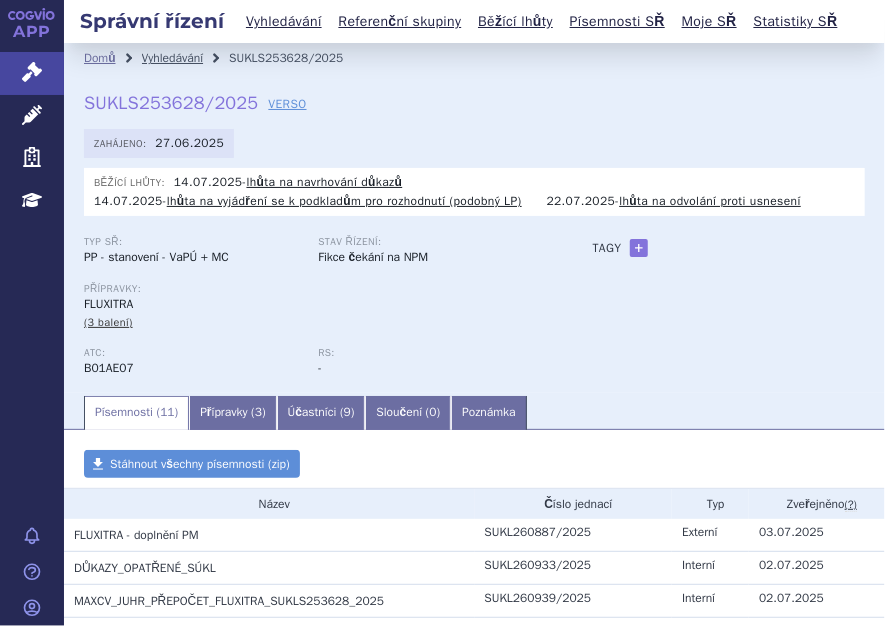 click on "Vyhledávání" at bounding box center (173, 58) 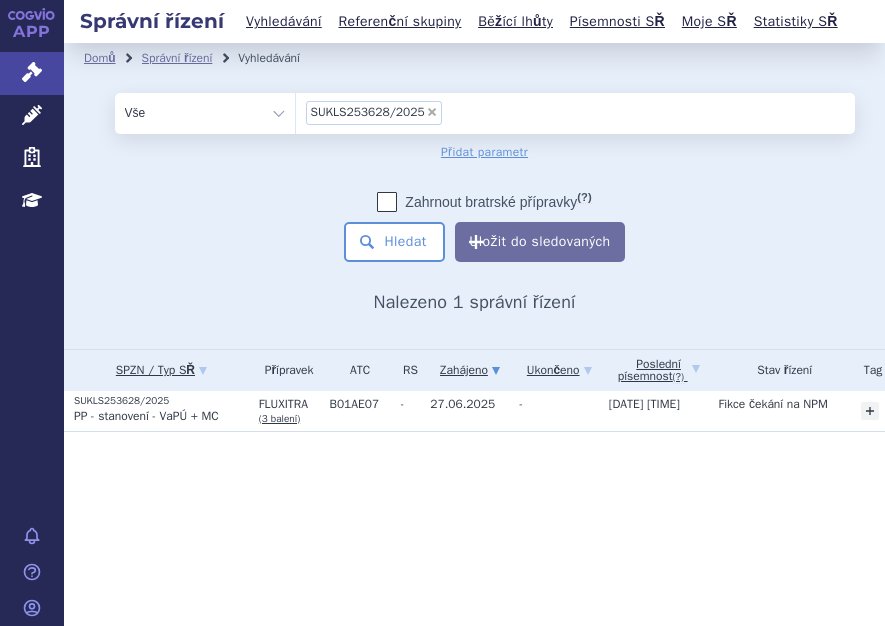 scroll, scrollTop: 0, scrollLeft: 0, axis: both 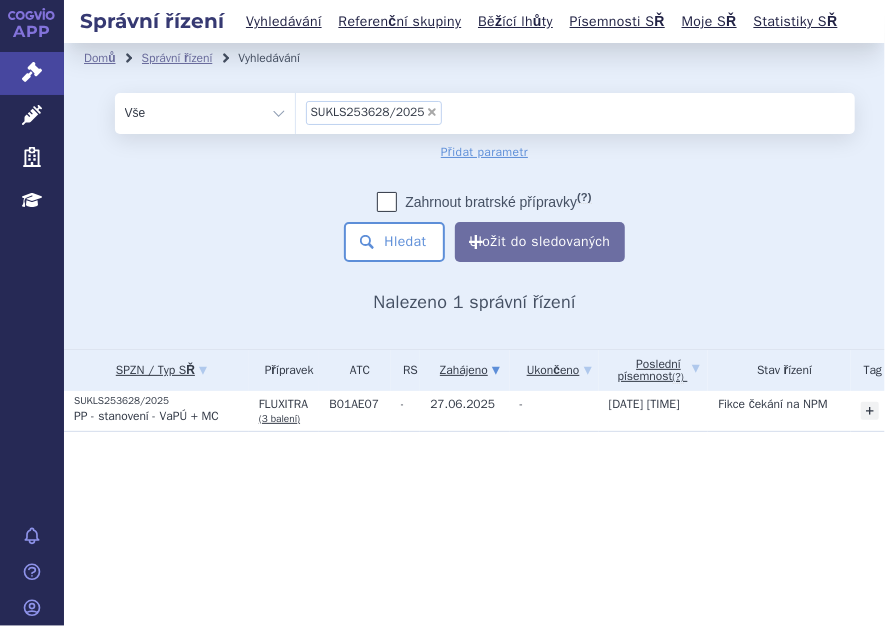 click on "×" at bounding box center (432, 112) 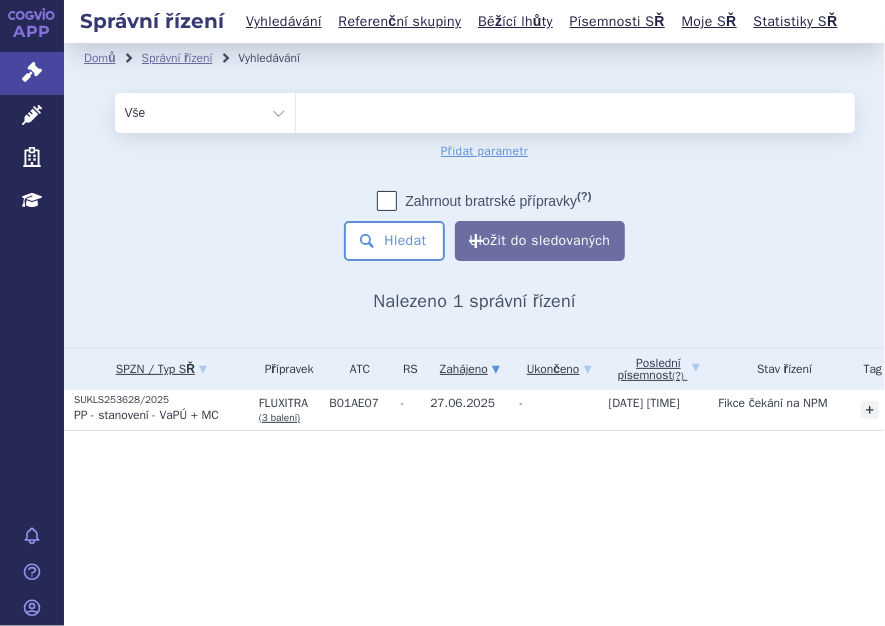 type on "SUKLS174712/2025" 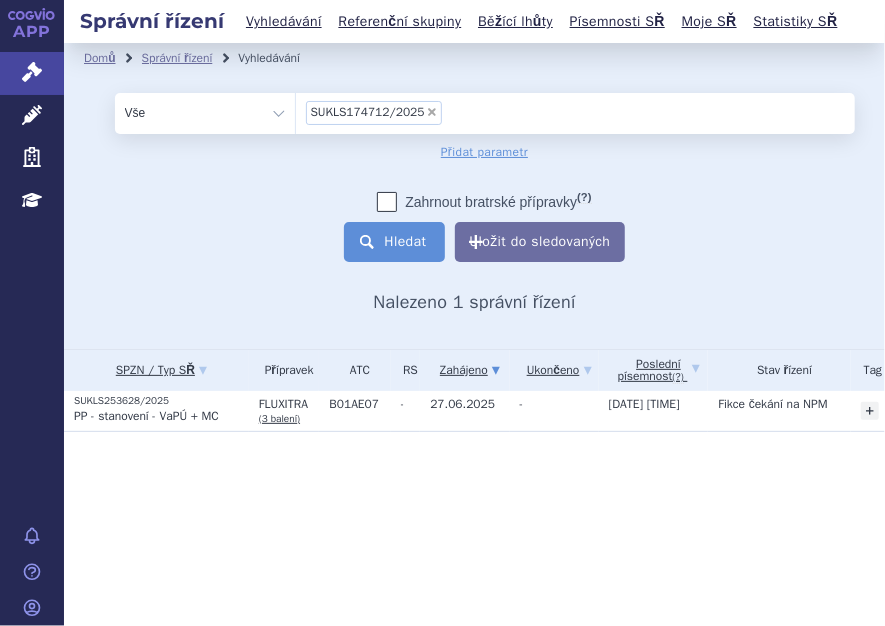 click on "Hledat" at bounding box center (394, 242) 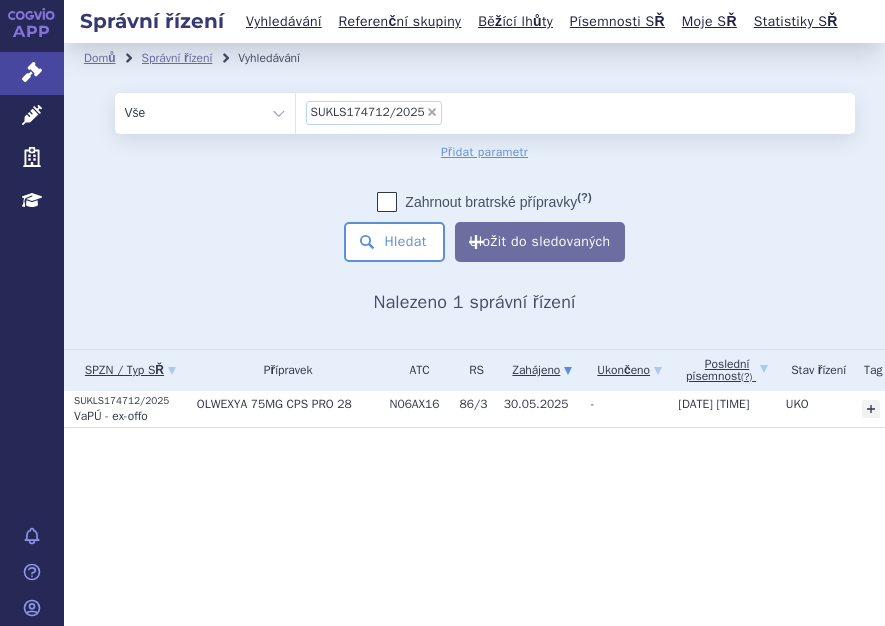 scroll, scrollTop: 0, scrollLeft: 0, axis: both 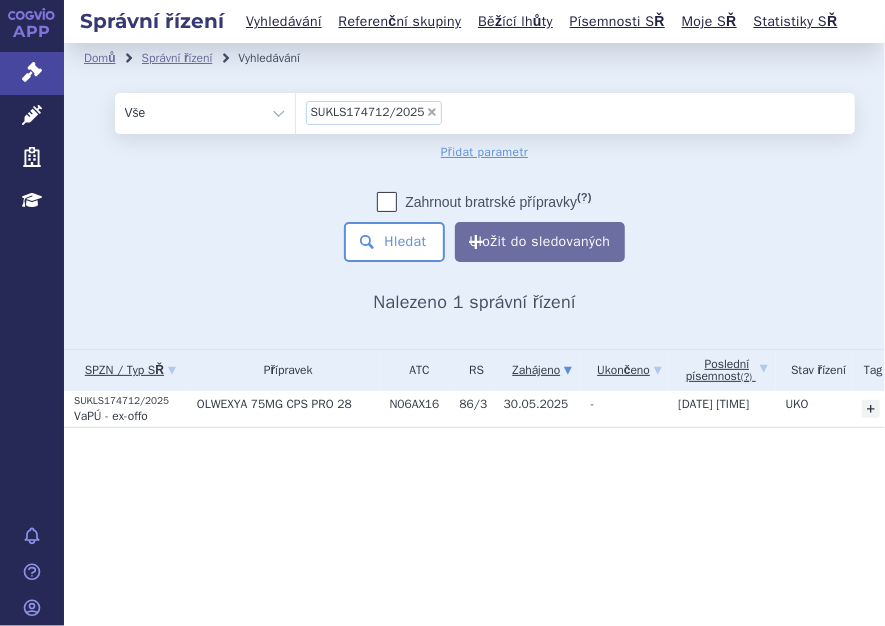 click on "odstranit
Vše
Spisová značka
Typ SŘ
×   (?)" at bounding box center (475, 177) 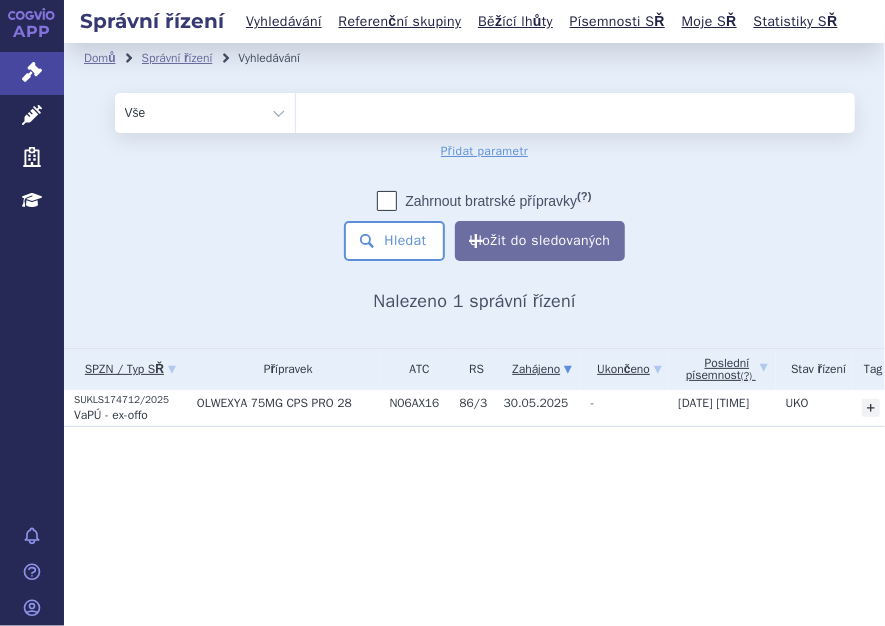 type on "SUKLS174680/2025" 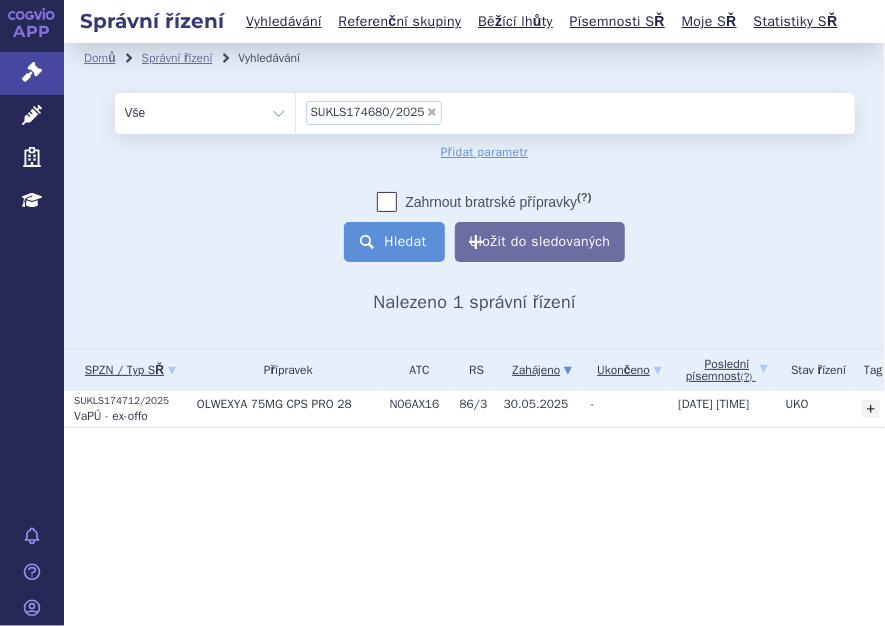 click on "Hledat" at bounding box center [394, 242] 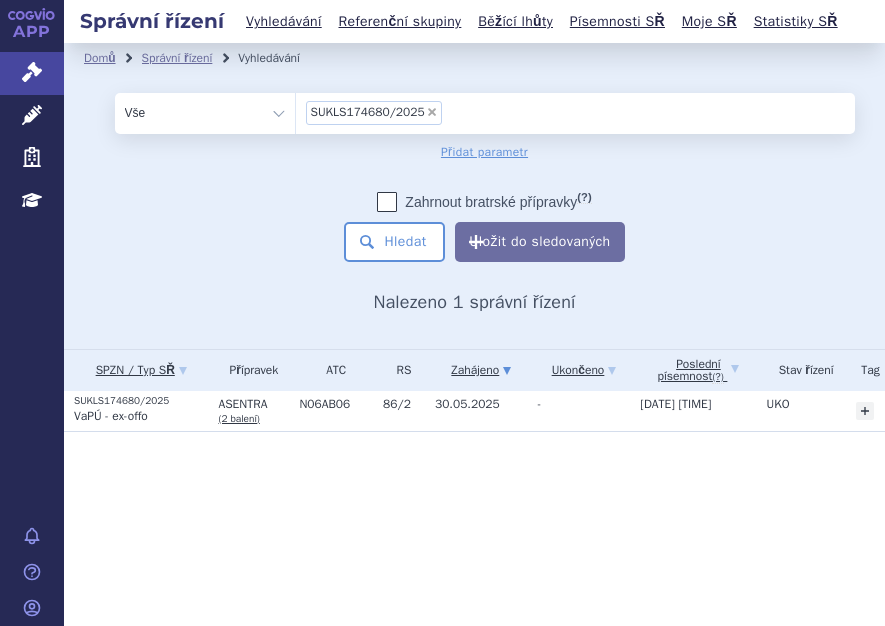 scroll, scrollTop: 0, scrollLeft: 0, axis: both 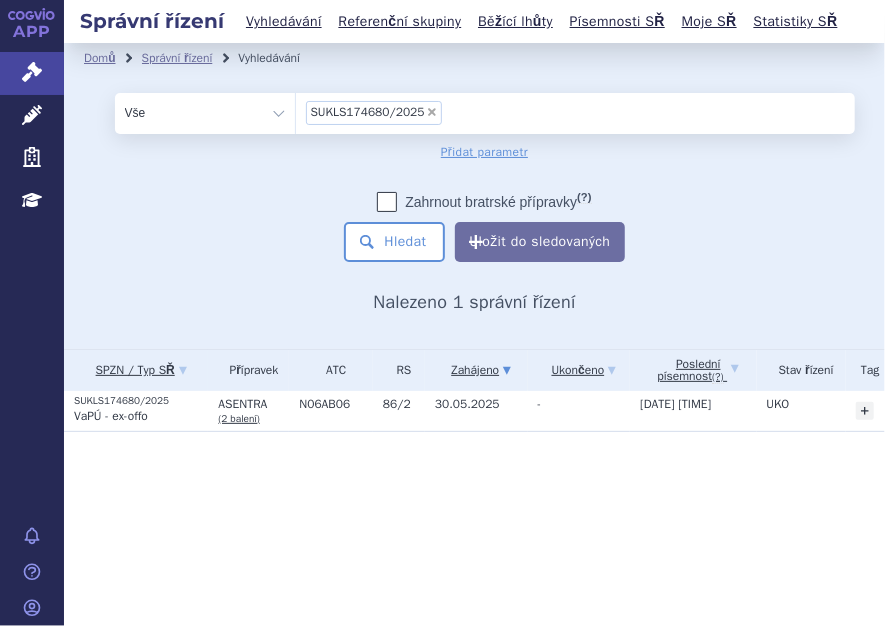 click on "odstranit
Vše
Spisová značka
Typ SŘ
×   (?)" at bounding box center [475, 177] 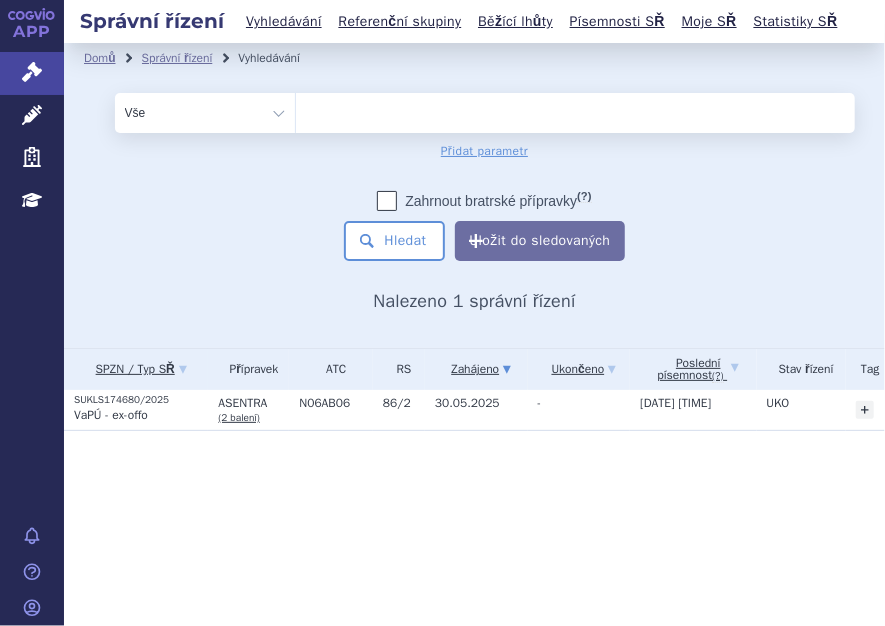 type on "SUKLS253325/2025" 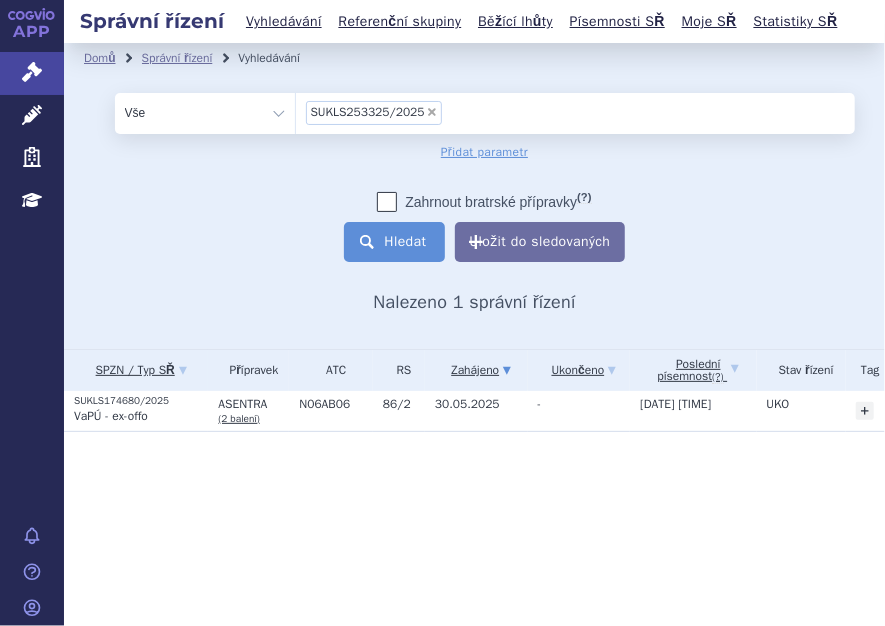 click on "Hledat" at bounding box center (394, 242) 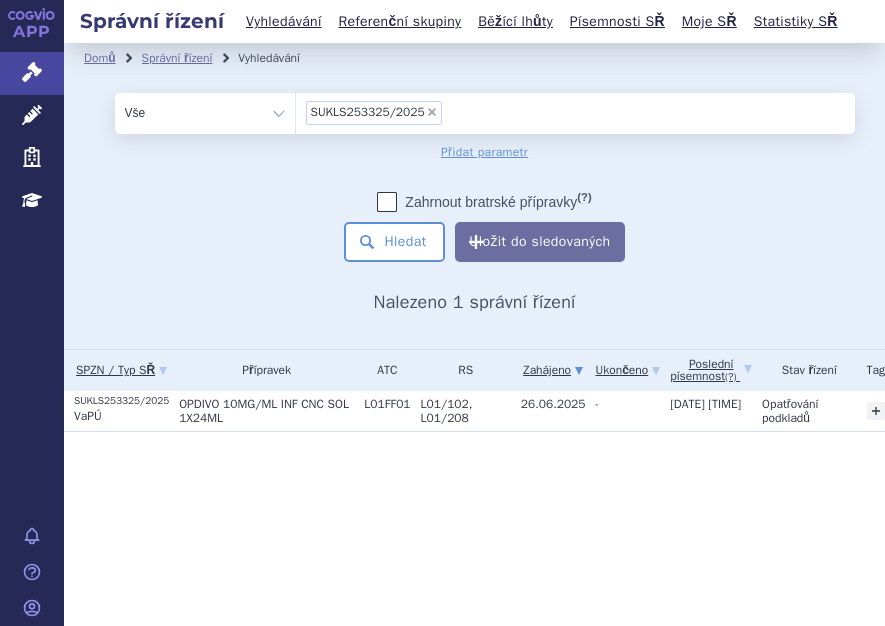 scroll, scrollTop: 0, scrollLeft: 0, axis: both 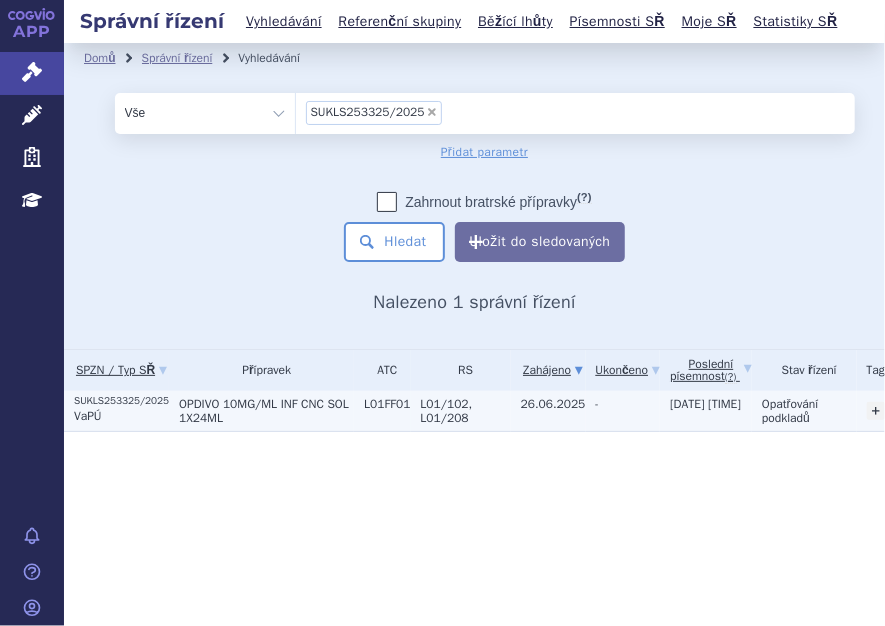 click on "OPDIVO 10MG/ML INF CNC SOL 1X24ML" at bounding box center [261, 411] 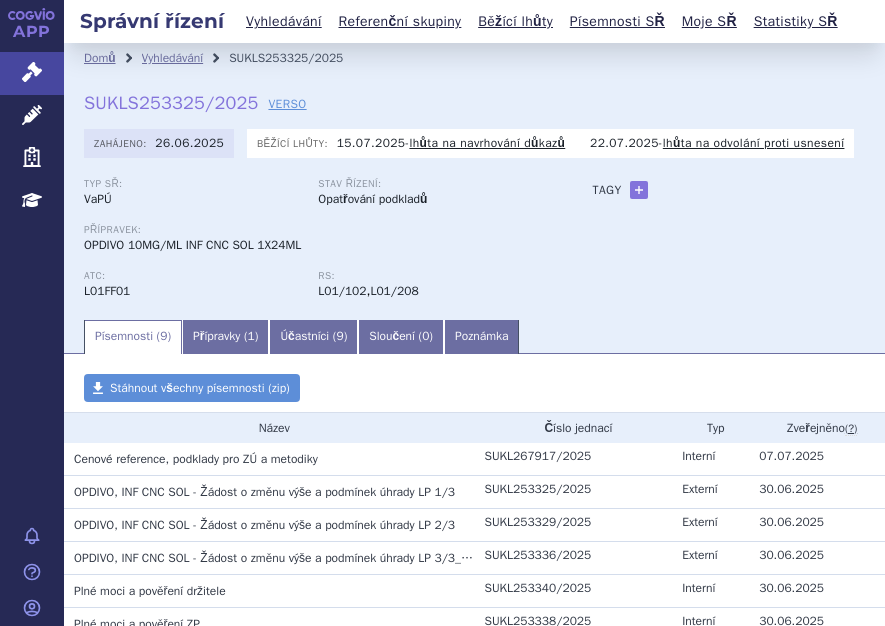 scroll, scrollTop: 0, scrollLeft: 0, axis: both 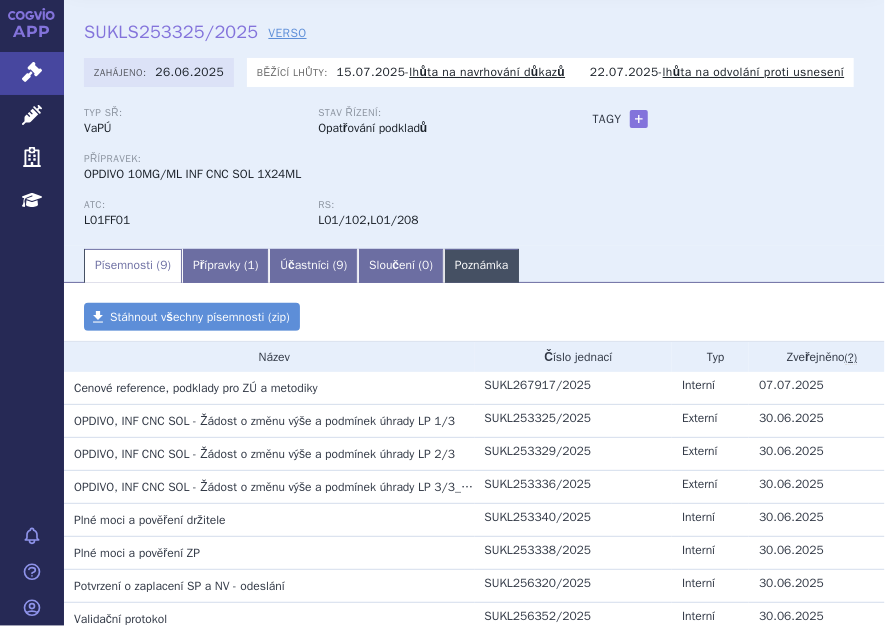 click on "Poznámka" at bounding box center (481, 266) 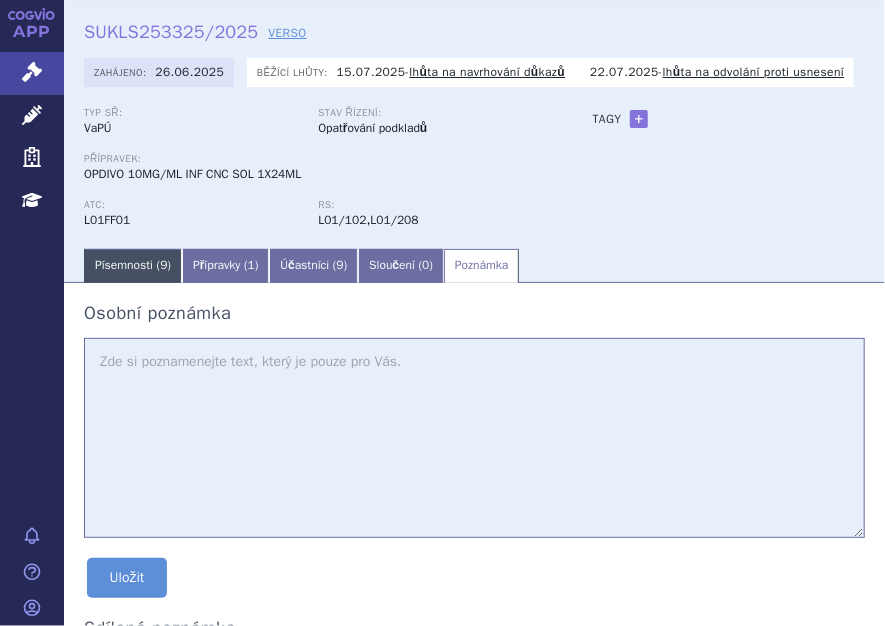 click on "Písemnosti ( 9 )" at bounding box center [133, 266] 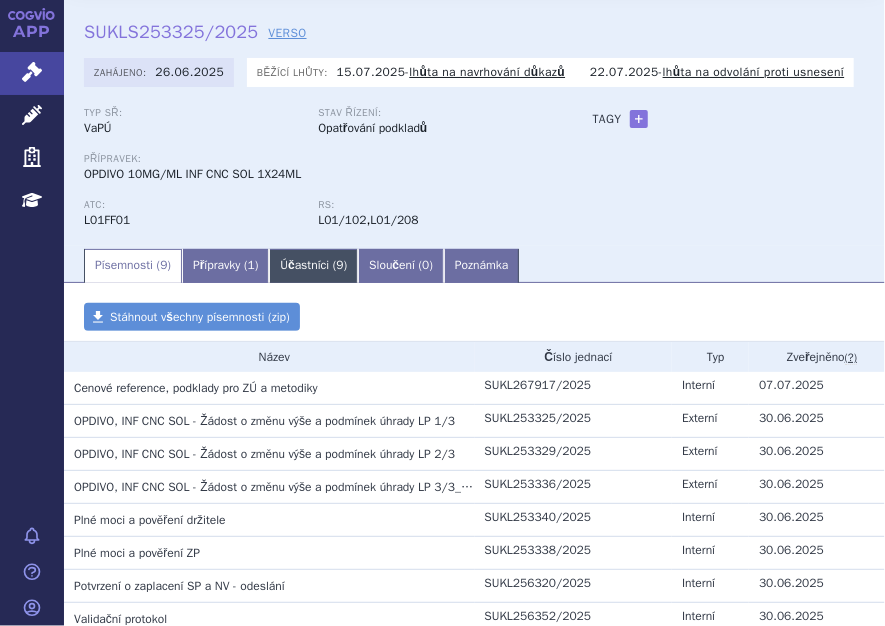 click on "Účastníci ( 9 )" at bounding box center [313, 266] 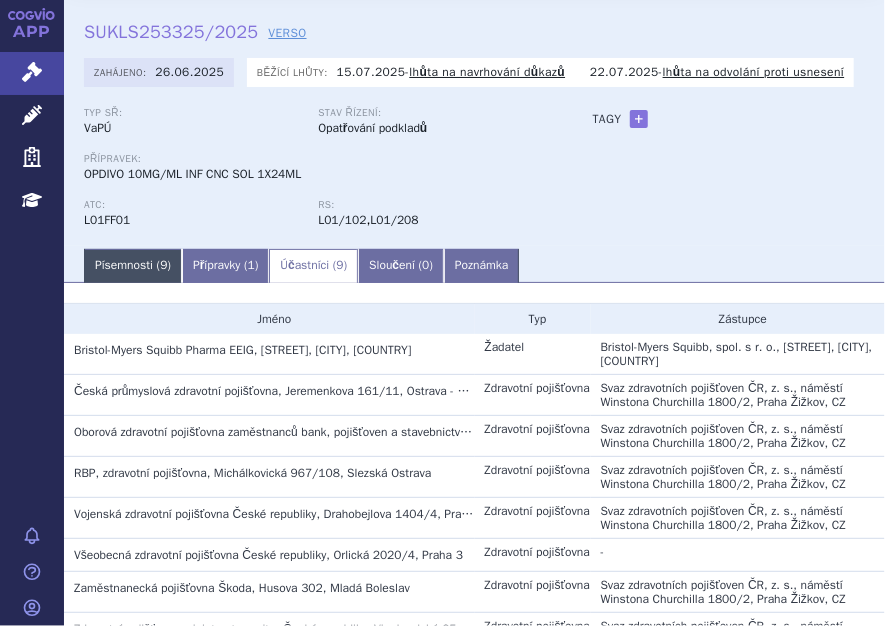 click on "Písemnosti ( 9 )" at bounding box center [133, 266] 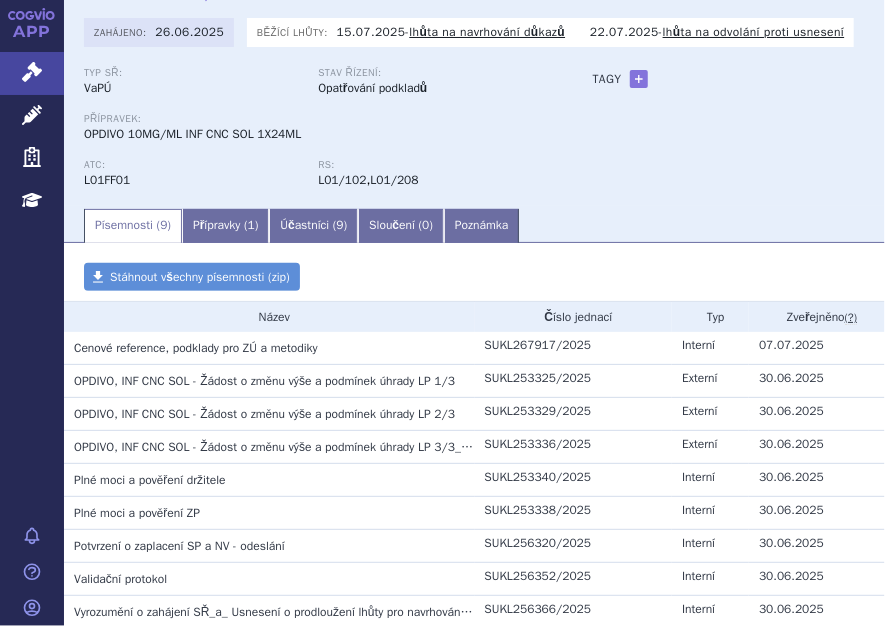 scroll, scrollTop: 112, scrollLeft: 0, axis: vertical 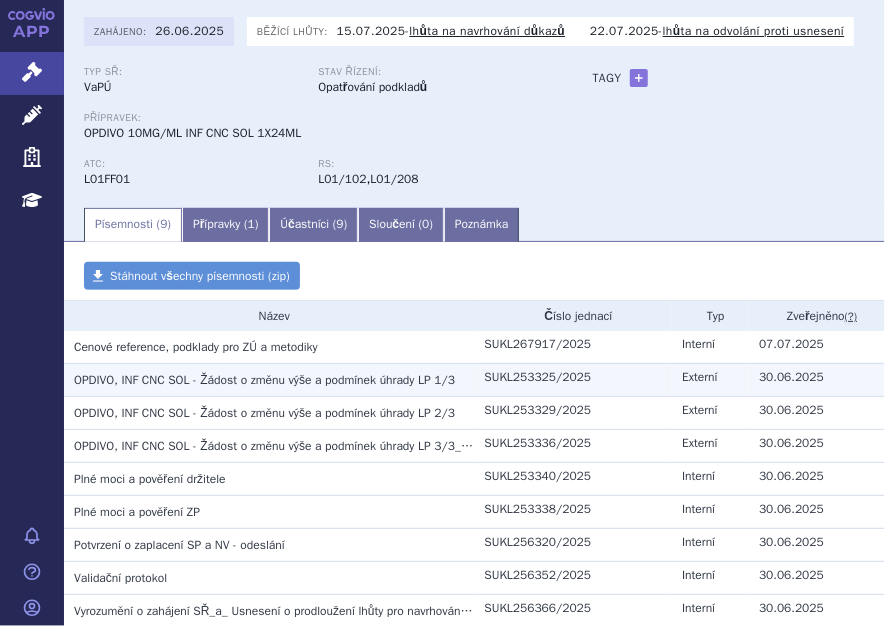 click on "OPDIVO, INF CNC SOL - Žádost o změnu výše a podmínek úhrady LP 1/3" at bounding box center [196, 347] 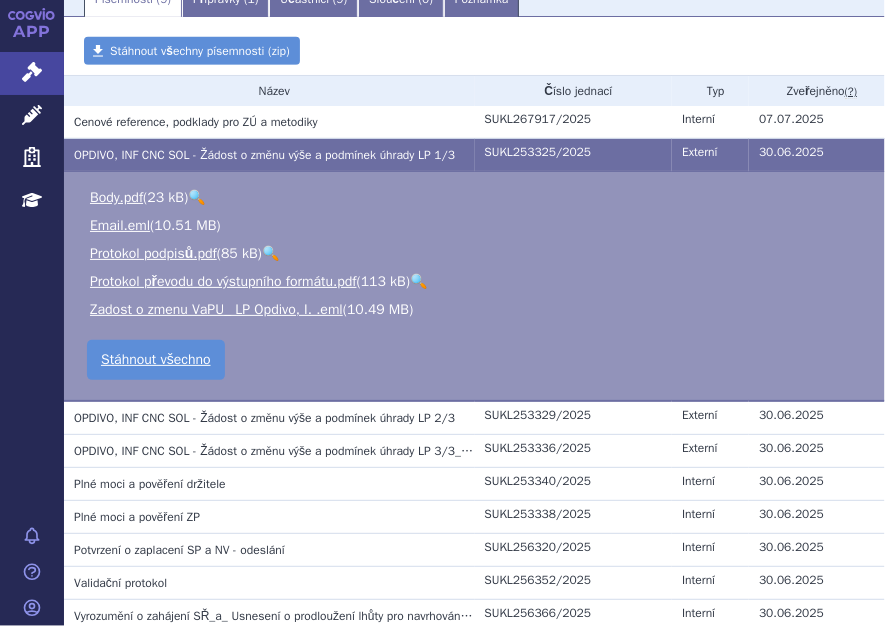 scroll, scrollTop: 344, scrollLeft: 0, axis: vertical 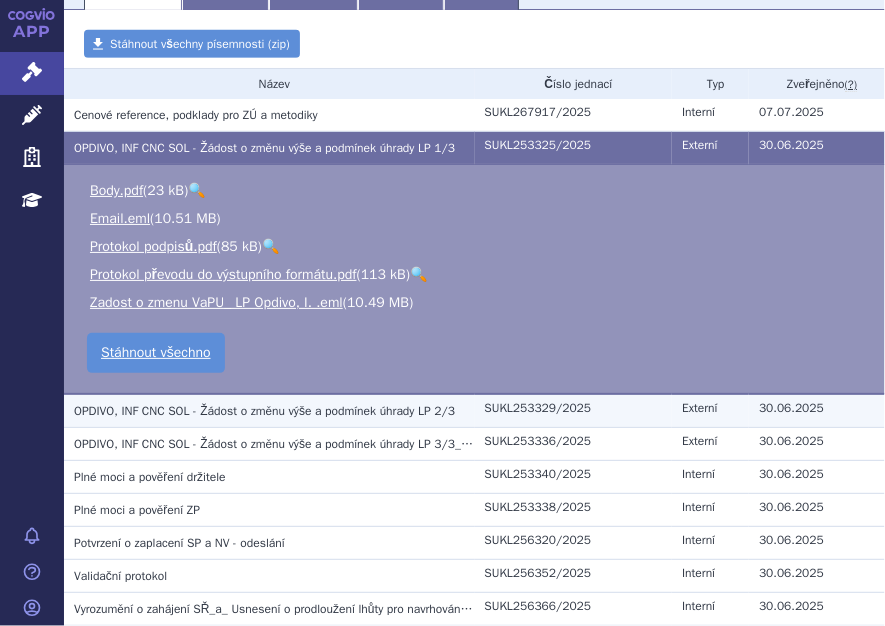 click on "OPDIVO, INF CNC SOL - Žádost o změnu výše a podmínek úhrady LP 2/3" at bounding box center [196, 115] 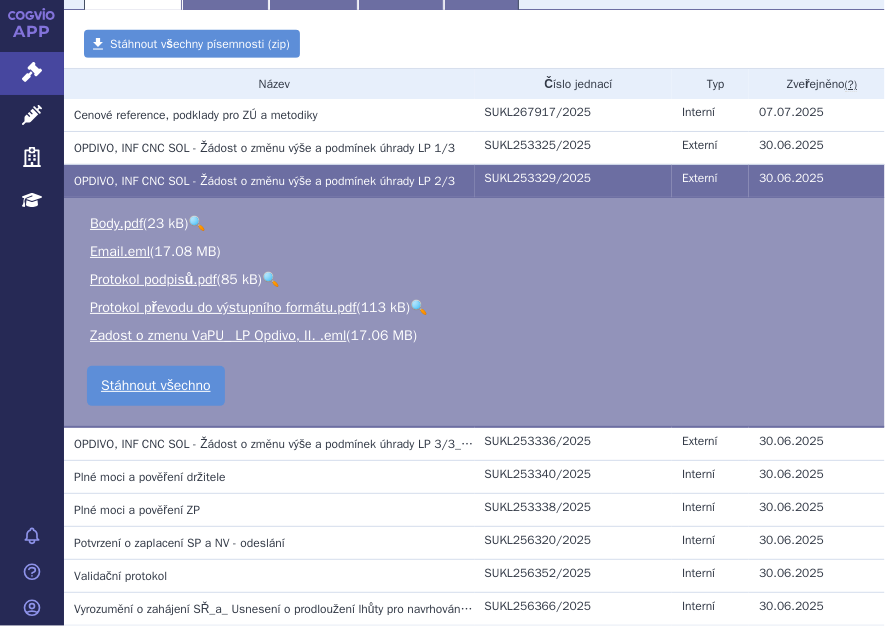 click on "Domů
Vyhledávání
SUKLS253325/2025
SUKLS253325/2025
VERSO
Zahájeno:
26.06.2025
Běžící lhůty:
15.07.2025
-
lhůta na navrhování důkazů
+" at bounding box center (474, 222) 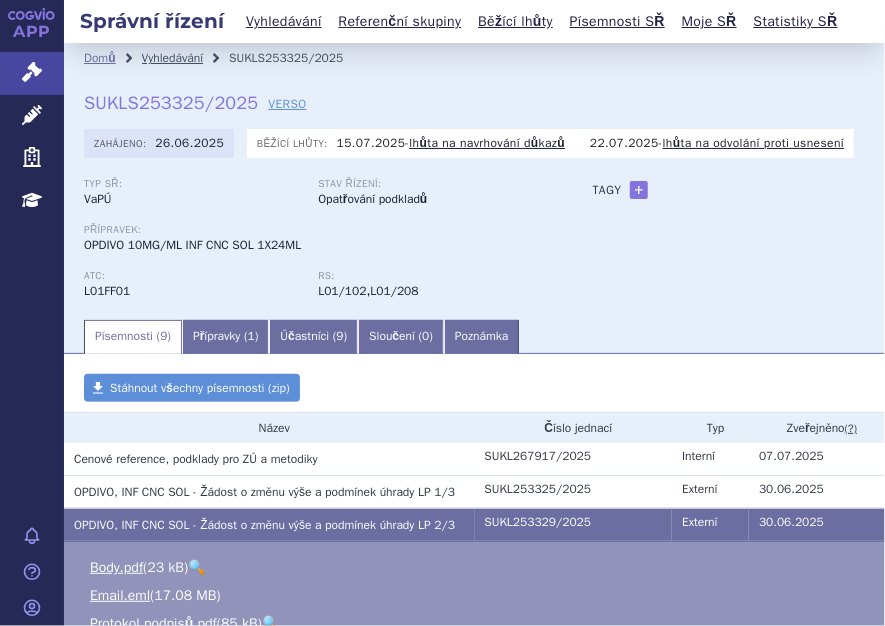 click on "Vyhledávání" at bounding box center [173, 58] 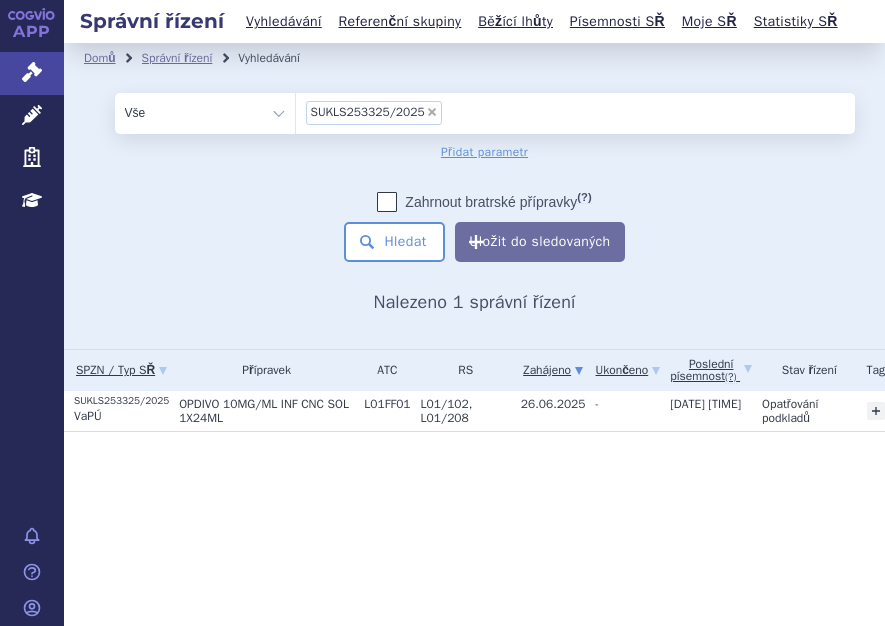 scroll, scrollTop: 0, scrollLeft: 0, axis: both 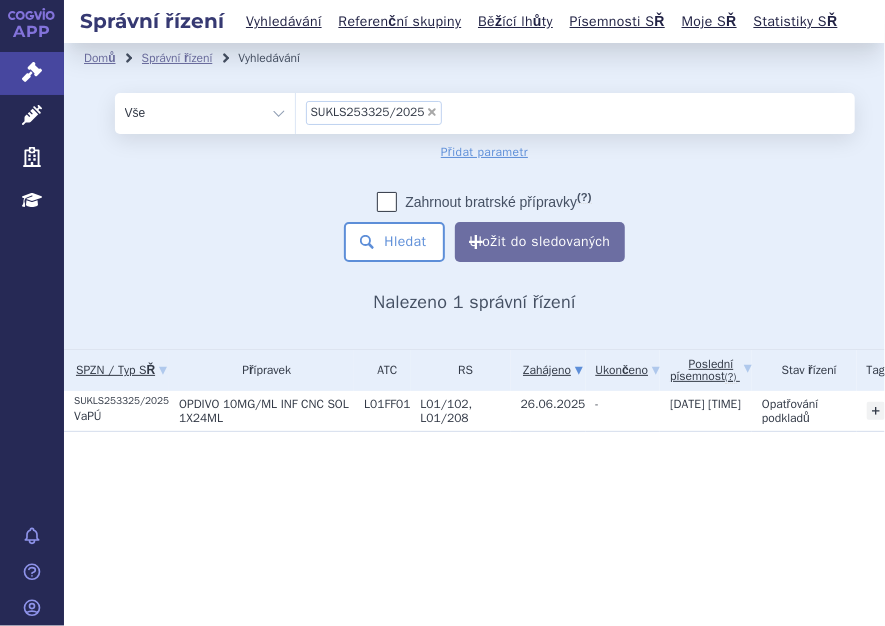 click on "×" at bounding box center [432, 112] 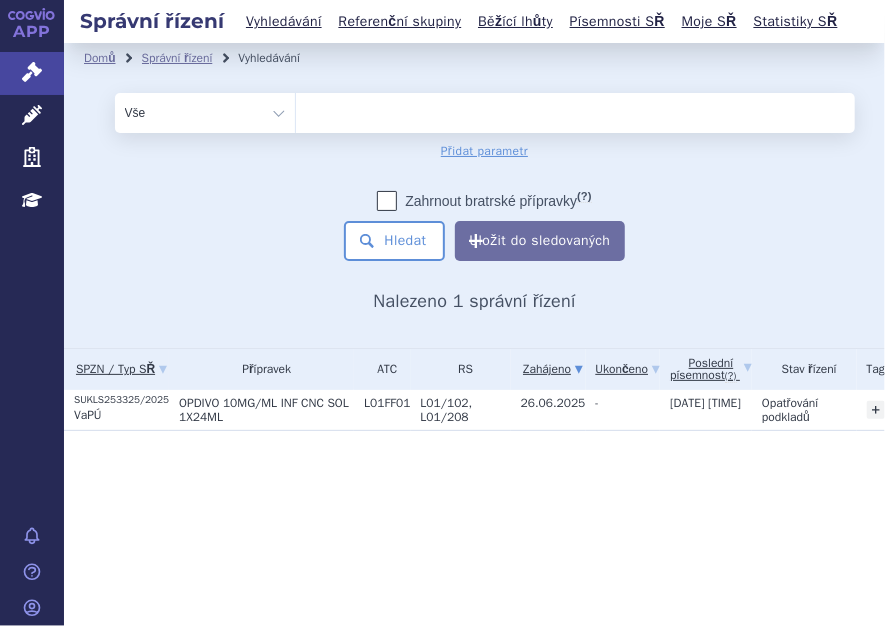 type on "SUKLS74223/2025" 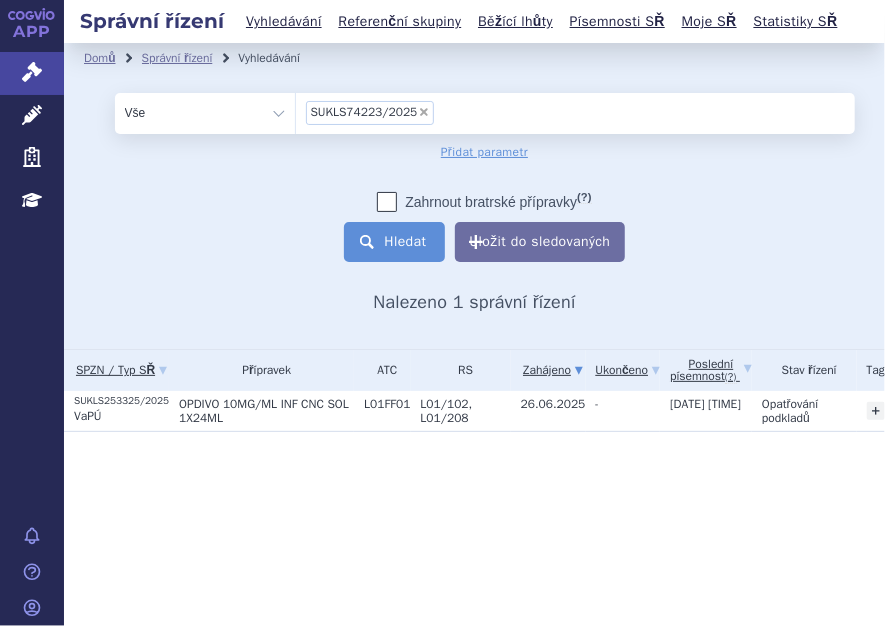 click on "Hledat" at bounding box center (394, 242) 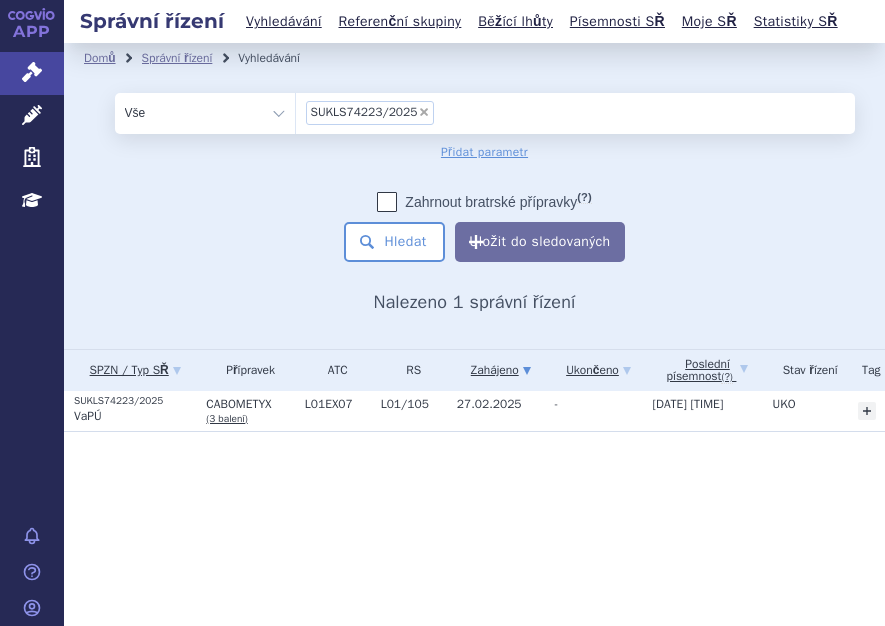 scroll, scrollTop: 0, scrollLeft: 0, axis: both 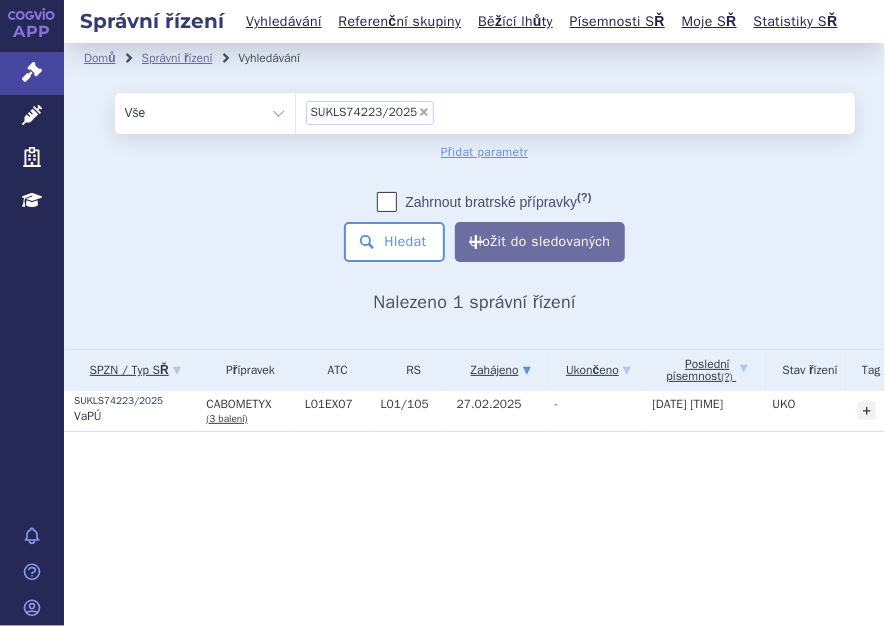 click on "Hledat" at bounding box center [394, 242] 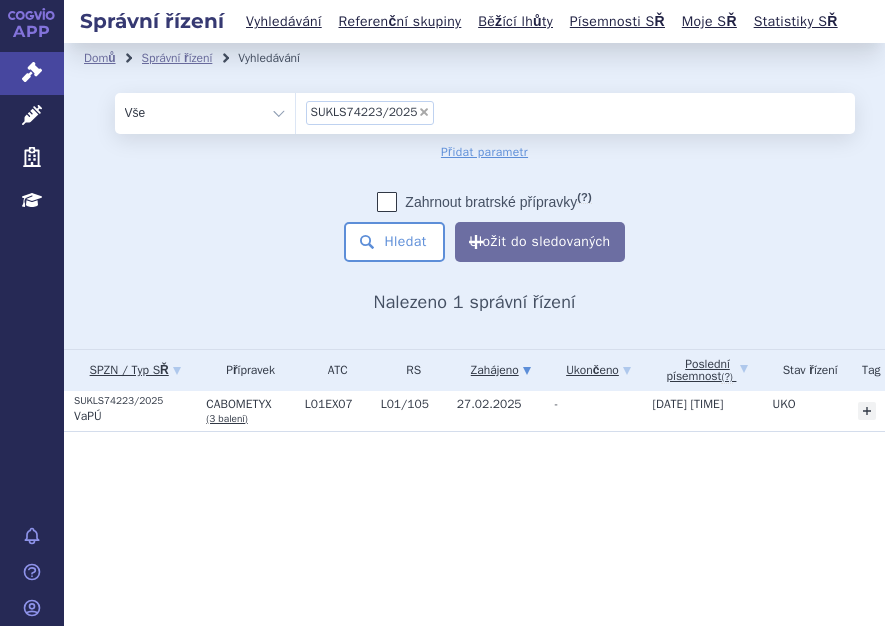 scroll, scrollTop: 0, scrollLeft: 0, axis: both 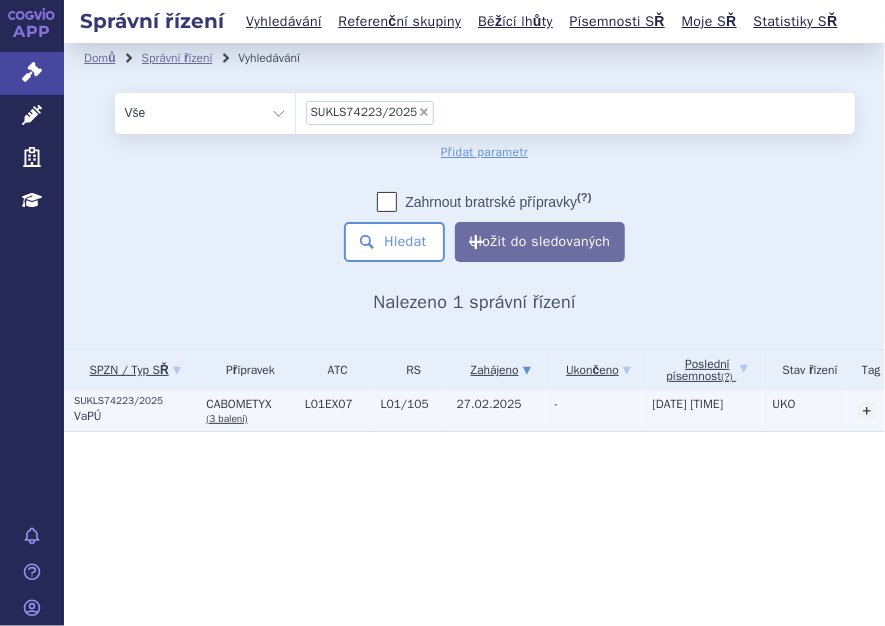 click on "SUKLS74223/2025" at bounding box center [135, 401] 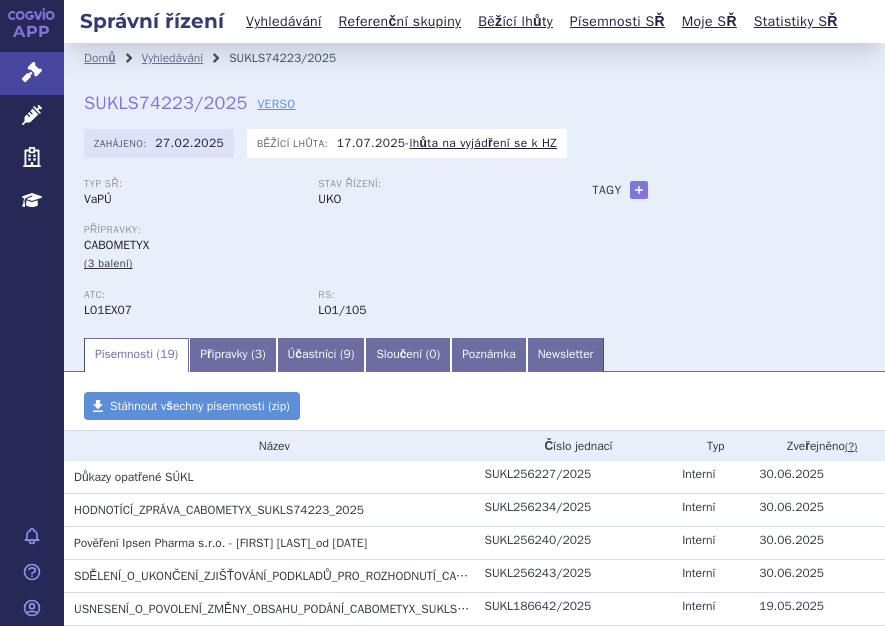 scroll, scrollTop: 0, scrollLeft: 0, axis: both 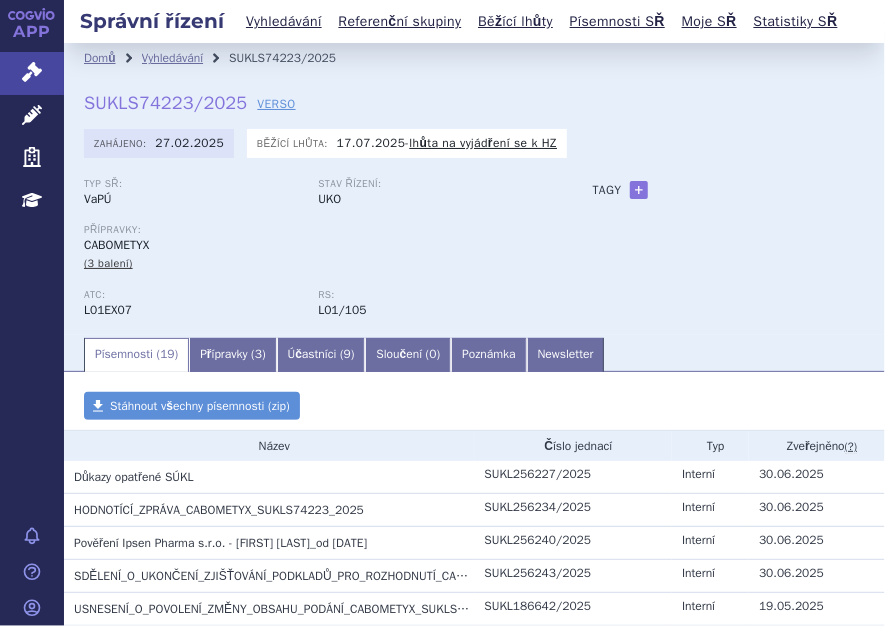 click on "Přípravky:
CABOMETYX
(3 balení)" at bounding box center (318, 248) 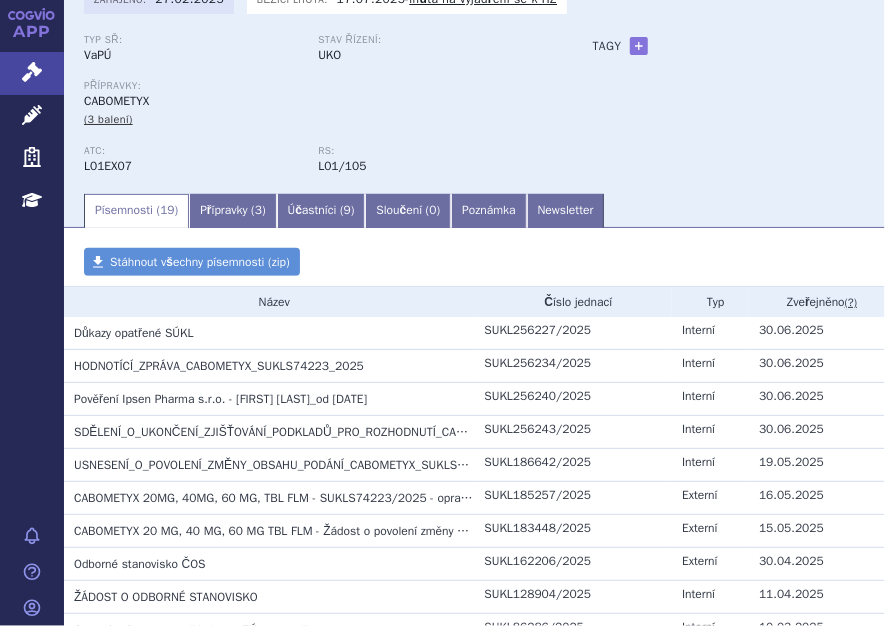 scroll, scrollTop: 136, scrollLeft: 0, axis: vertical 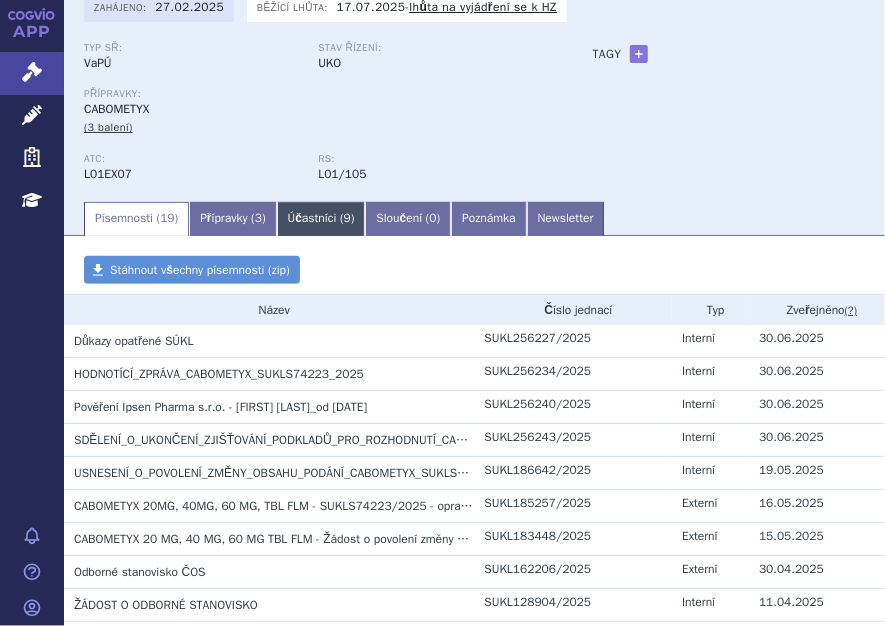 click on "Účastníci ( 9 )" at bounding box center [321, 219] 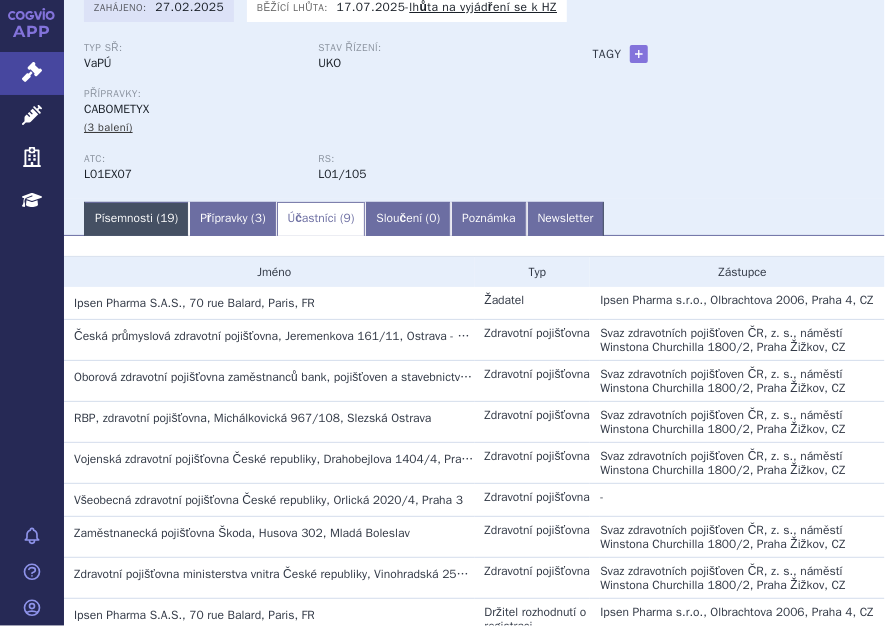 click on "Písemnosti ( 19 )" at bounding box center [136, 219] 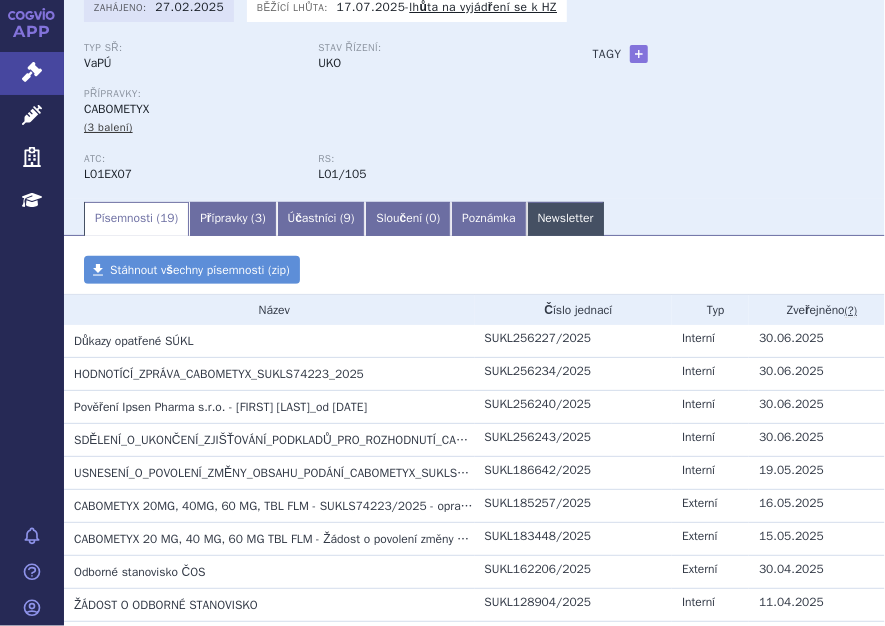 click on "Newsletter" at bounding box center [566, 219] 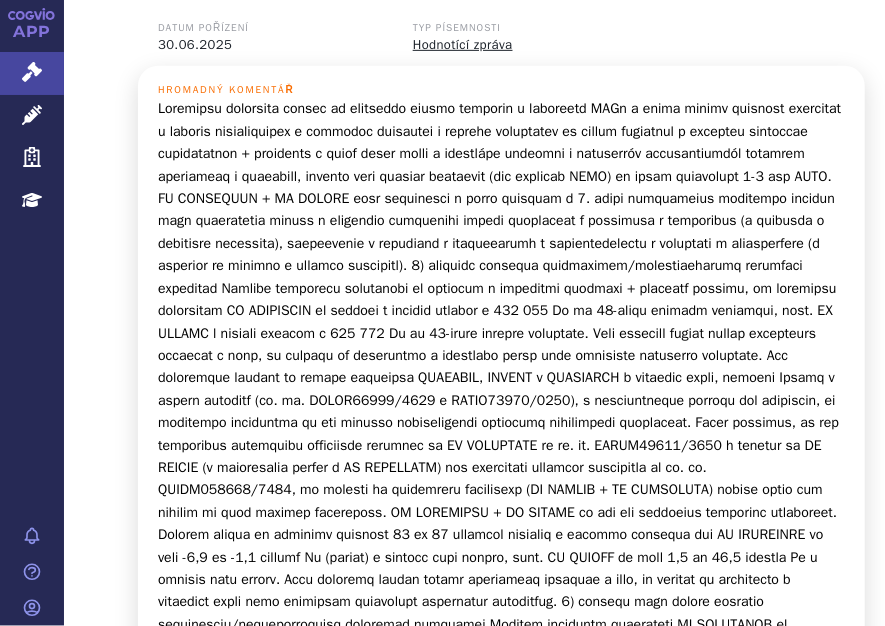 scroll, scrollTop: 383, scrollLeft: 0, axis: vertical 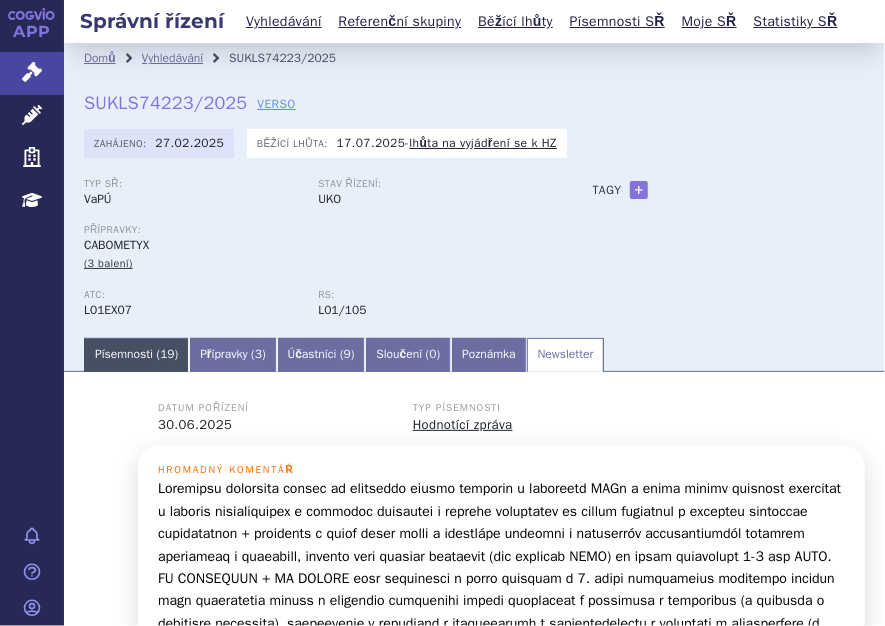 click on "Písemnosti ( 19 )" at bounding box center [136, 355] 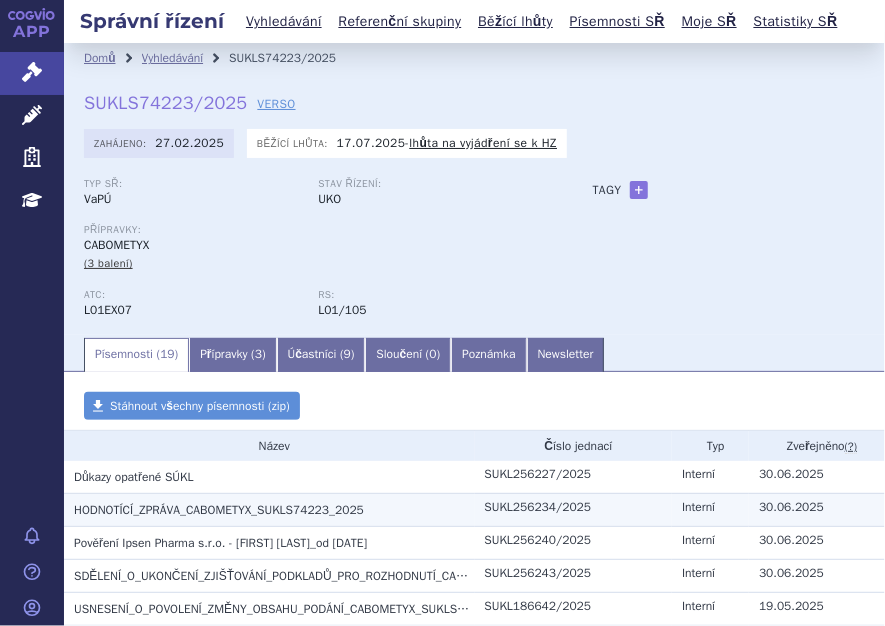 click on "HODNOTÍCÍ_ZPRÁVA_CABOMETYX_SUKLS74223_2025" at bounding box center [134, 477] 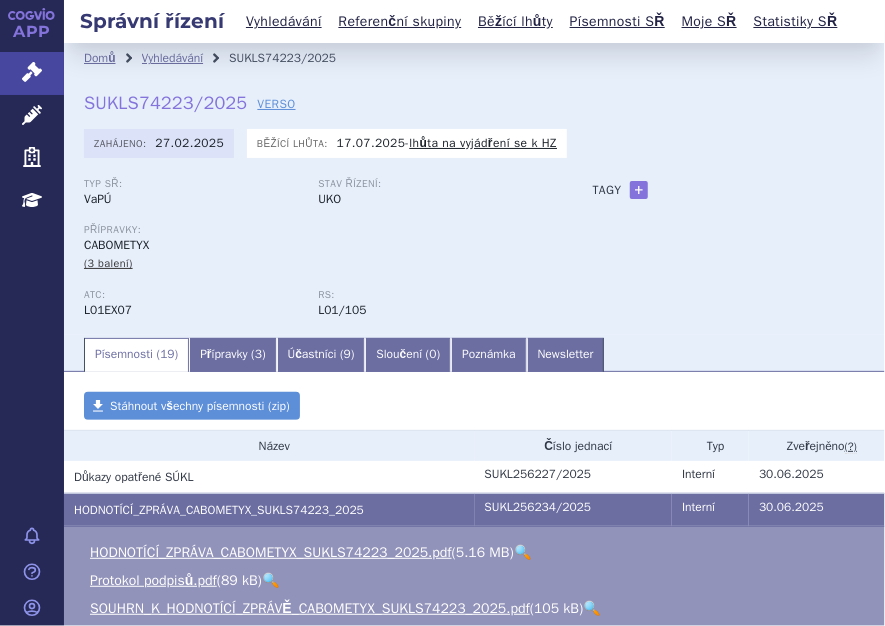click on "🔍" at bounding box center (522, 552) 